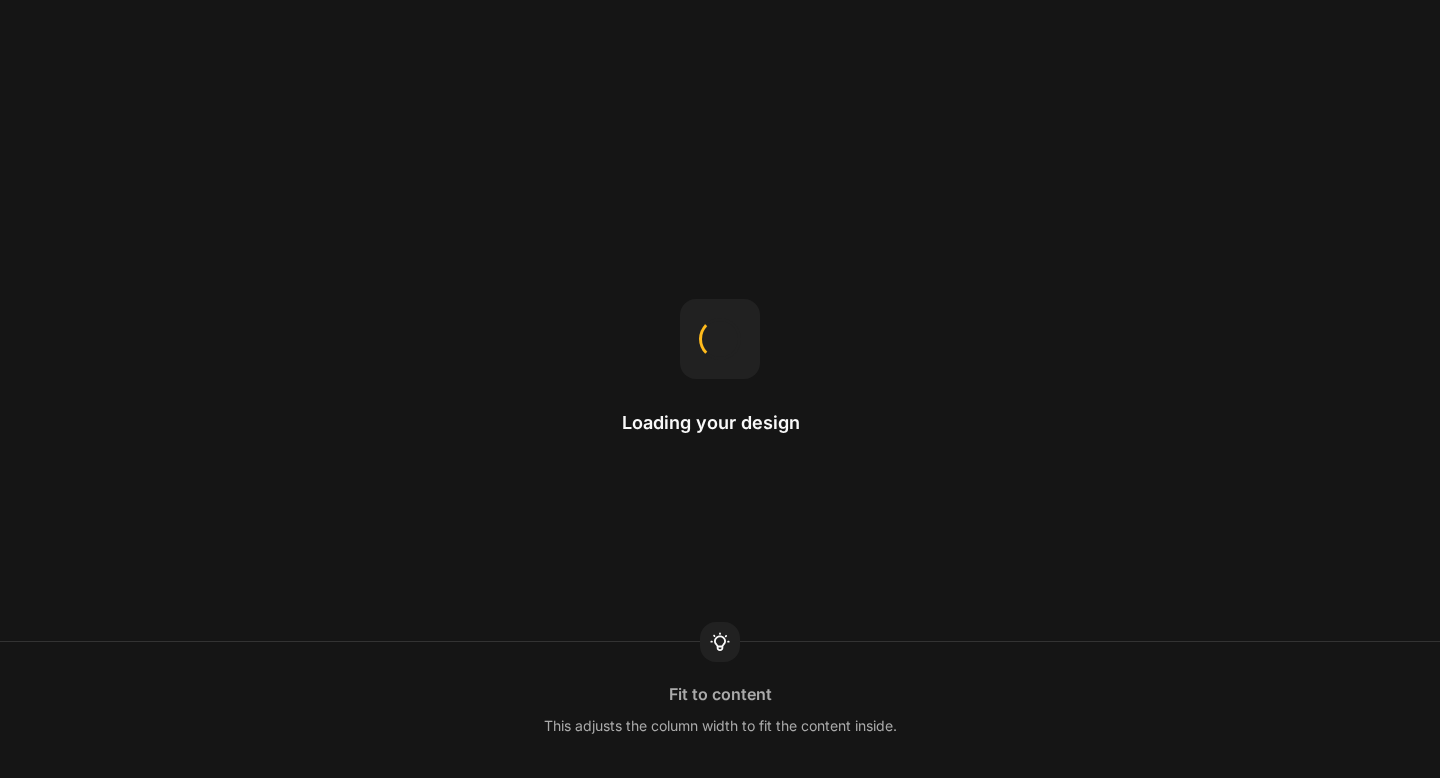 scroll, scrollTop: 0, scrollLeft: 0, axis: both 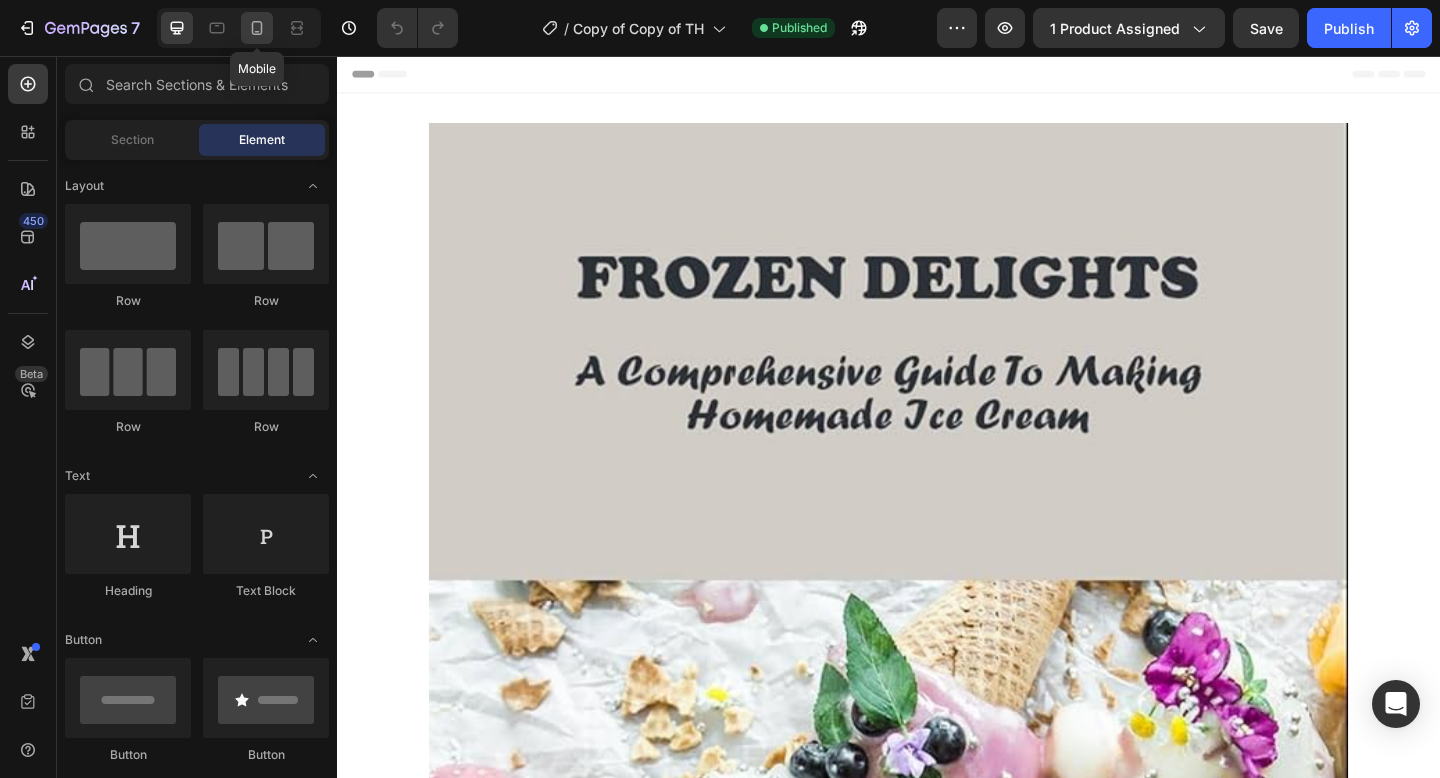 click 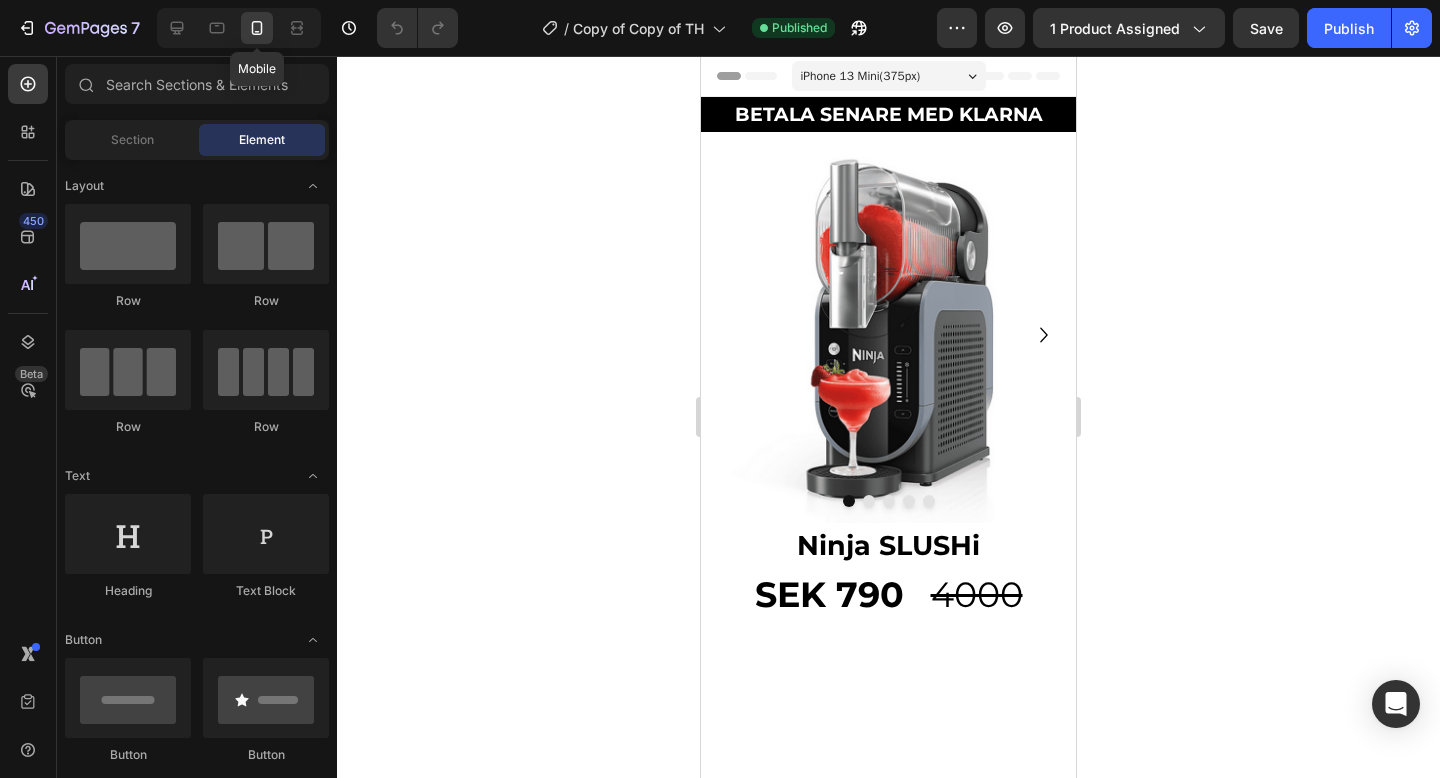scroll, scrollTop: 0, scrollLeft: 0, axis: both 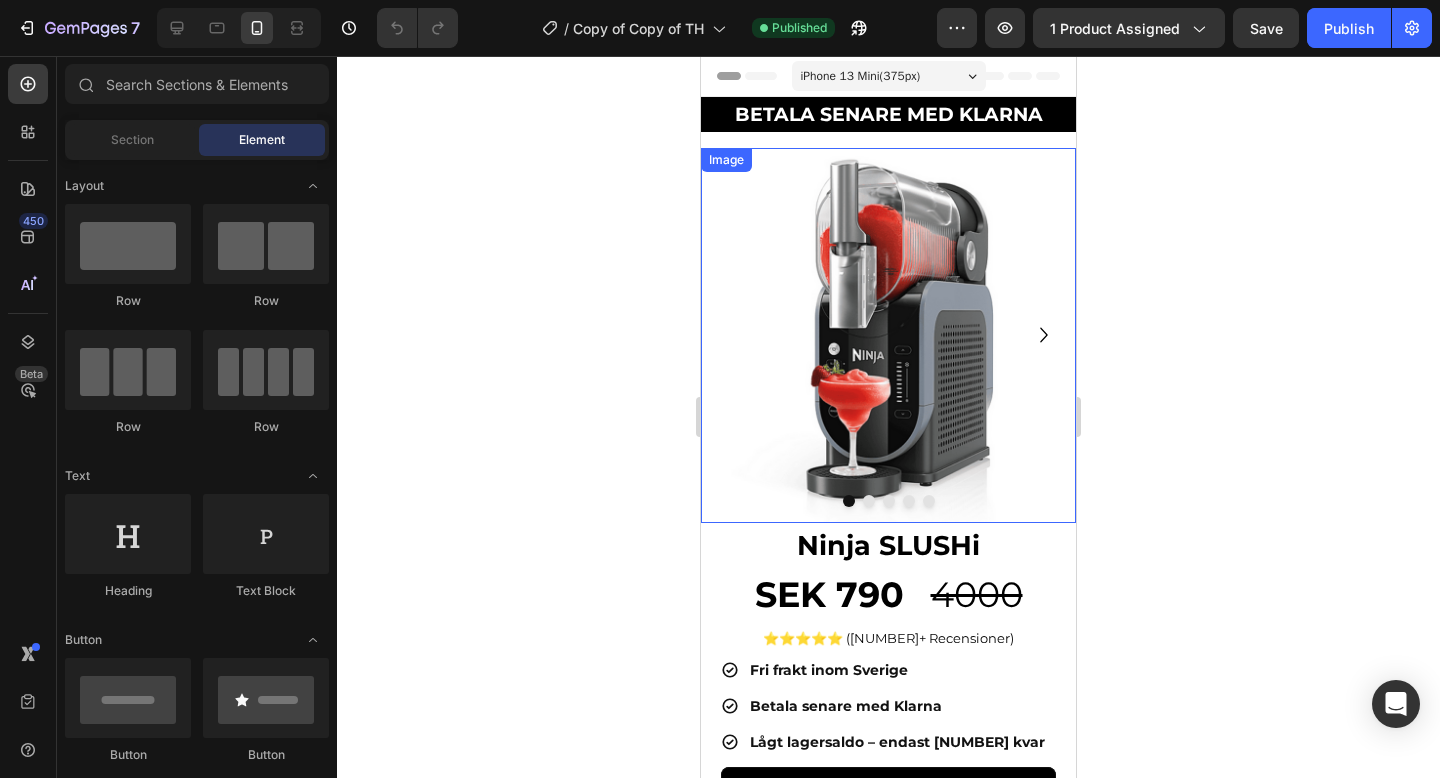 click at bounding box center (888, 335) 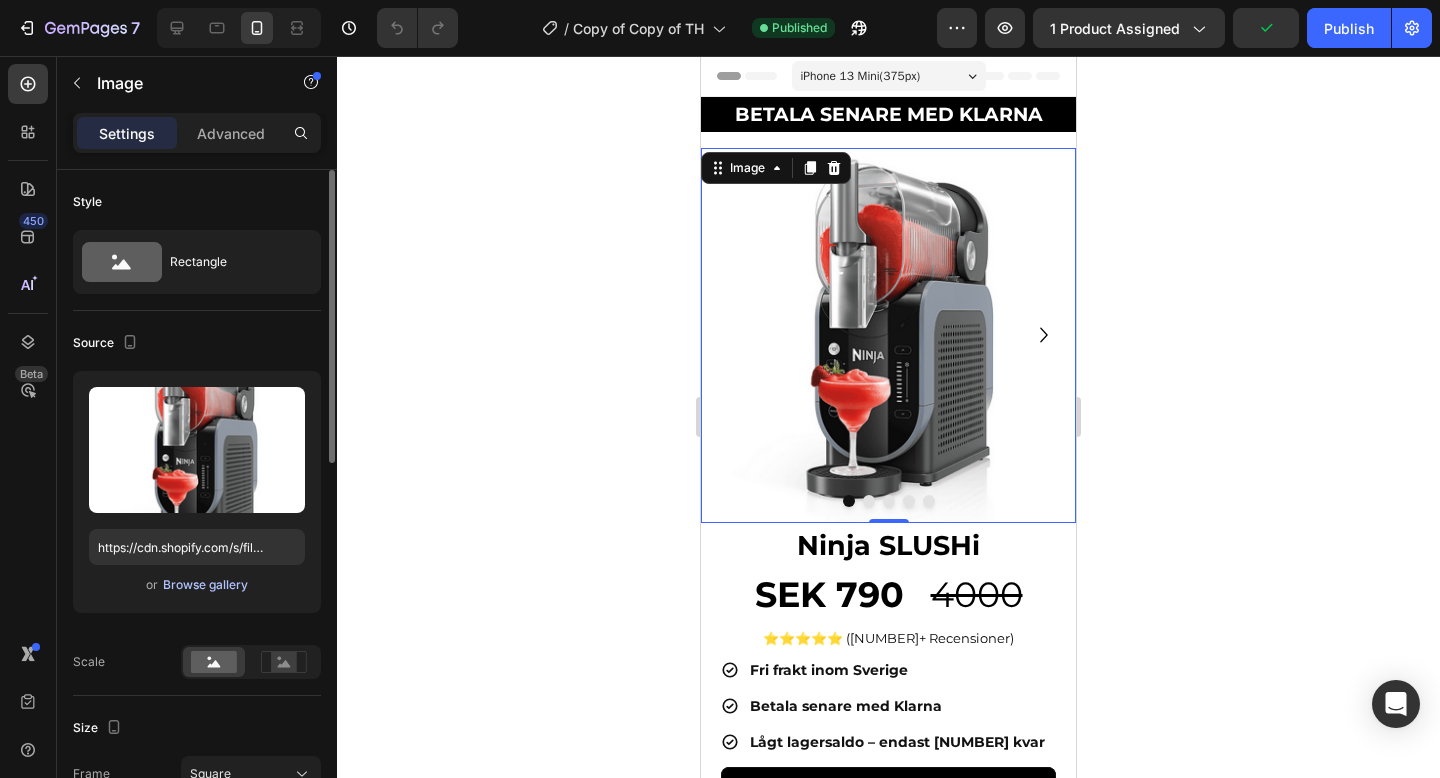 click on "Browse gallery" at bounding box center [205, 585] 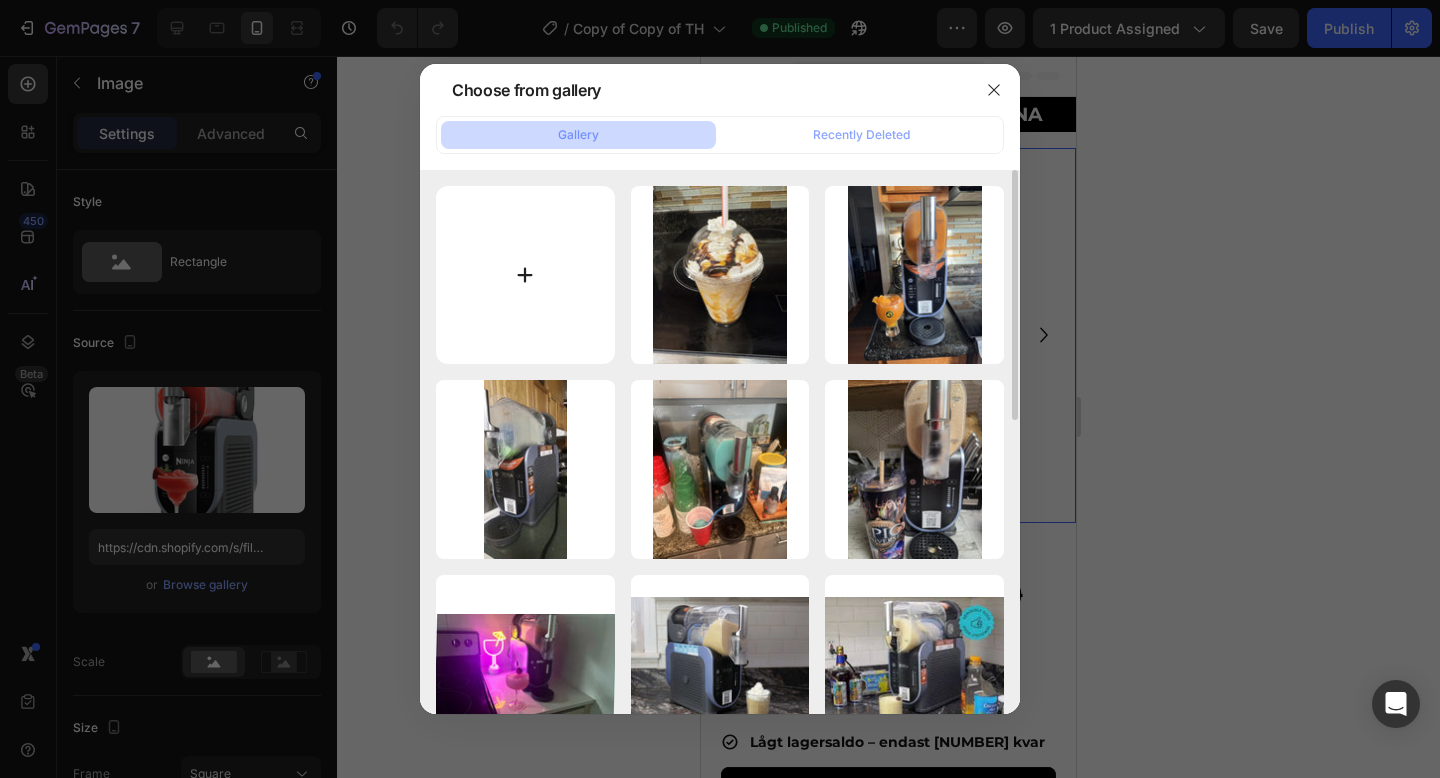 click at bounding box center (525, 275) 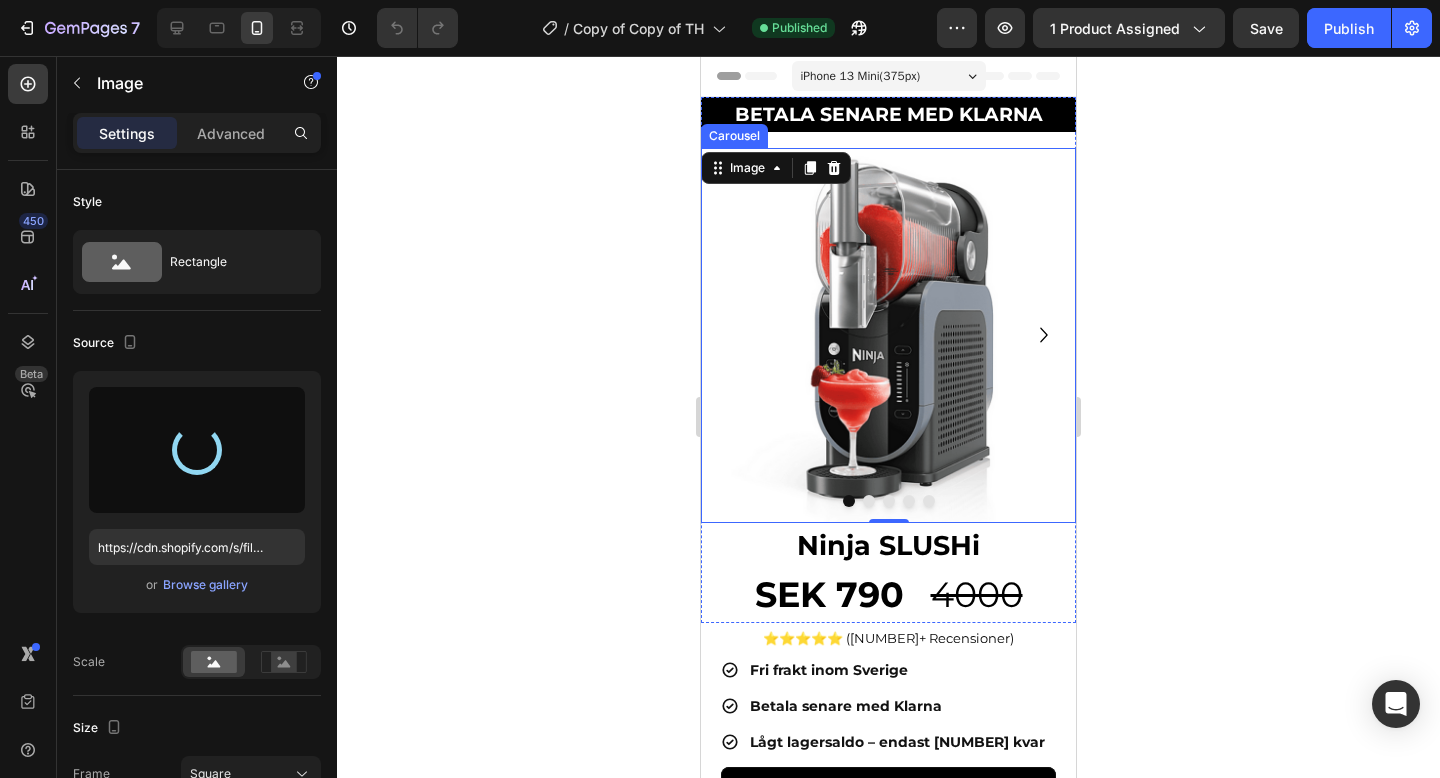 type on "Lägg till dina favoritsötningsmedel och få samma mjuka, frysta resultat – utan vanligt socker. Passar alla kosthållningar och smaker." 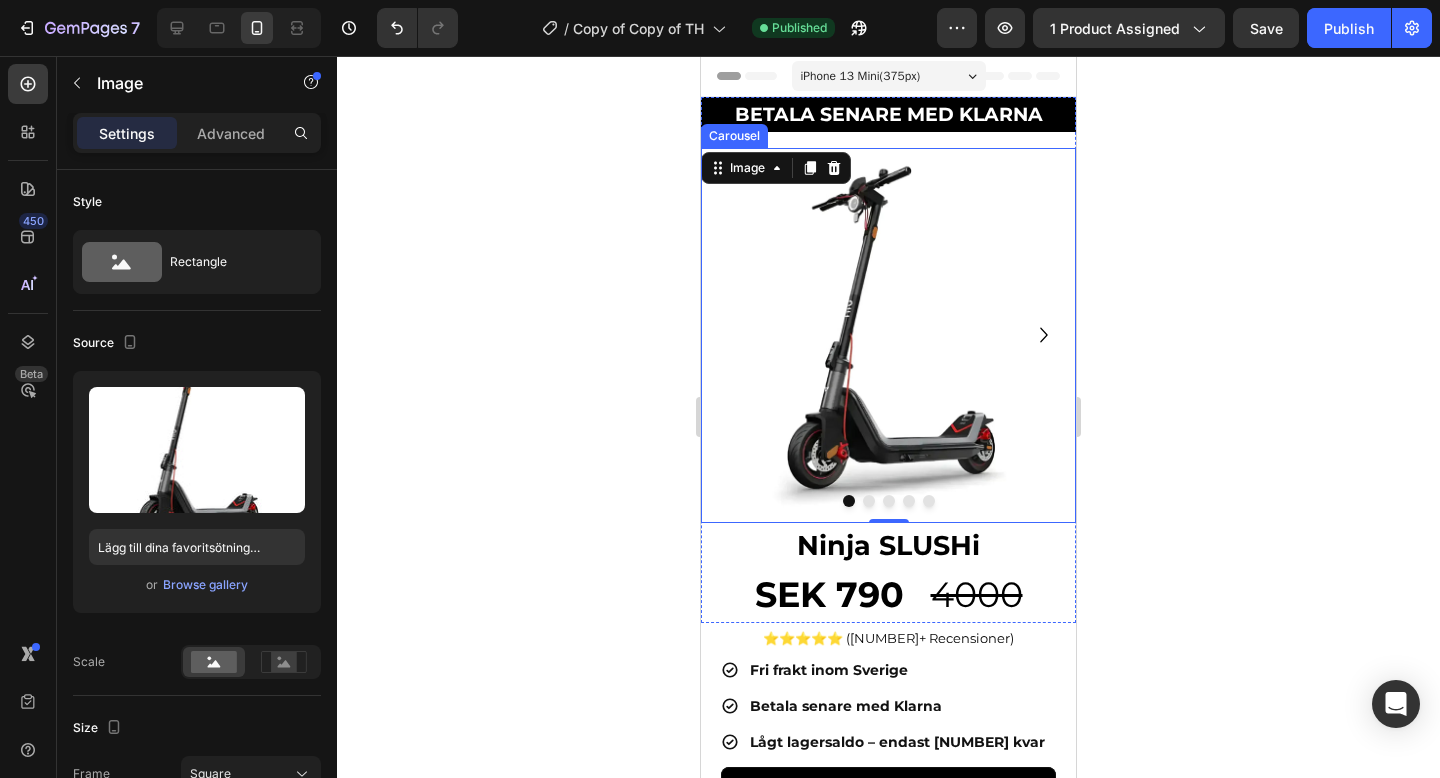 click at bounding box center (869, 501) 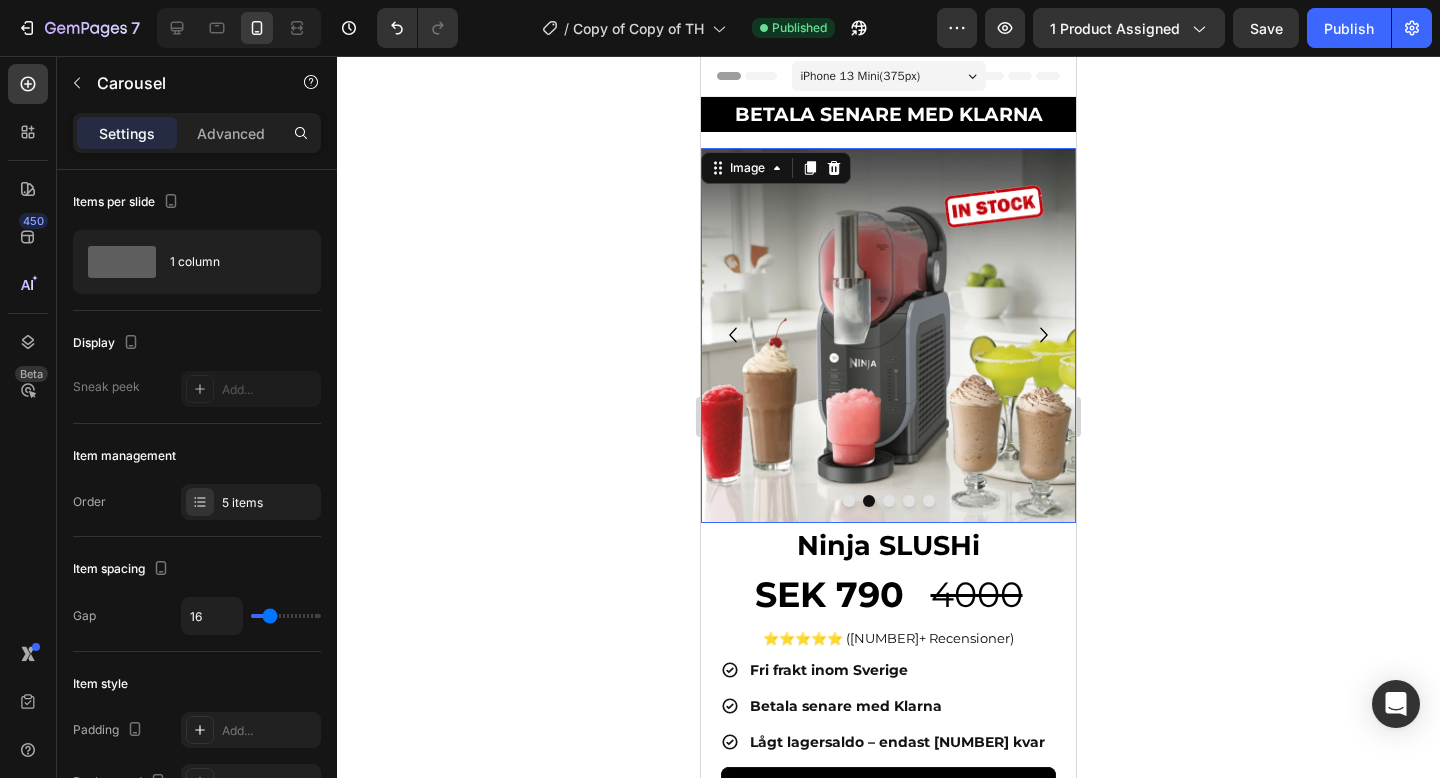 click at bounding box center (888, 335) 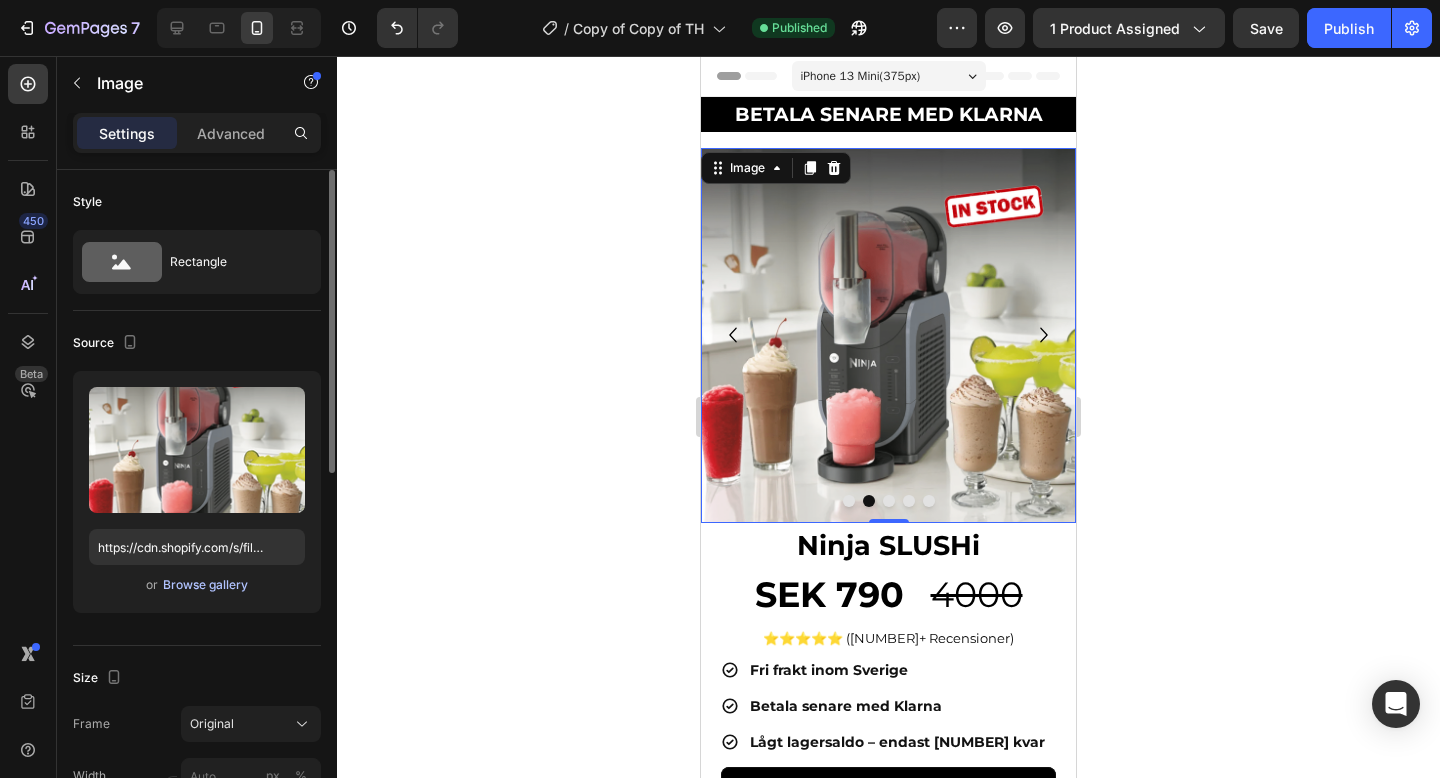click on "Browse gallery" at bounding box center (205, 585) 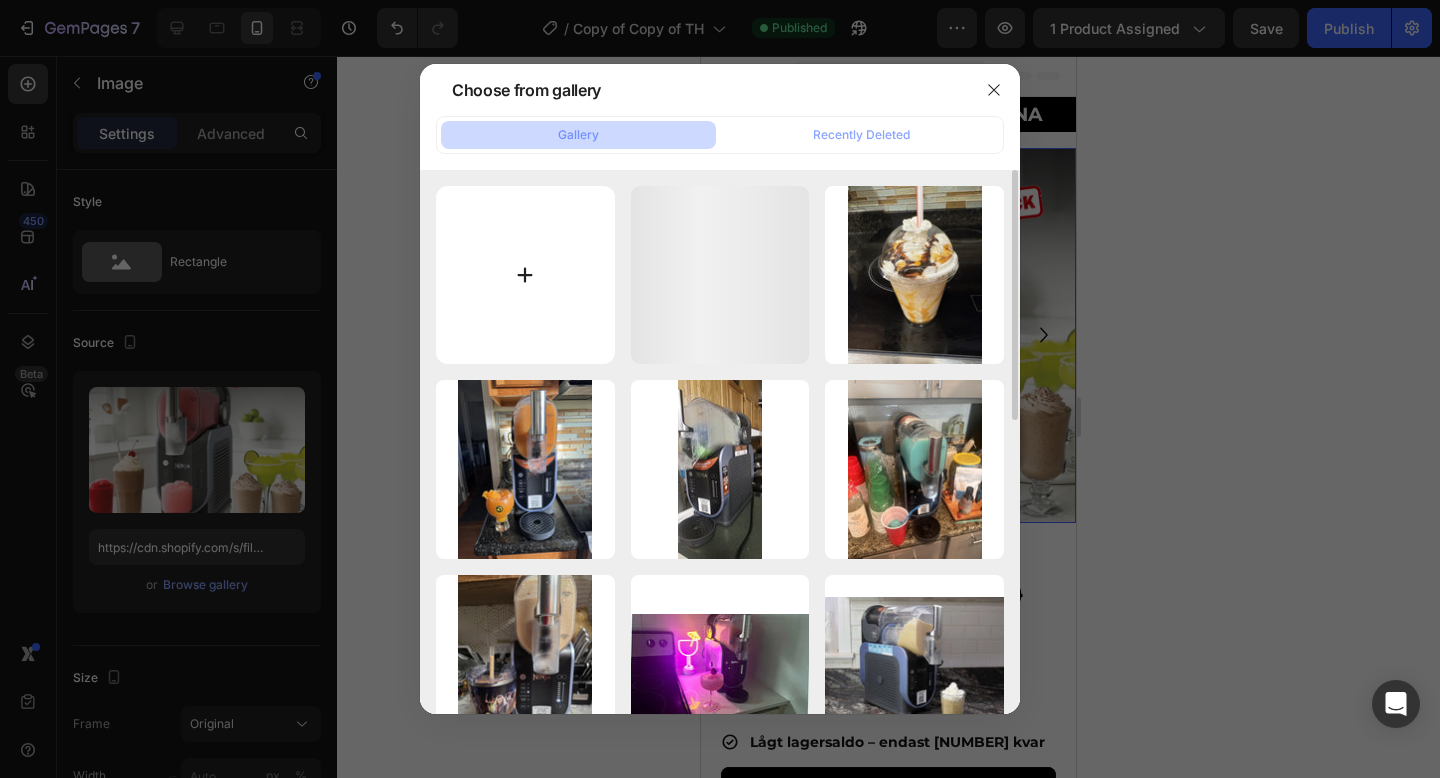 click at bounding box center (525, 275) 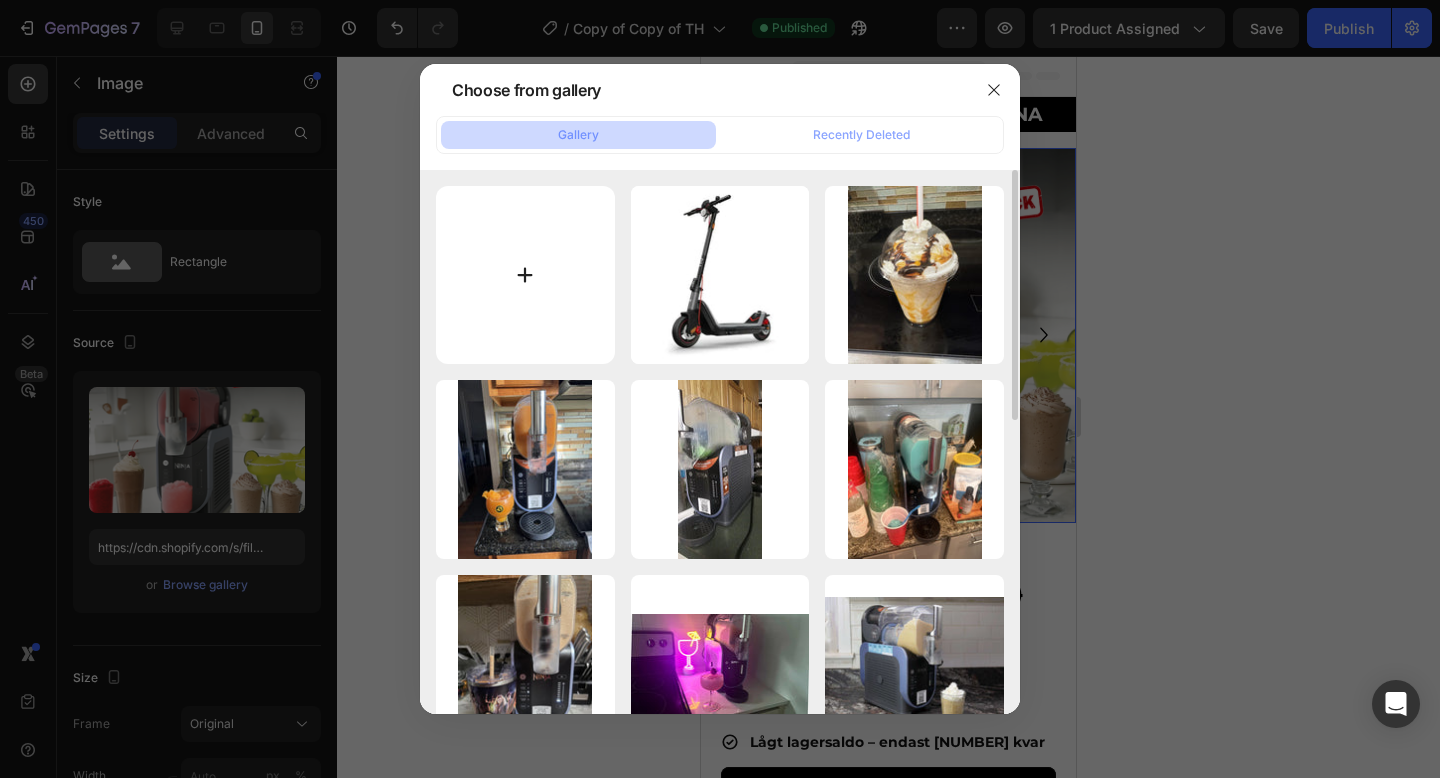 type on "C:\fakepath\gempages_573517901714162595-d5e8302c-28a9-45f3-8286-2e873c425af5.webp" 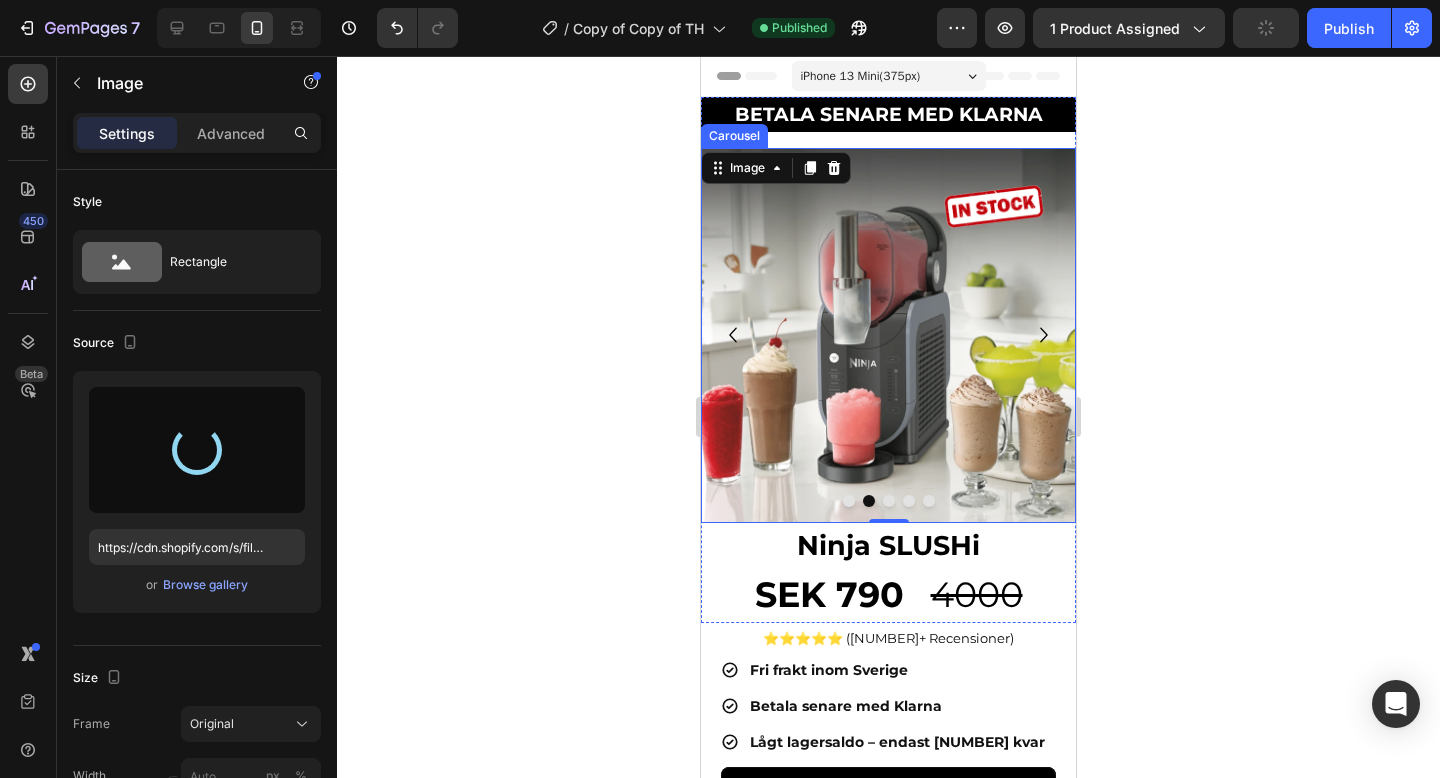 type on "https://cdn.shopify.com/s/files/1/0978/3672/8659/files/[FILENAME].webp" 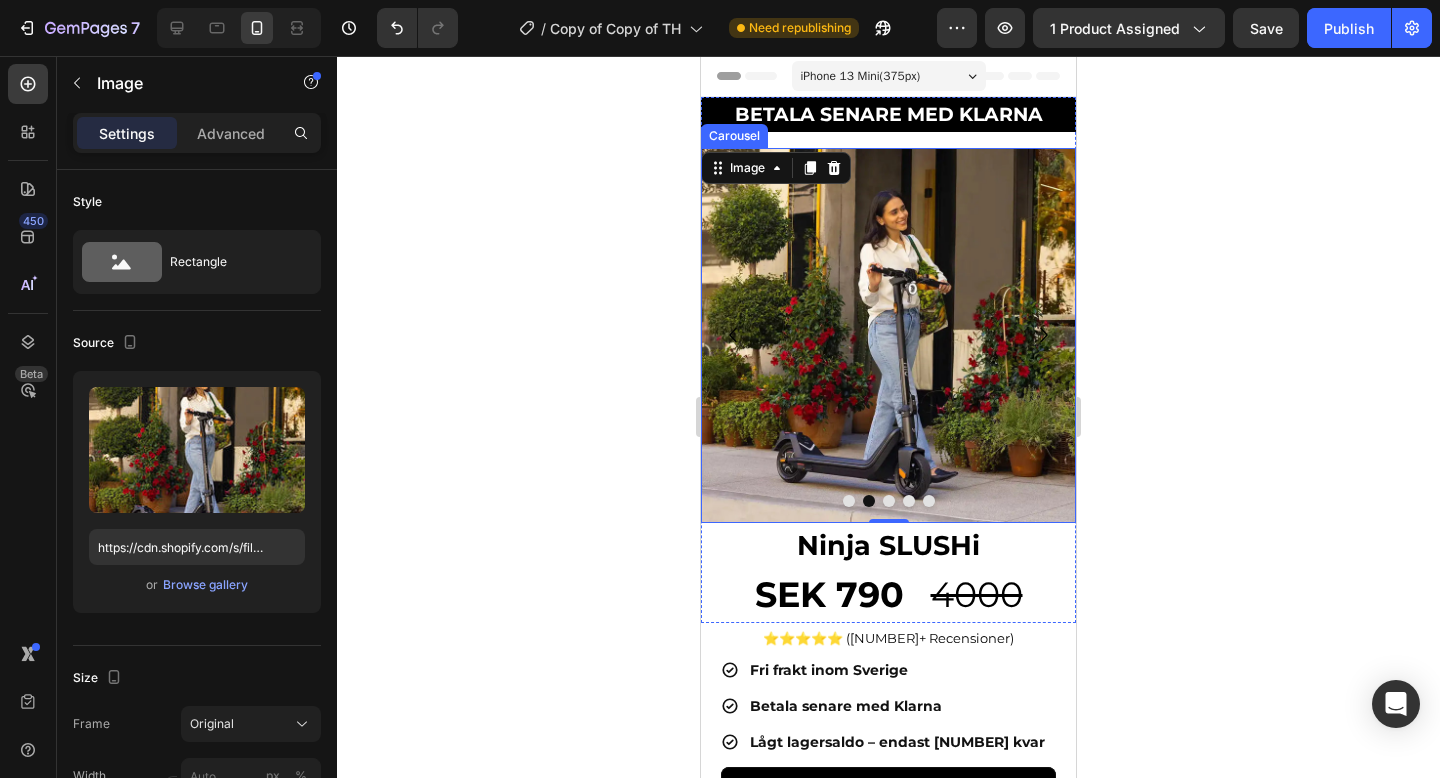click at bounding box center [889, 501] 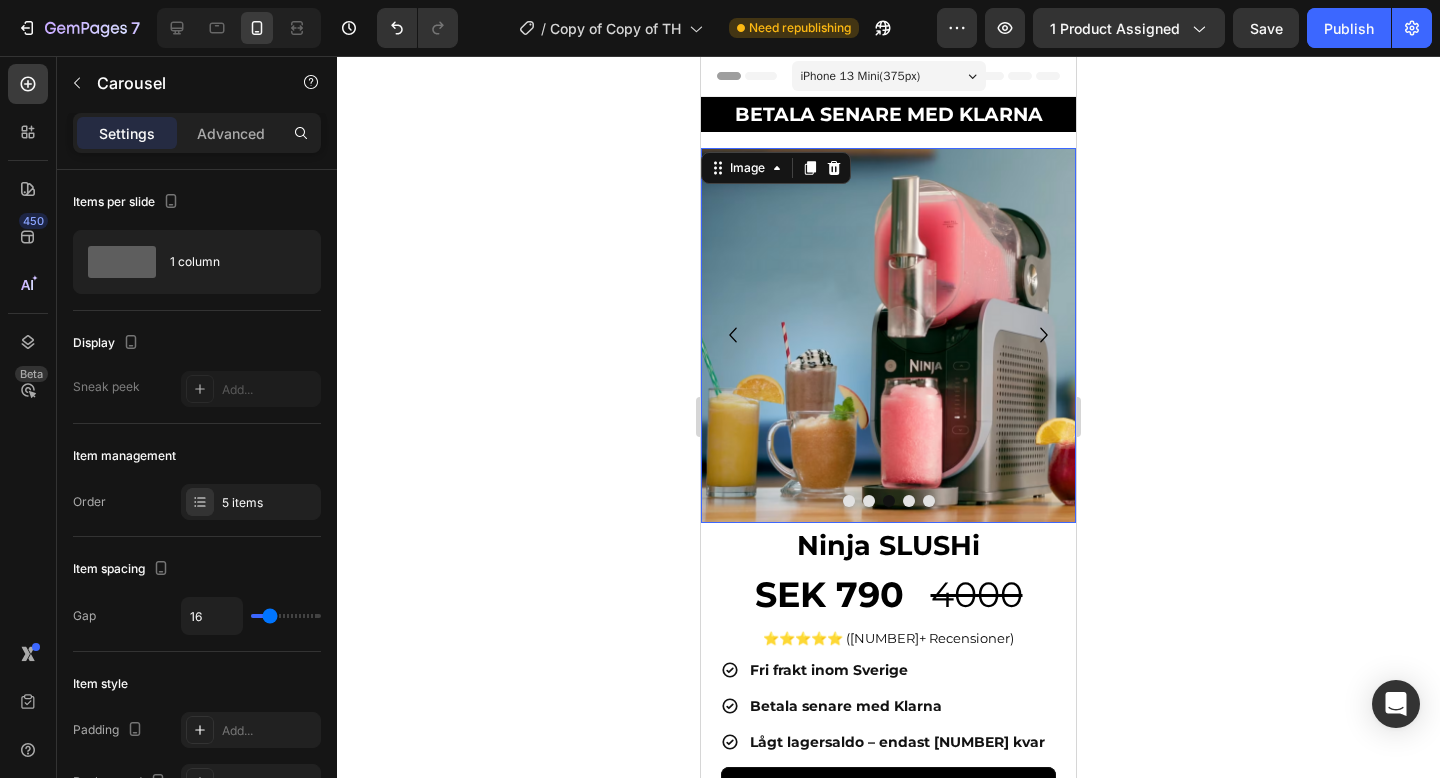 click at bounding box center [888, 335] 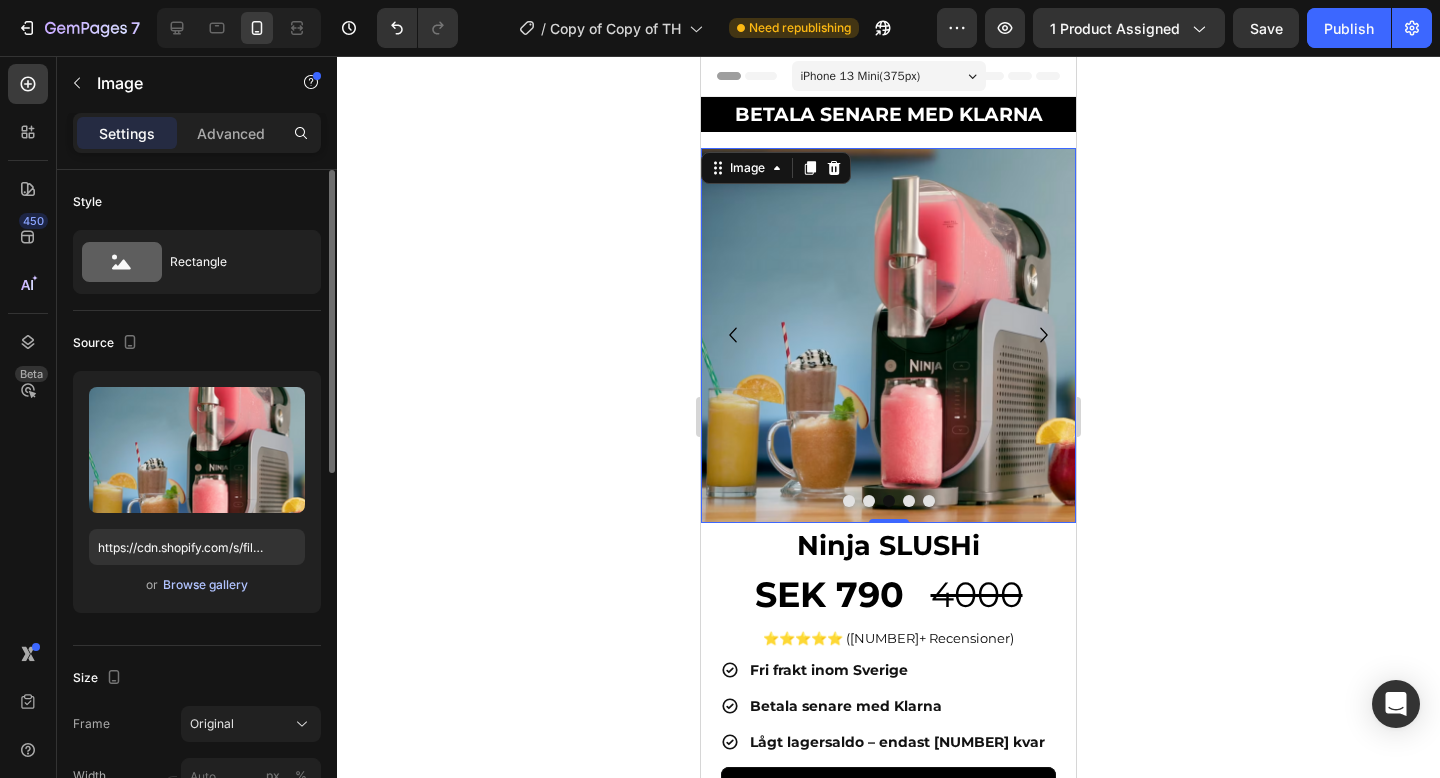 click on "Browse gallery" at bounding box center [205, 585] 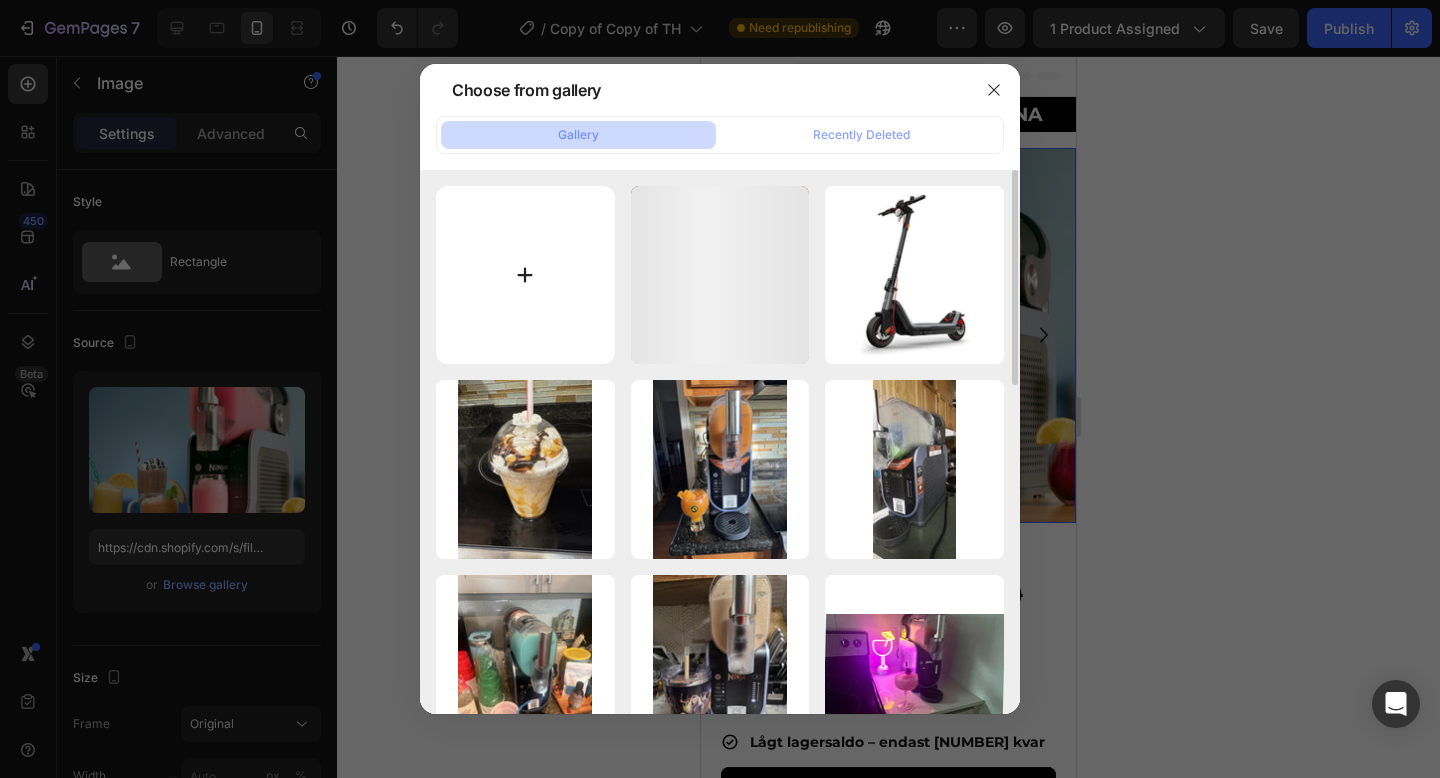 click at bounding box center (525, 275) 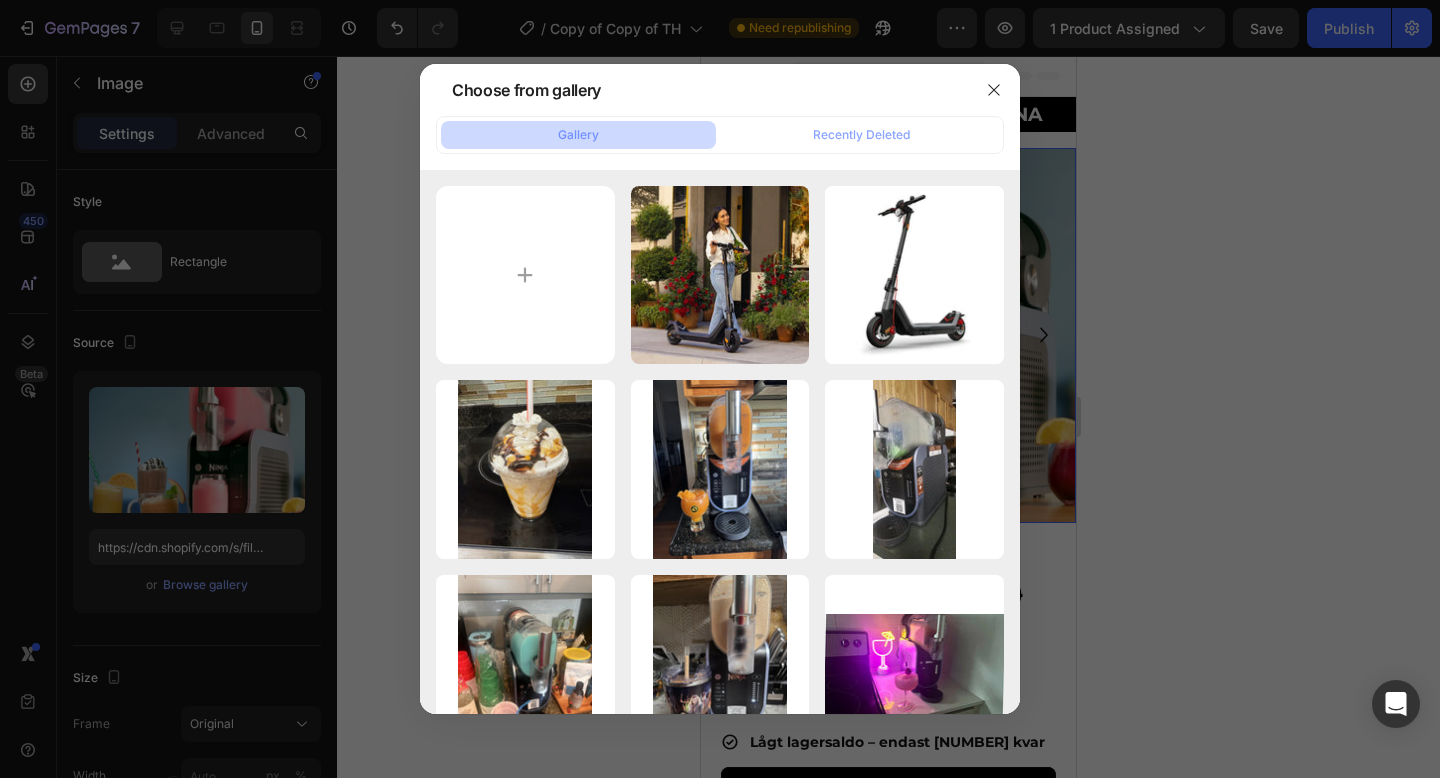 type on "C:\fakepath\[FILENAME].webp" 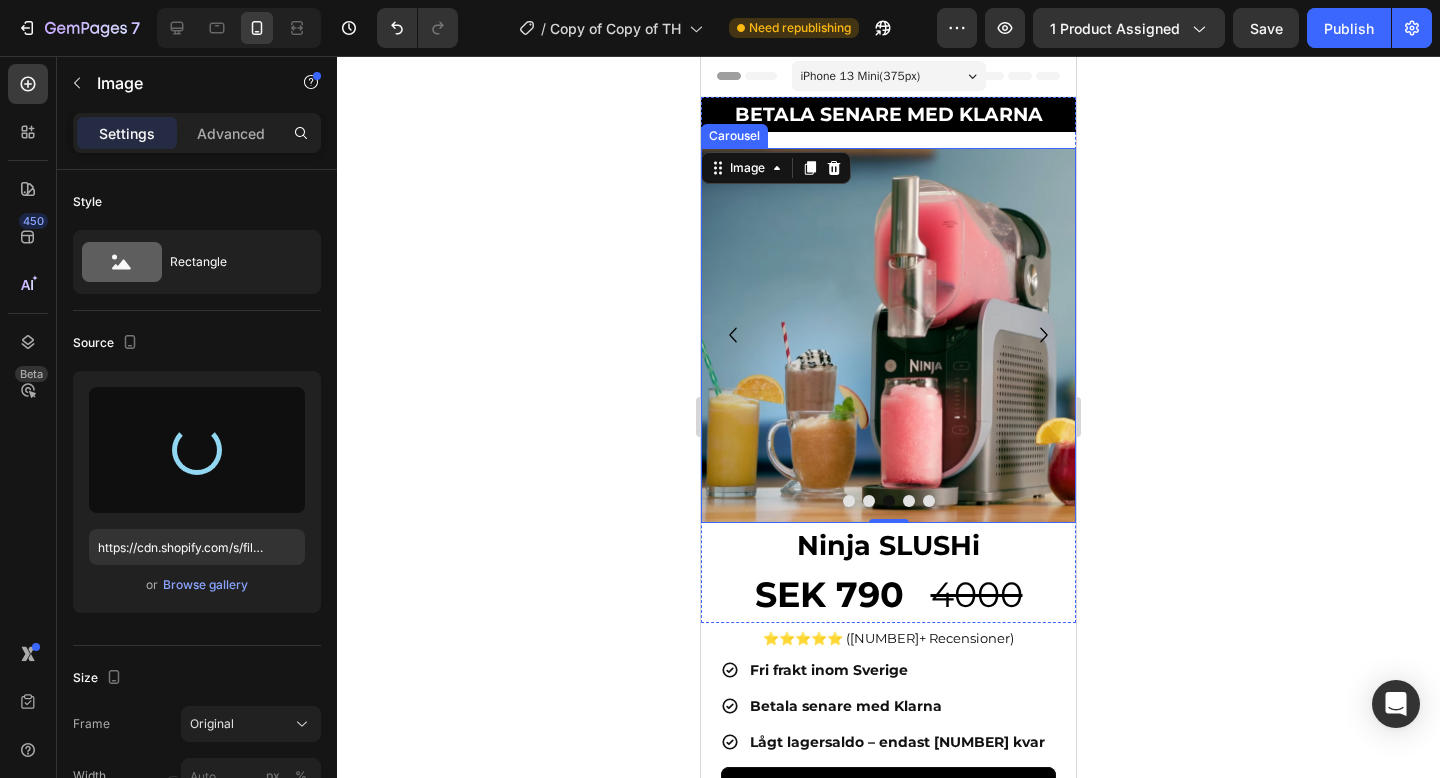 type on "https://cdn.shopify.com/s/files/1/0978/3672/8659/files/gempages_577727115441472188-fe5150f9-0a1e-4269-9529-390fd817299f.webp" 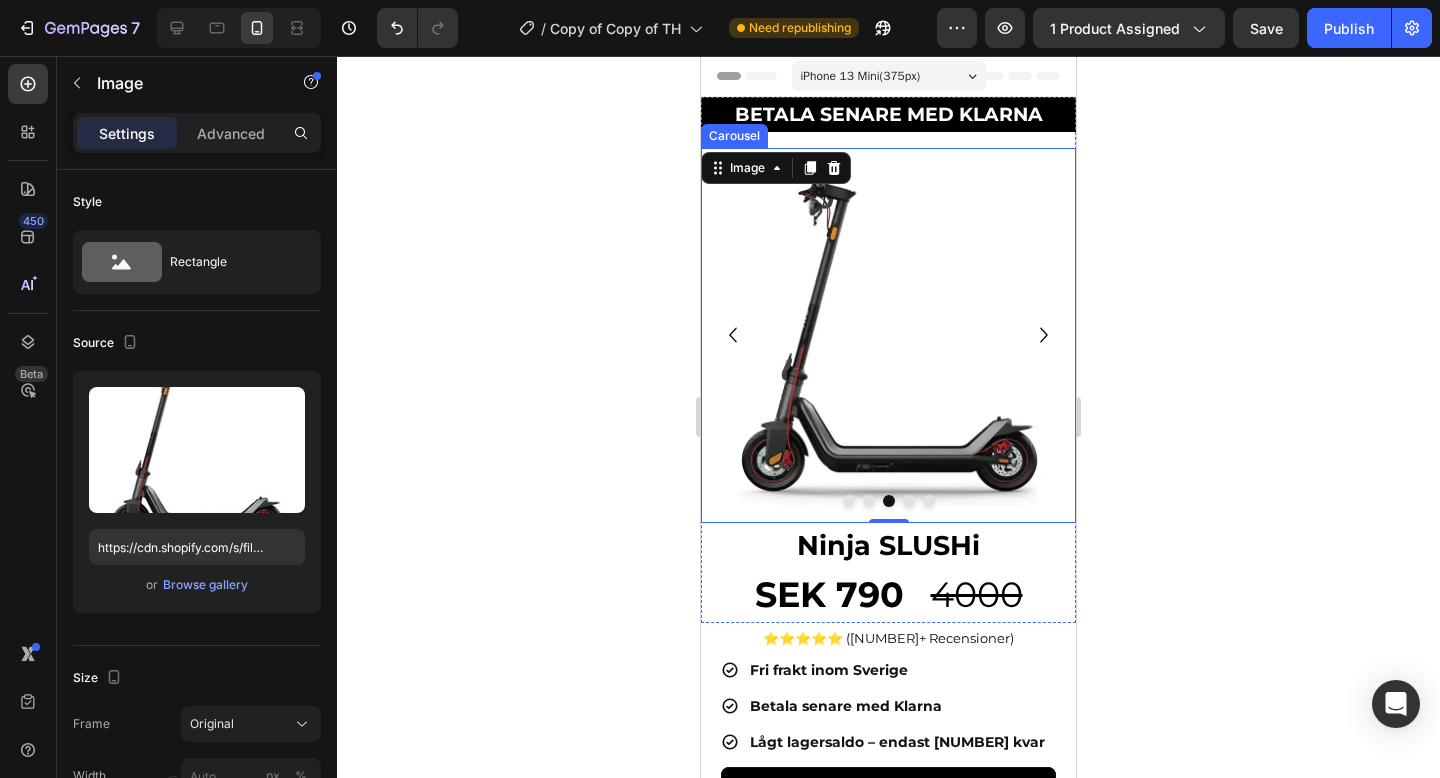 click at bounding box center [909, 501] 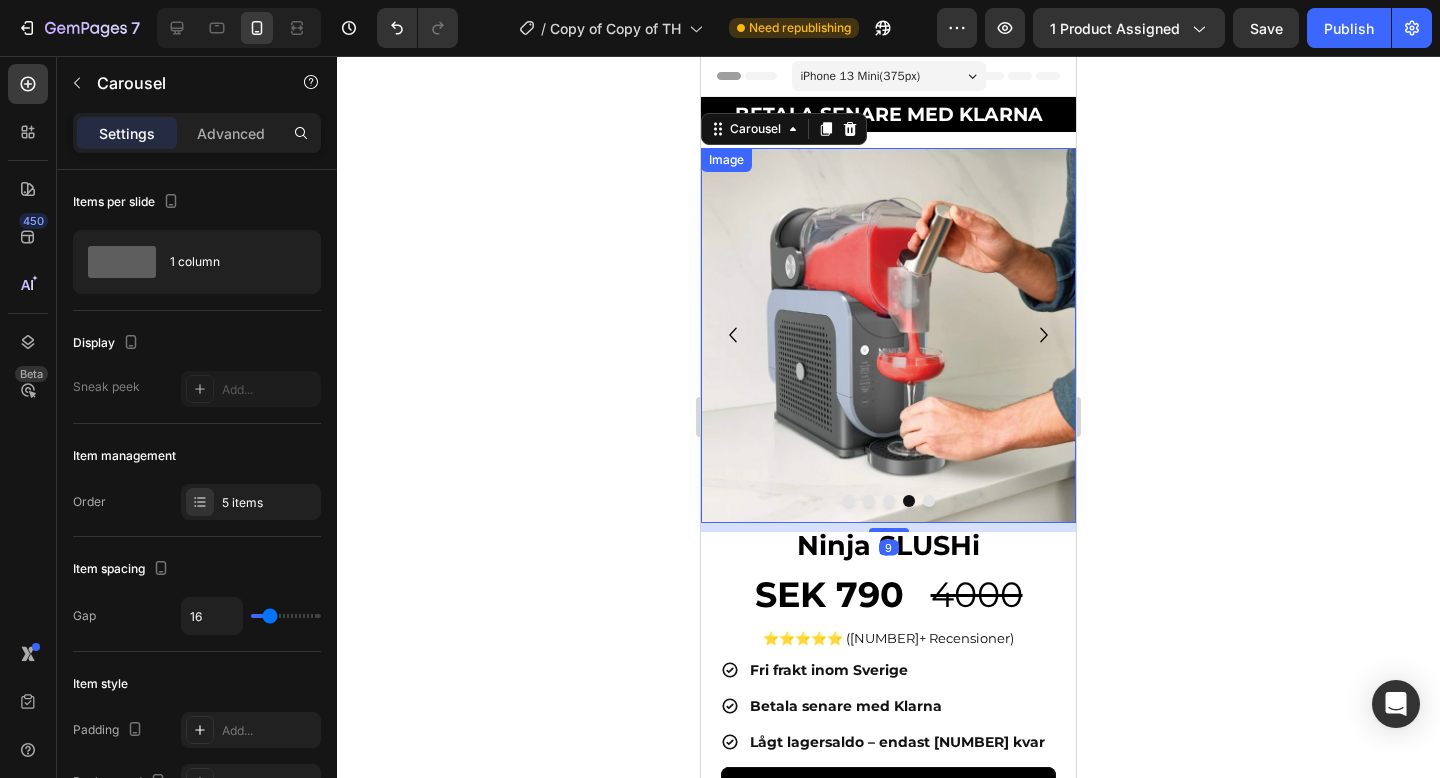 click at bounding box center (888, 335) 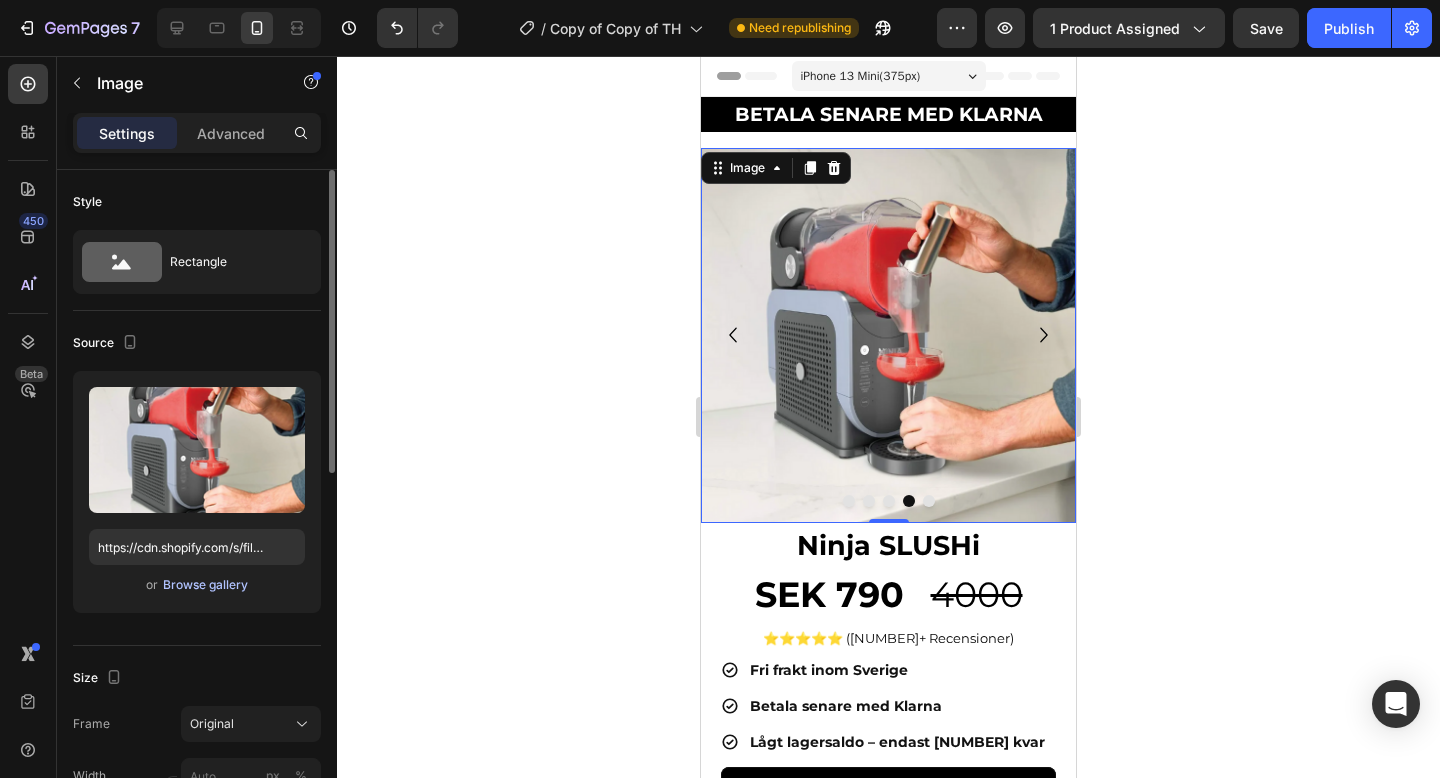 click on "Browse gallery" at bounding box center (205, 585) 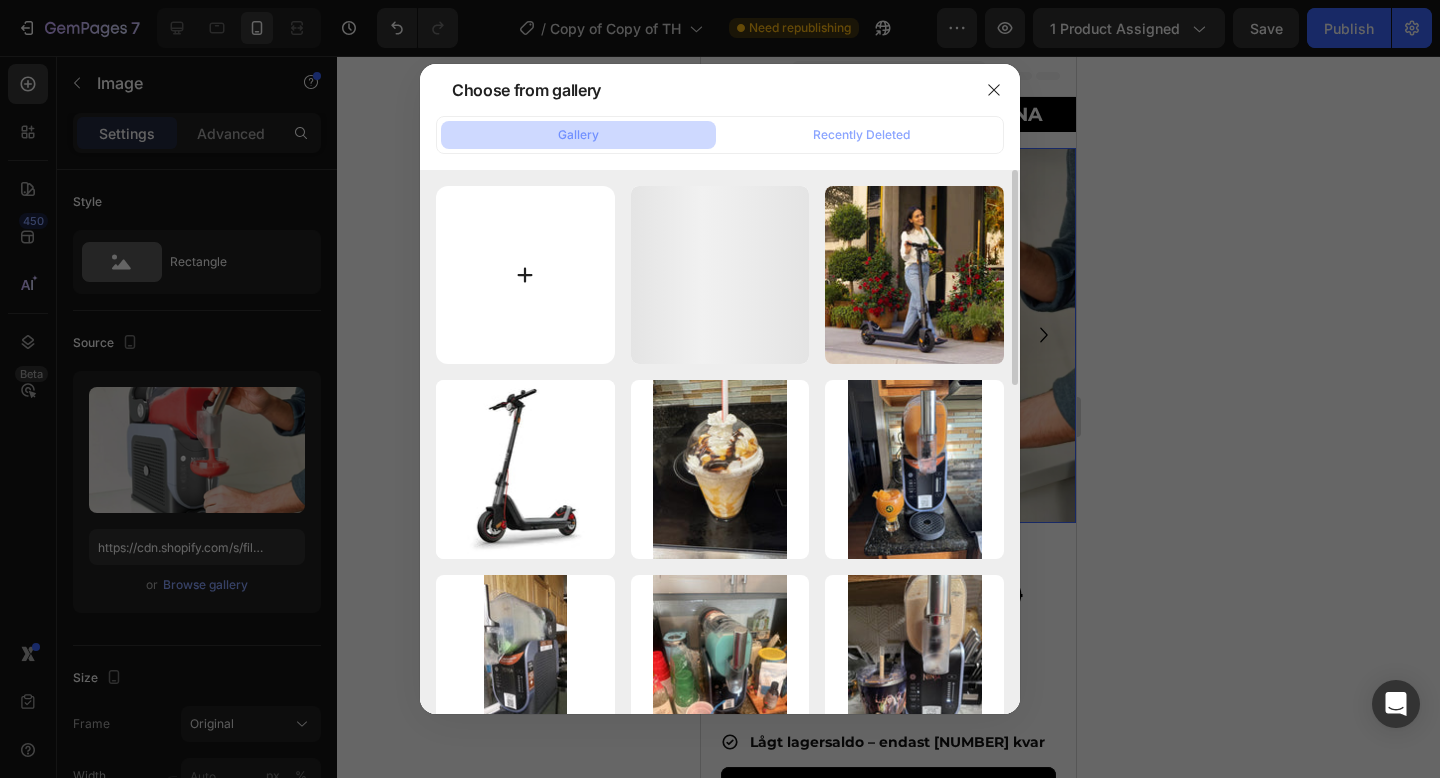 click at bounding box center (525, 275) 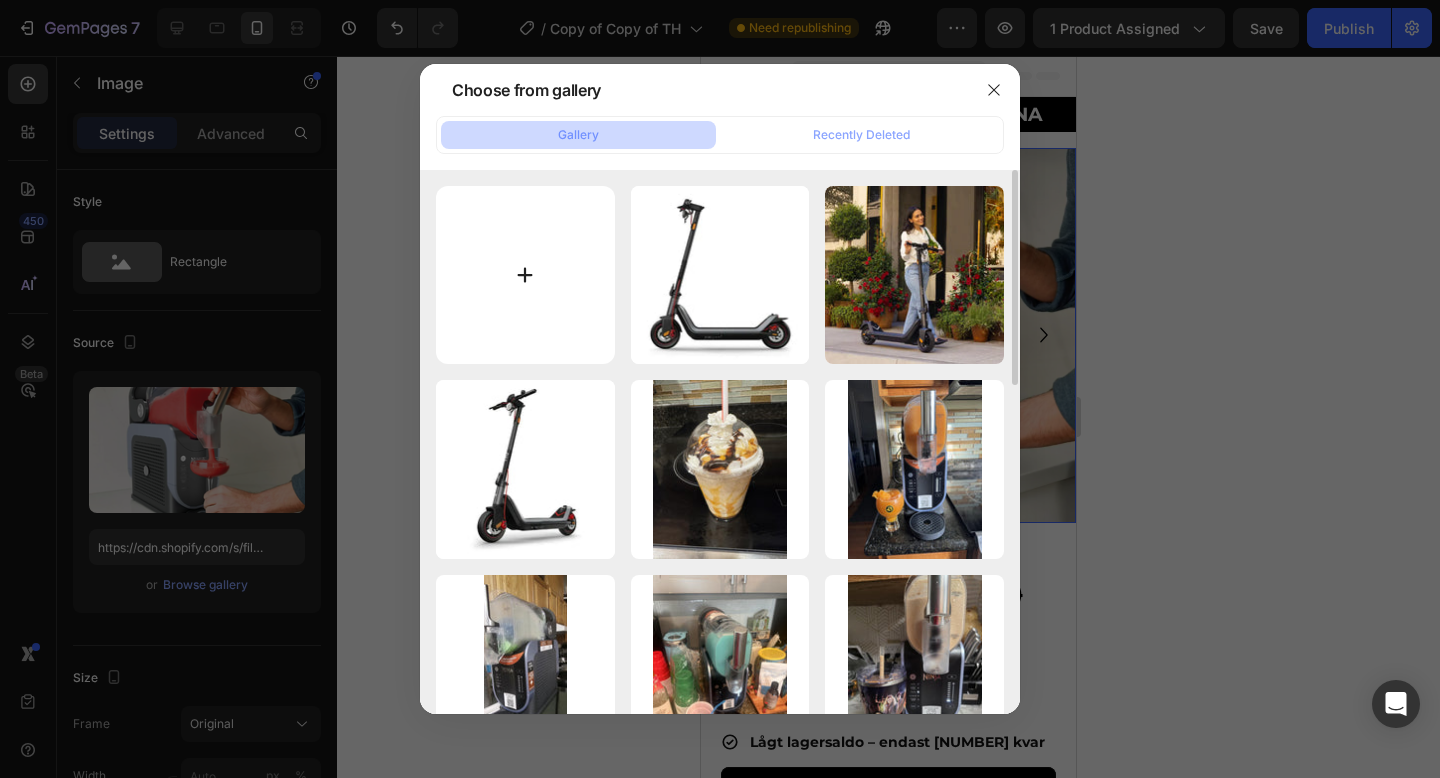 type on "C:\fakepath\[FILENAME].webp" 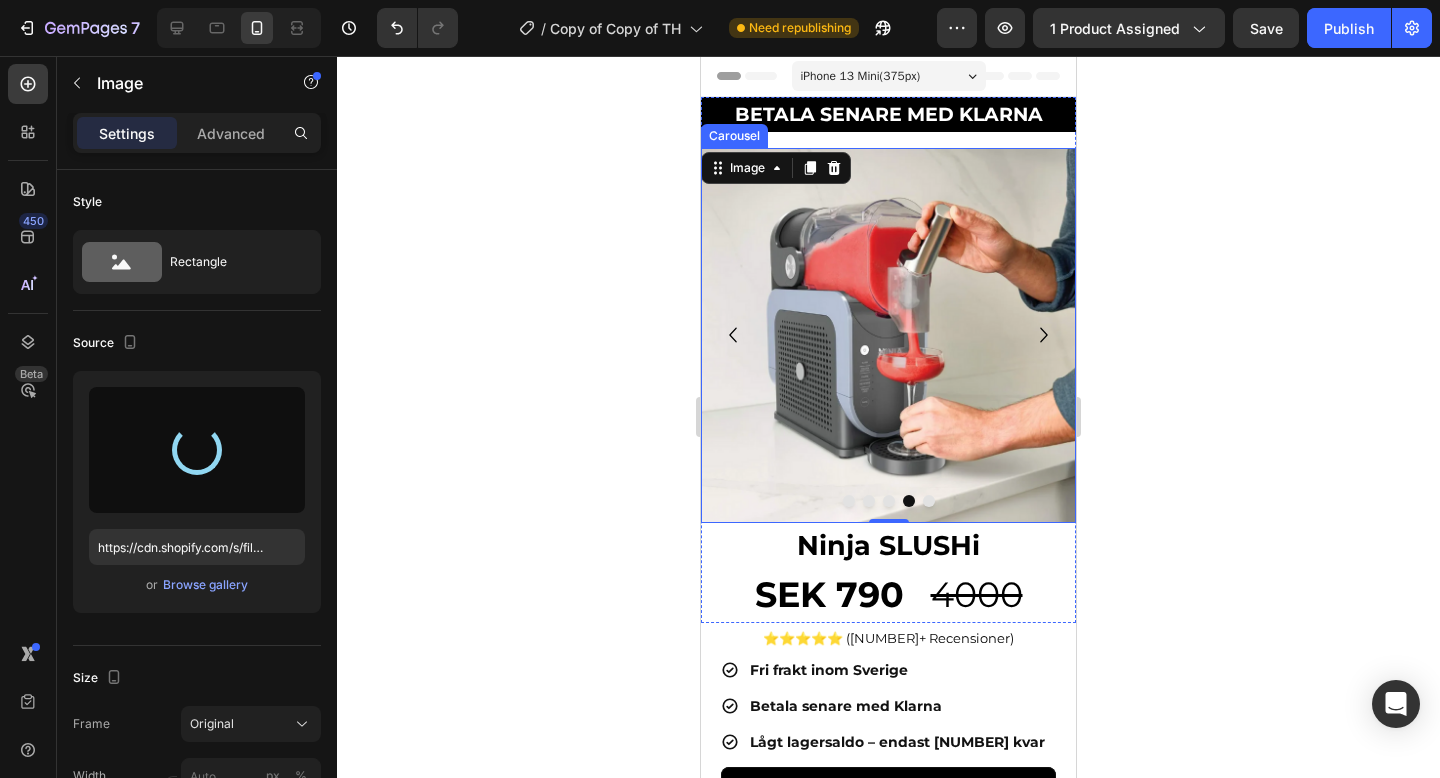 type on "https://cdn.shopify.com/s/files/1/0978/3672/8659/files/[FILENAME].webp" 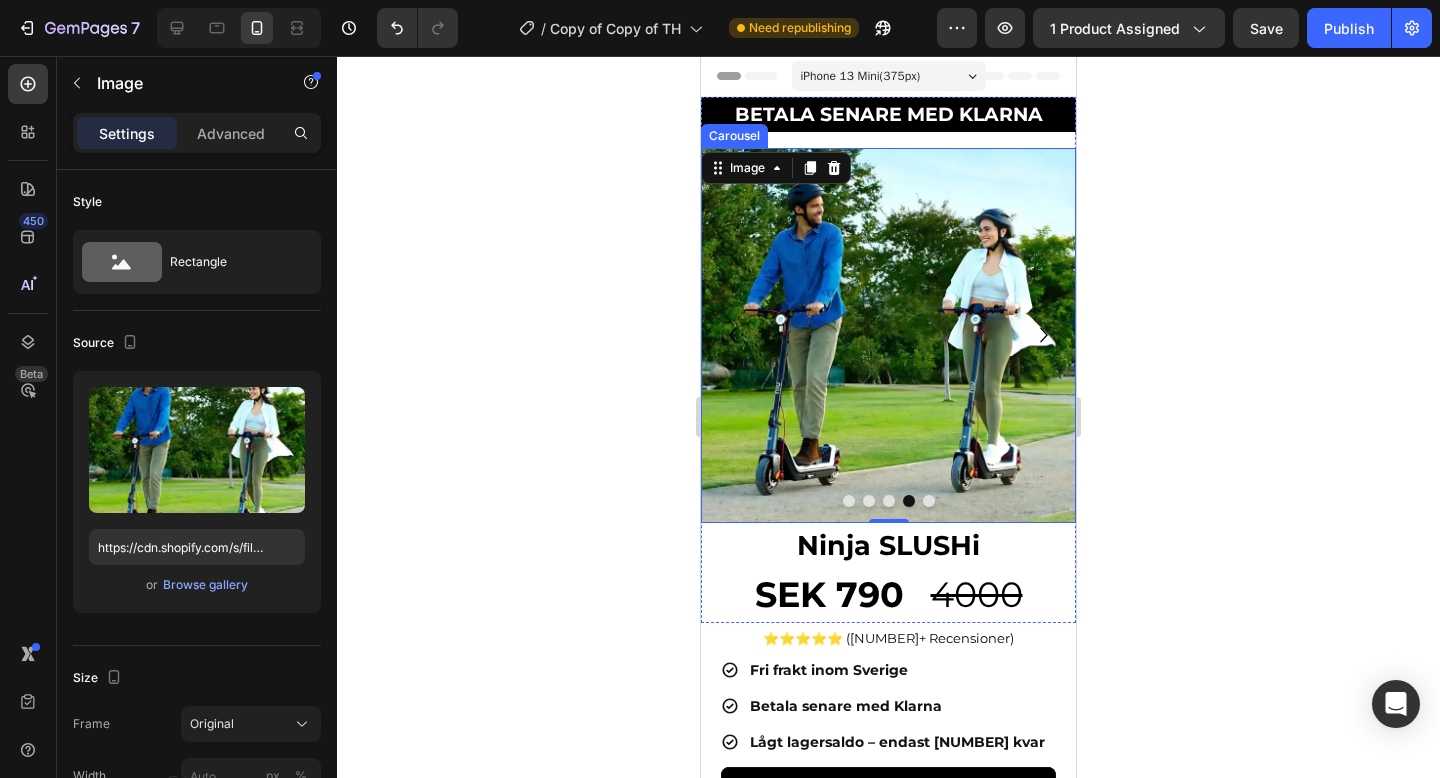click at bounding box center (929, 501) 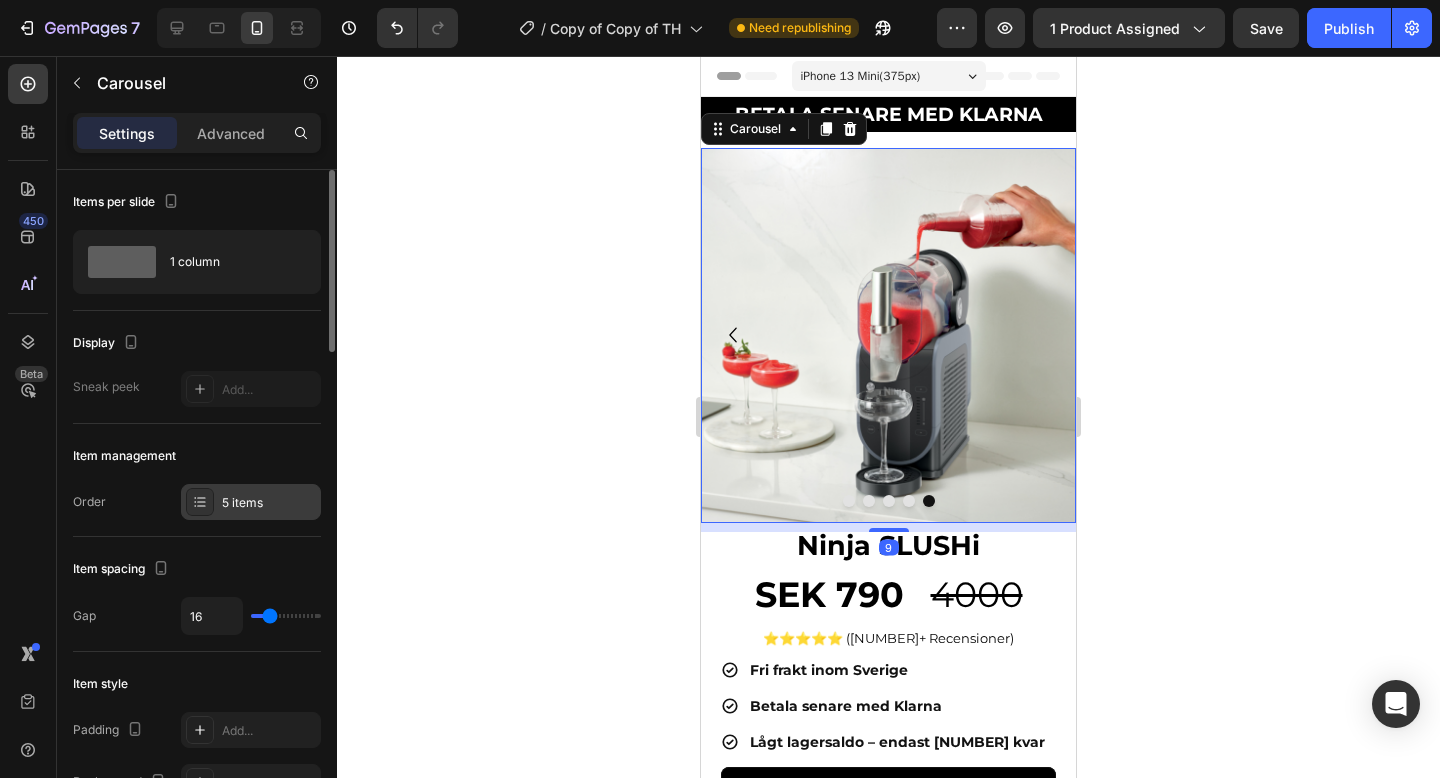click on "5 items" at bounding box center [269, 503] 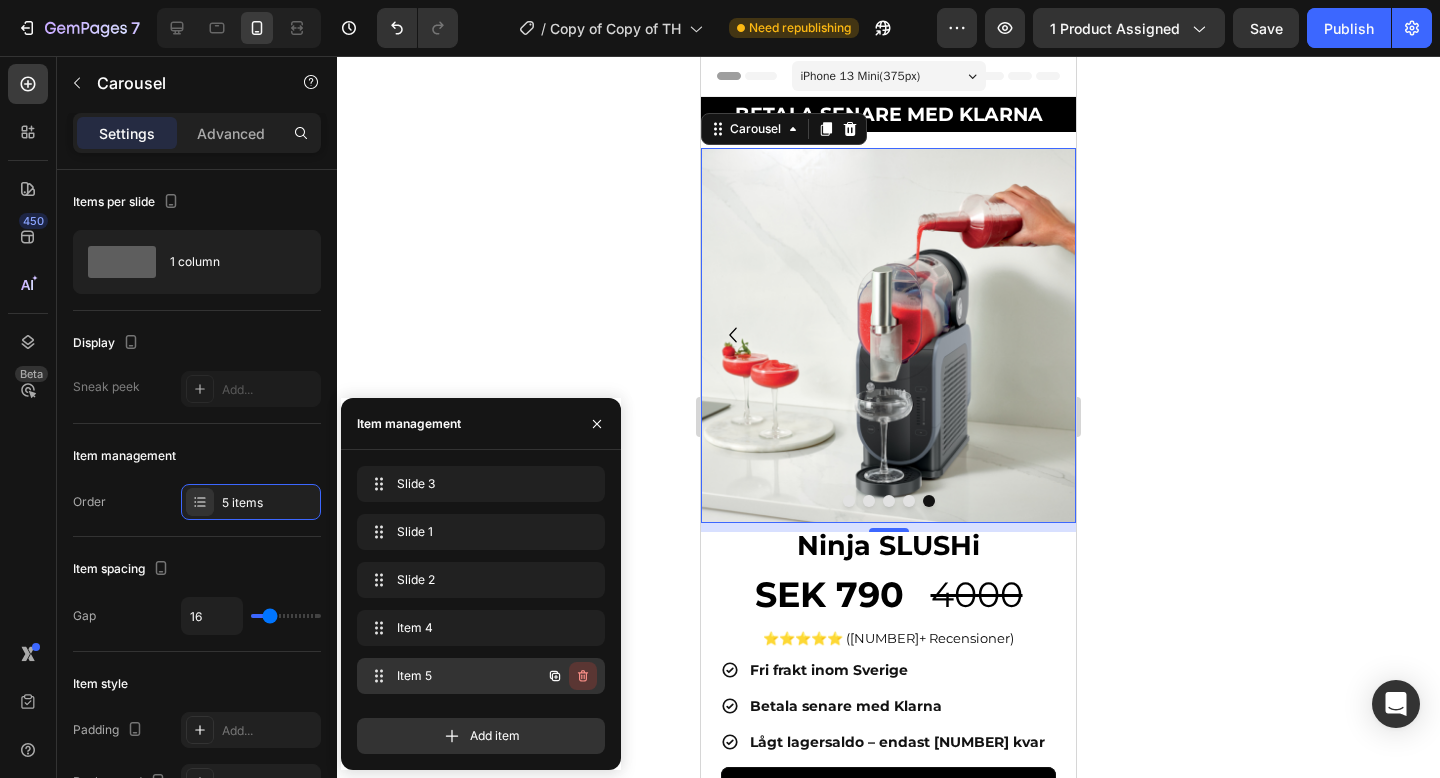 click 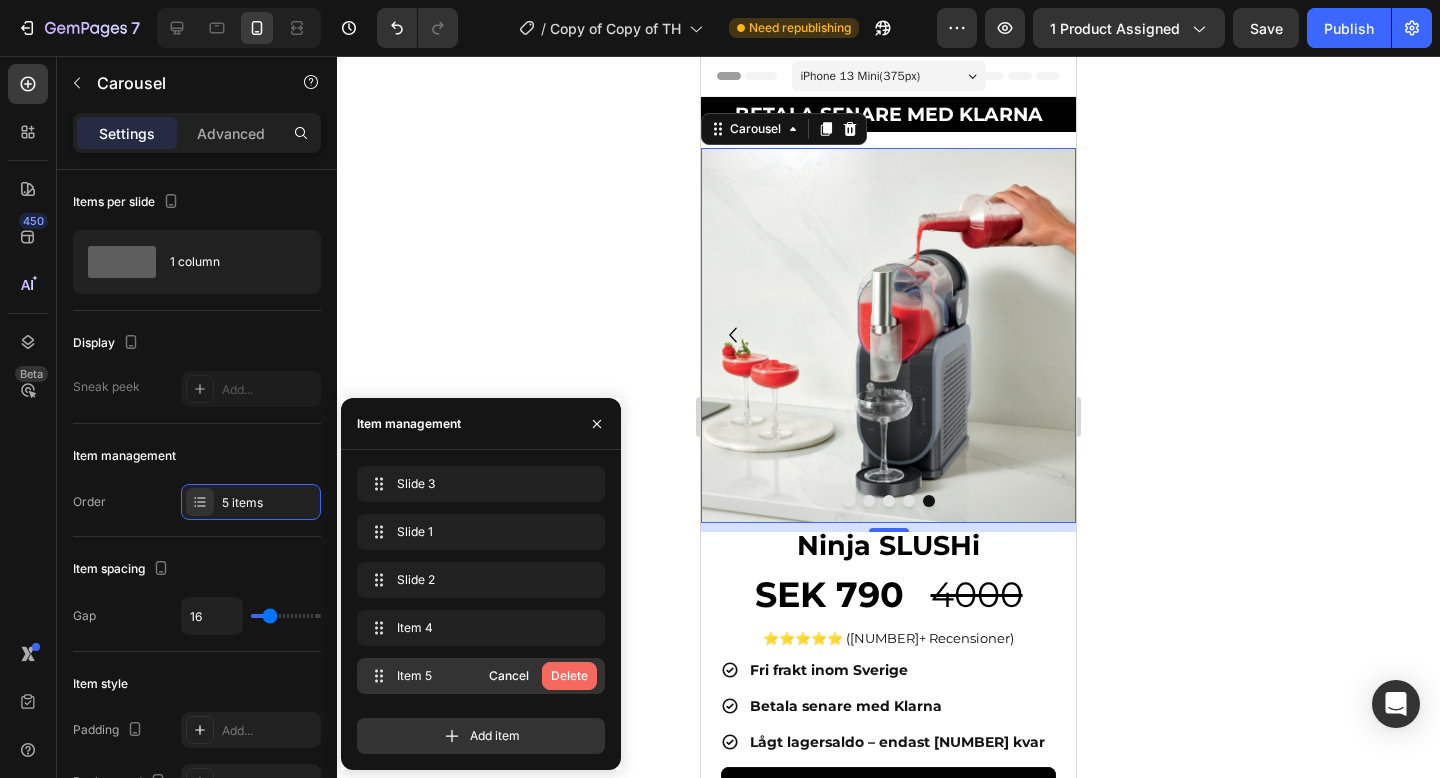 click on "Delete" at bounding box center (569, 676) 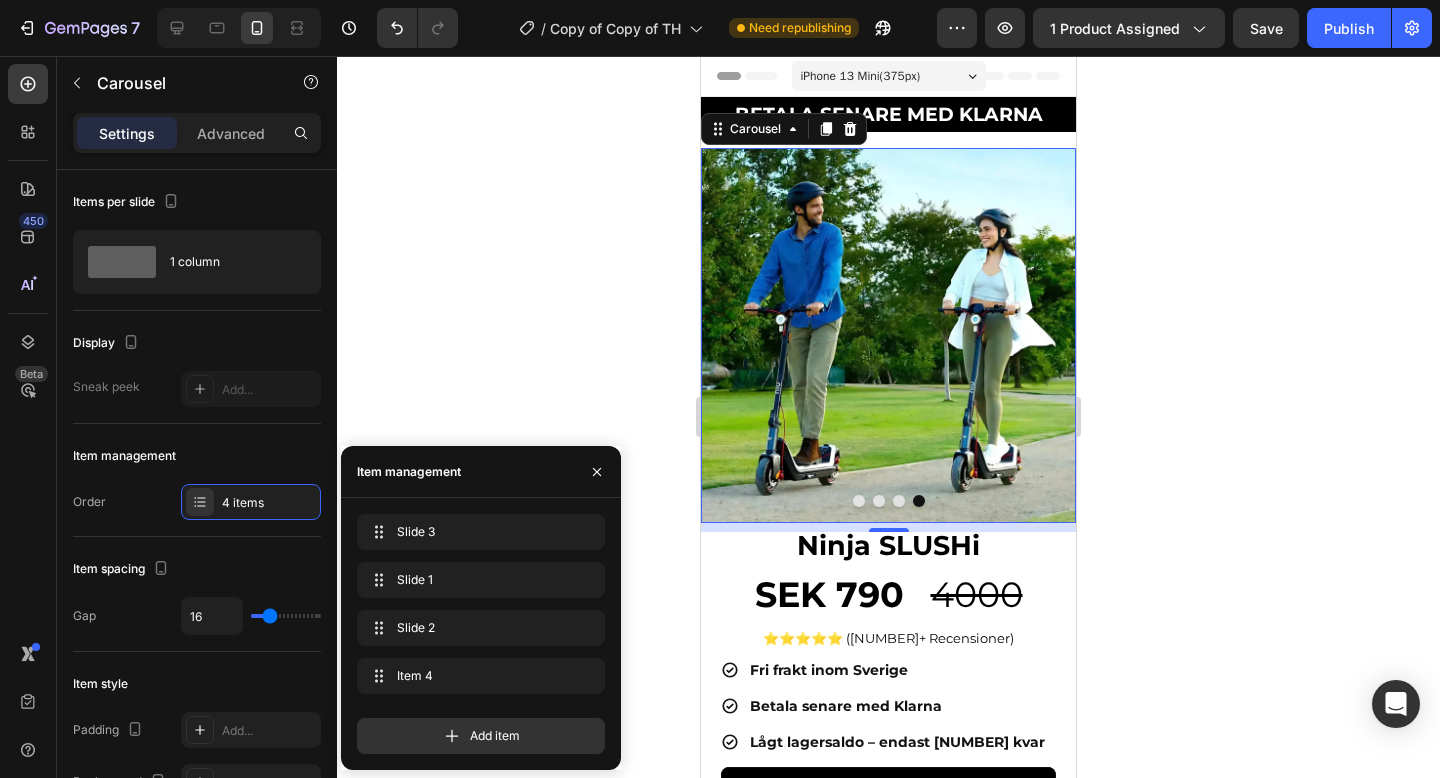 click 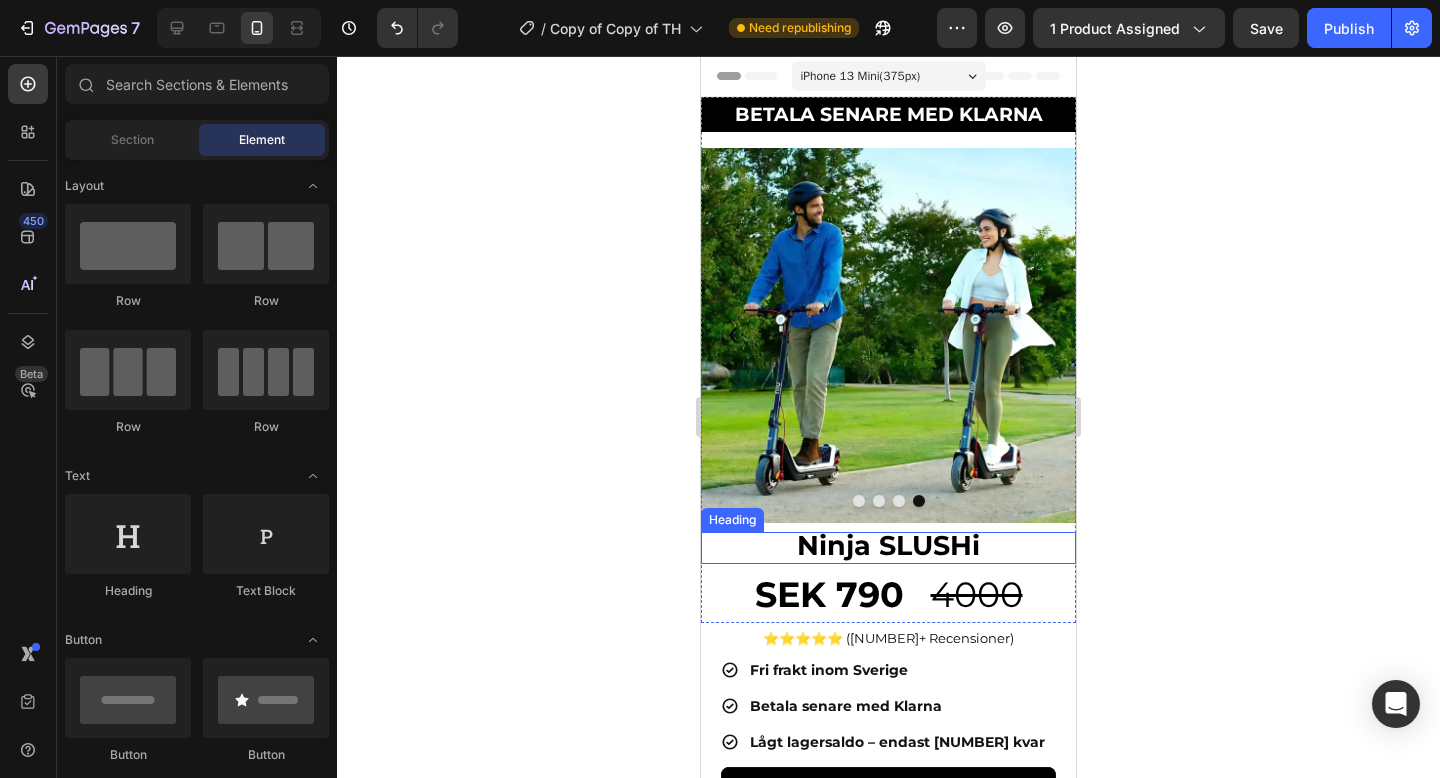 click on "Ninja SLUSHi" at bounding box center (888, 545) 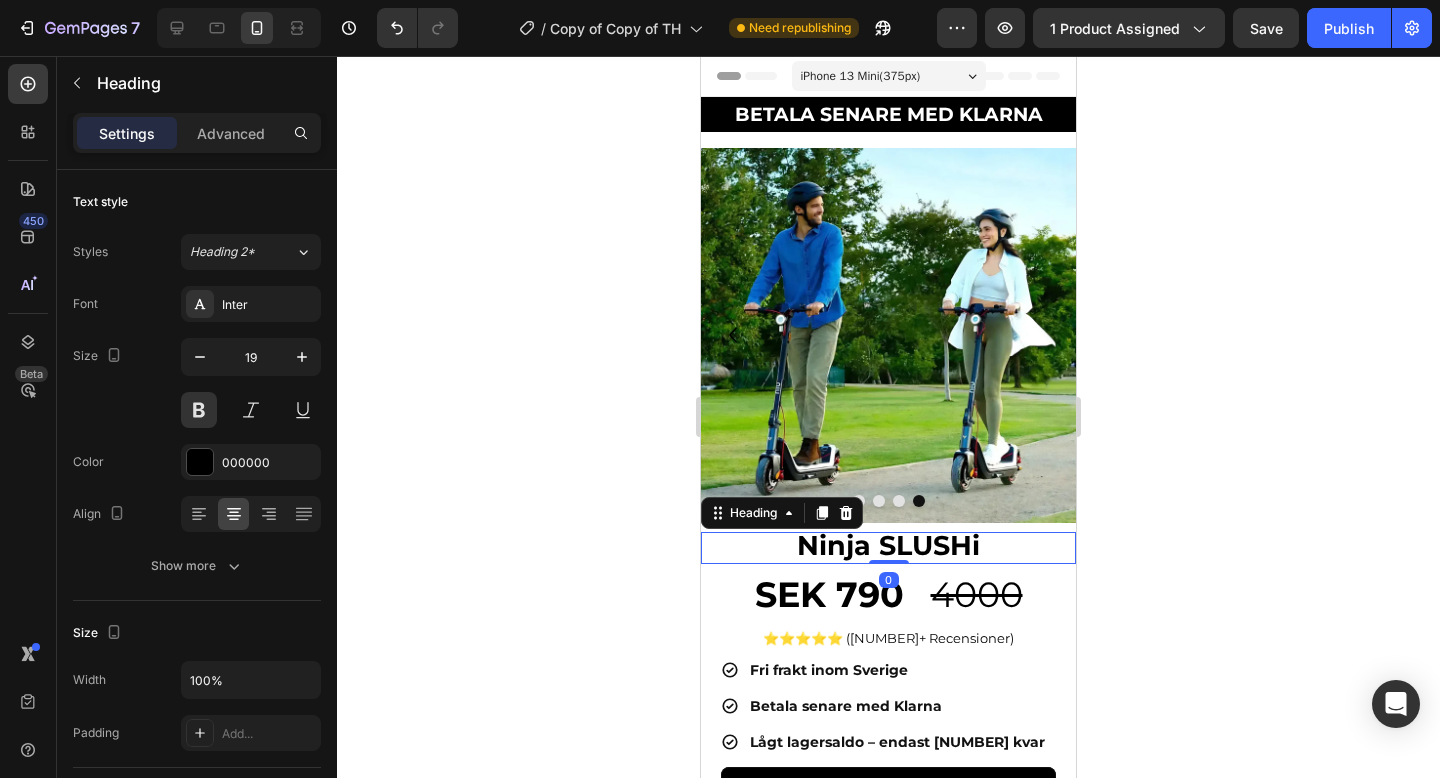 click on "Ninja SLUSHi" at bounding box center (888, 545) 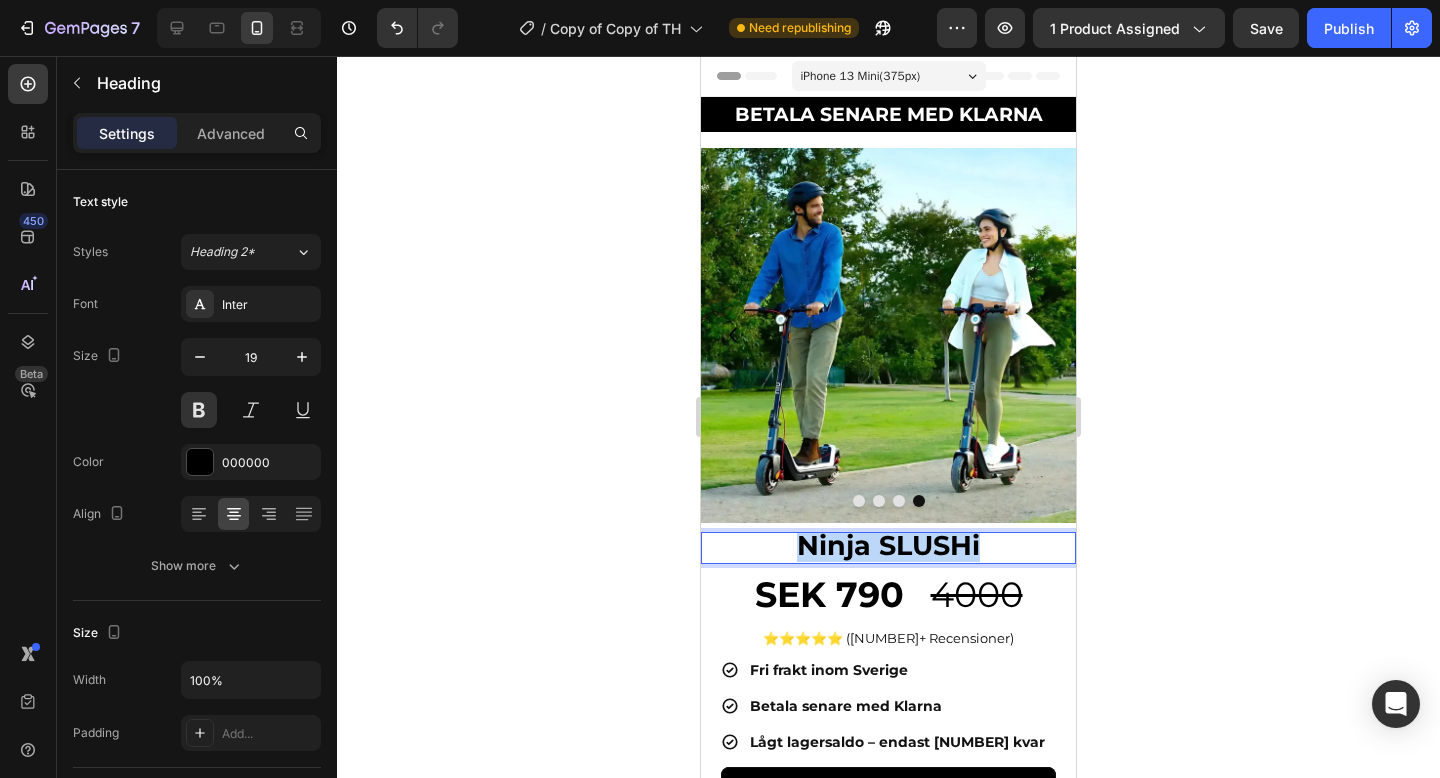 click on "Ninja SLUSHi" at bounding box center (888, 545) 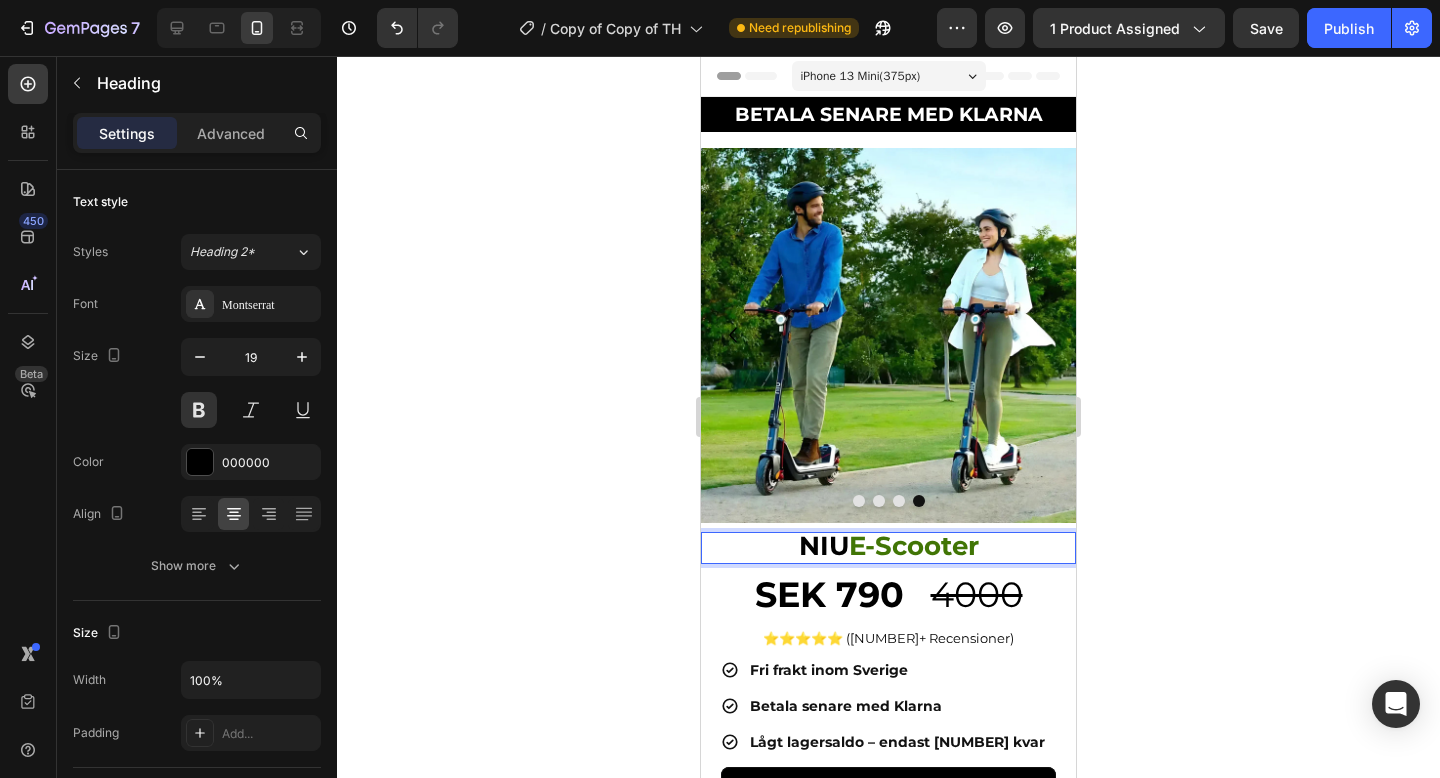 click 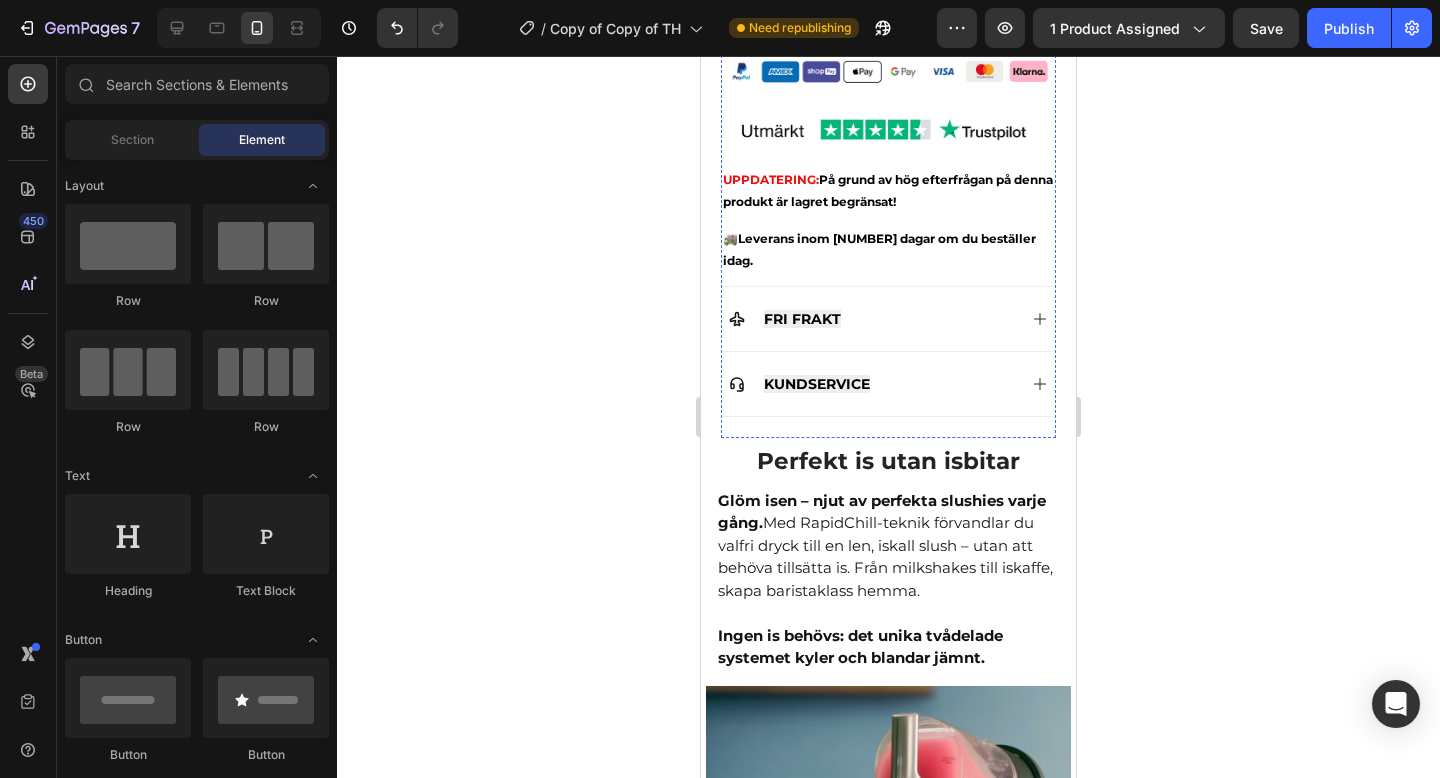 scroll, scrollTop: 839, scrollLeft: 0, axis: vertical 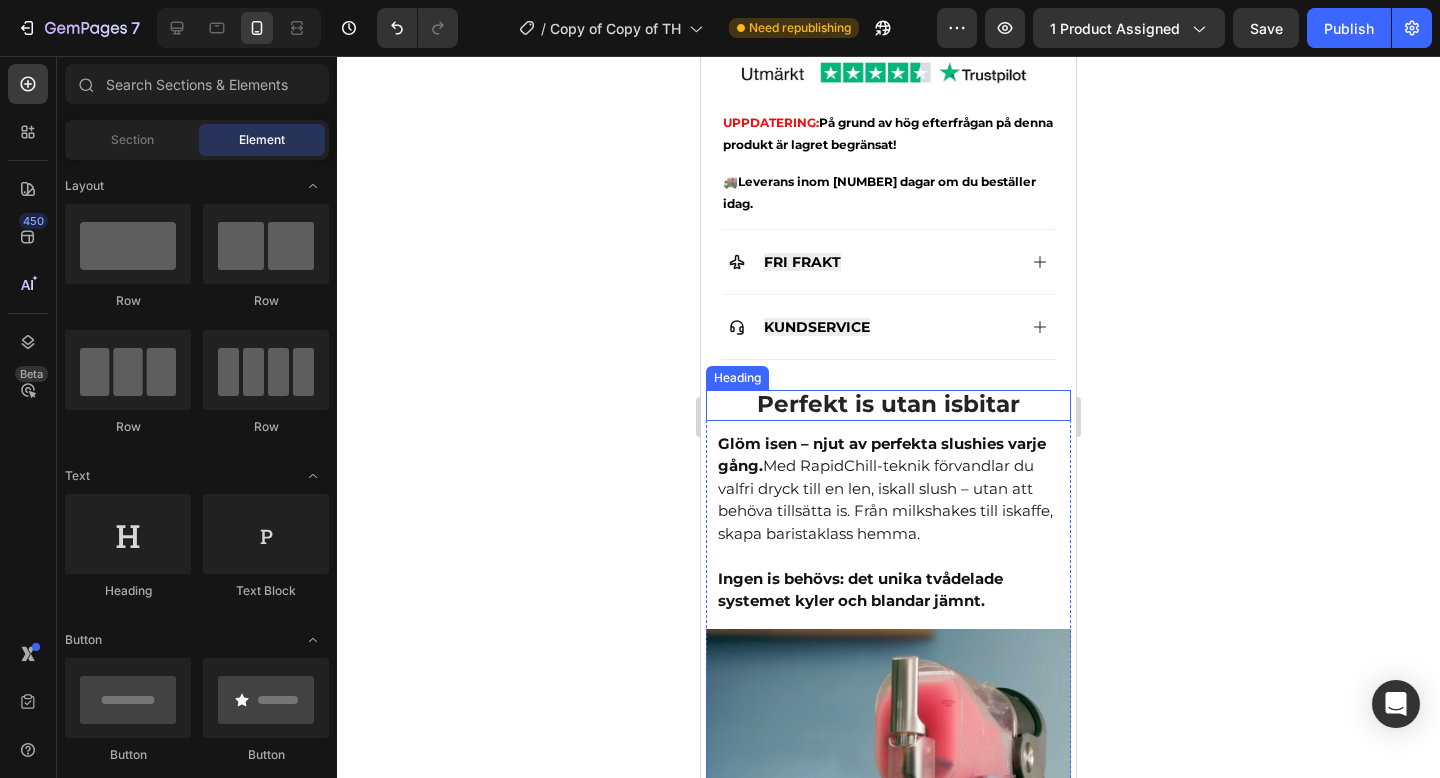 click on "Perfekt is utan isbitar" at bounding box center [888, 404] 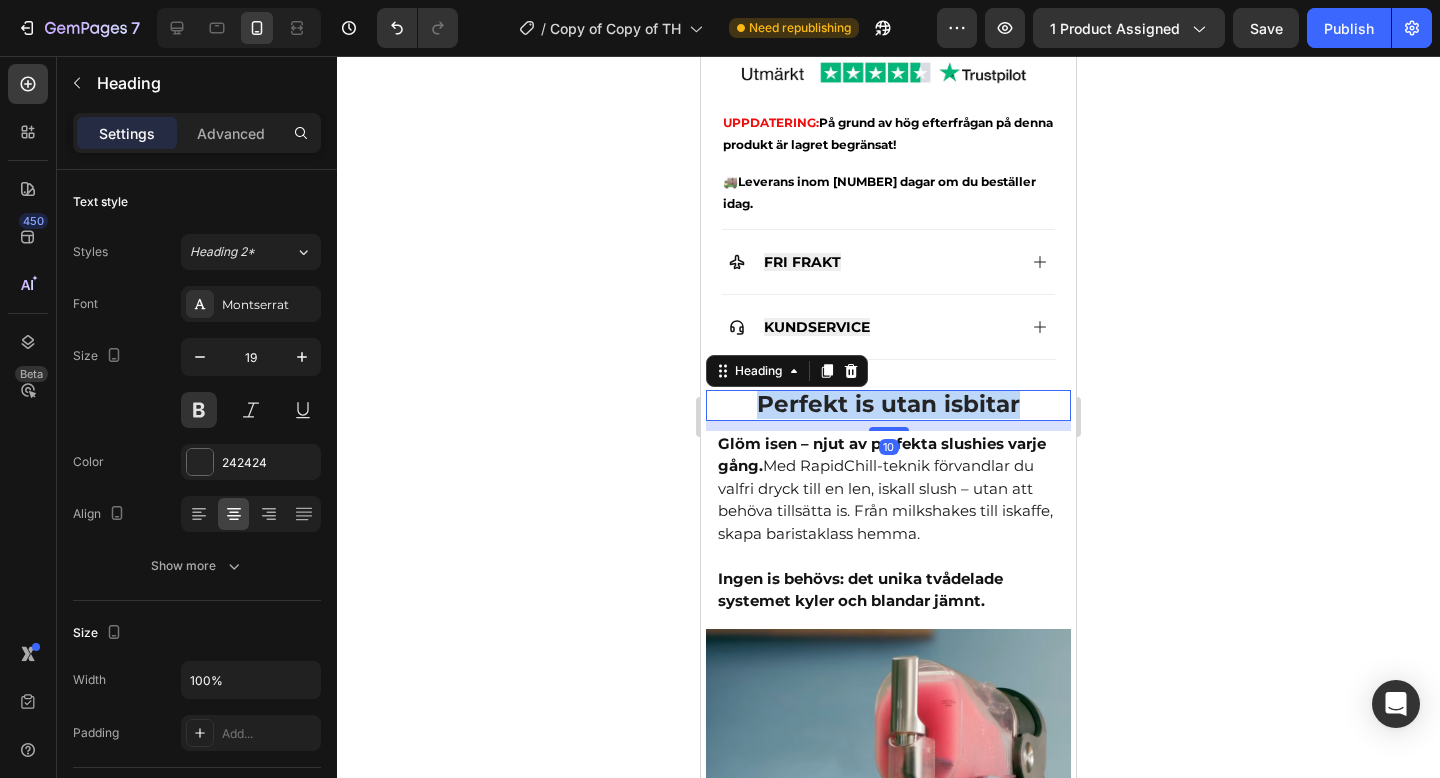 click on "Perfekt is utan isbitar" at bounding box center [888, 404] 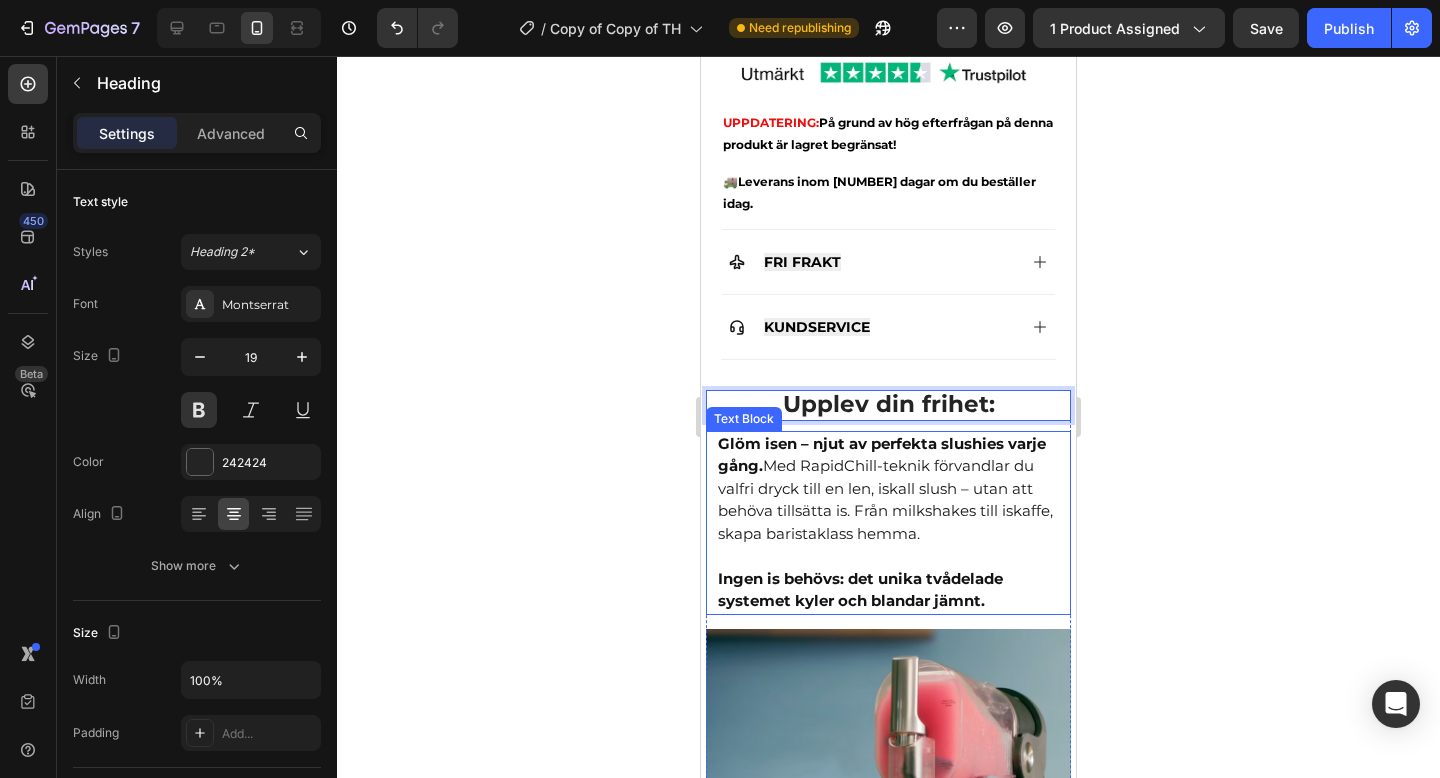 click on "Ingen is behövs: det unika tvådelade systemet kyler och blandar jämnt." at bounding box center [860, 590] 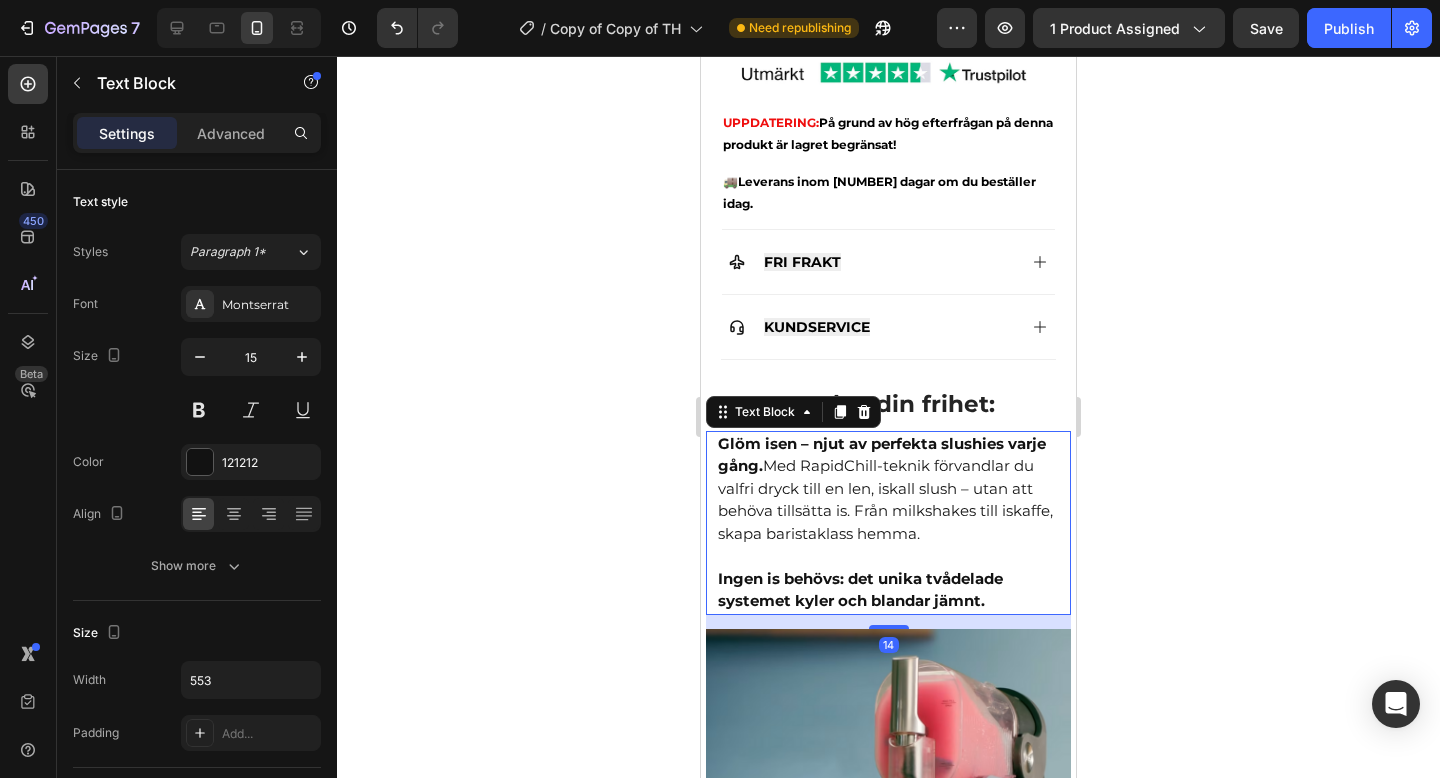 click on "Ingen is behövs: det unika tvådelade systemet kyler och blandar jämnt." at bounding box center [888, 579] 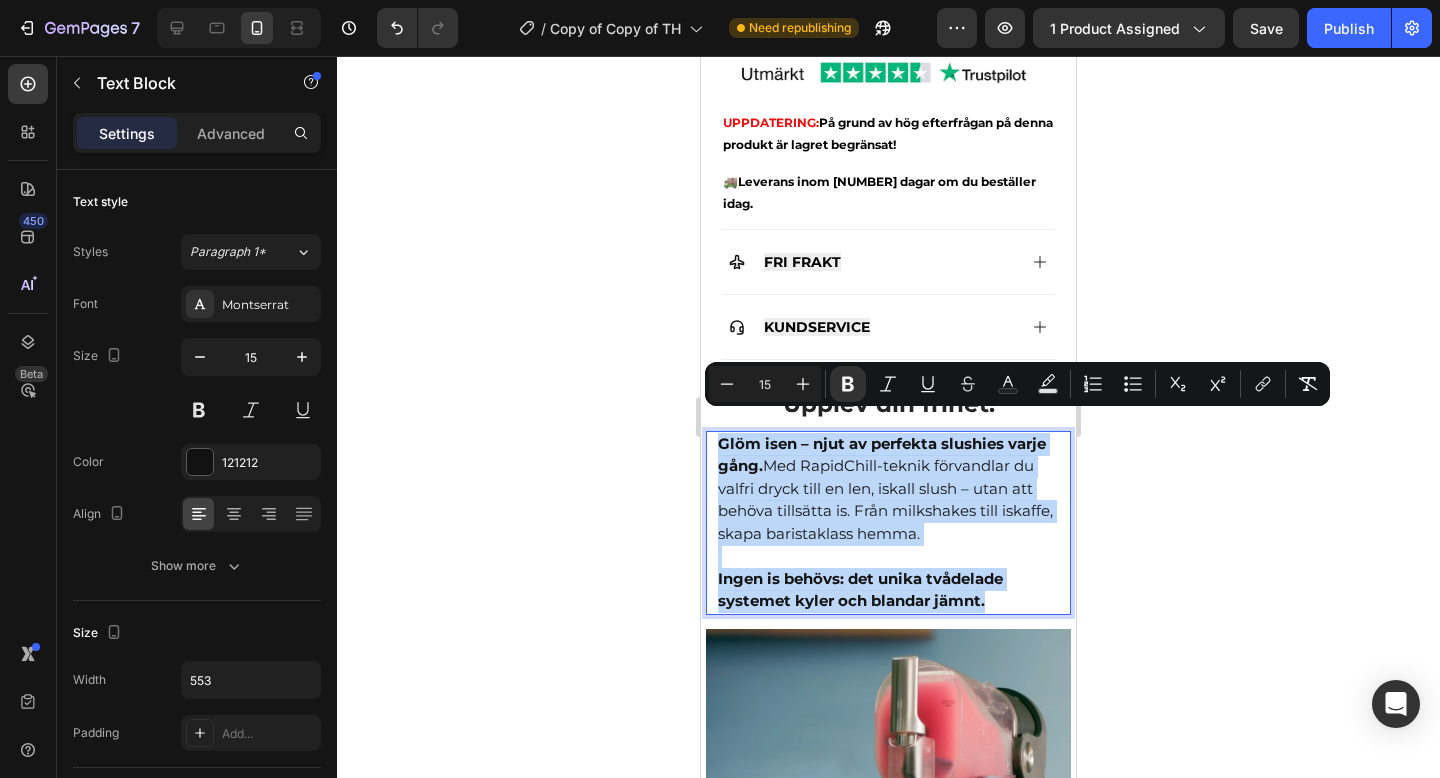 drag, startPoint x: 1016, startPoint y: 584, endPoint x: 649, endPoint y: 388, distance: 416.0589 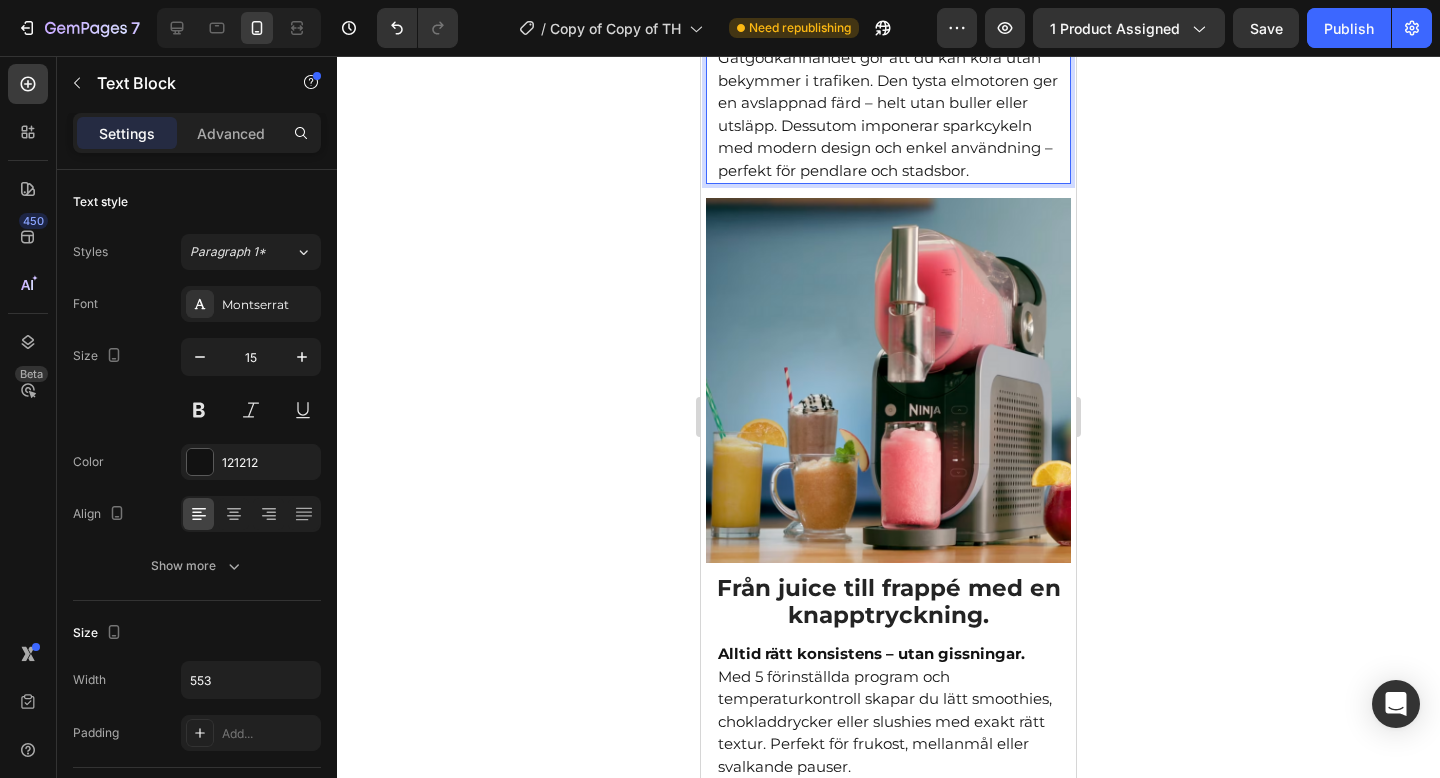 scroll, scrollTop: 1418, scrollLeft: 0, axis: vertical 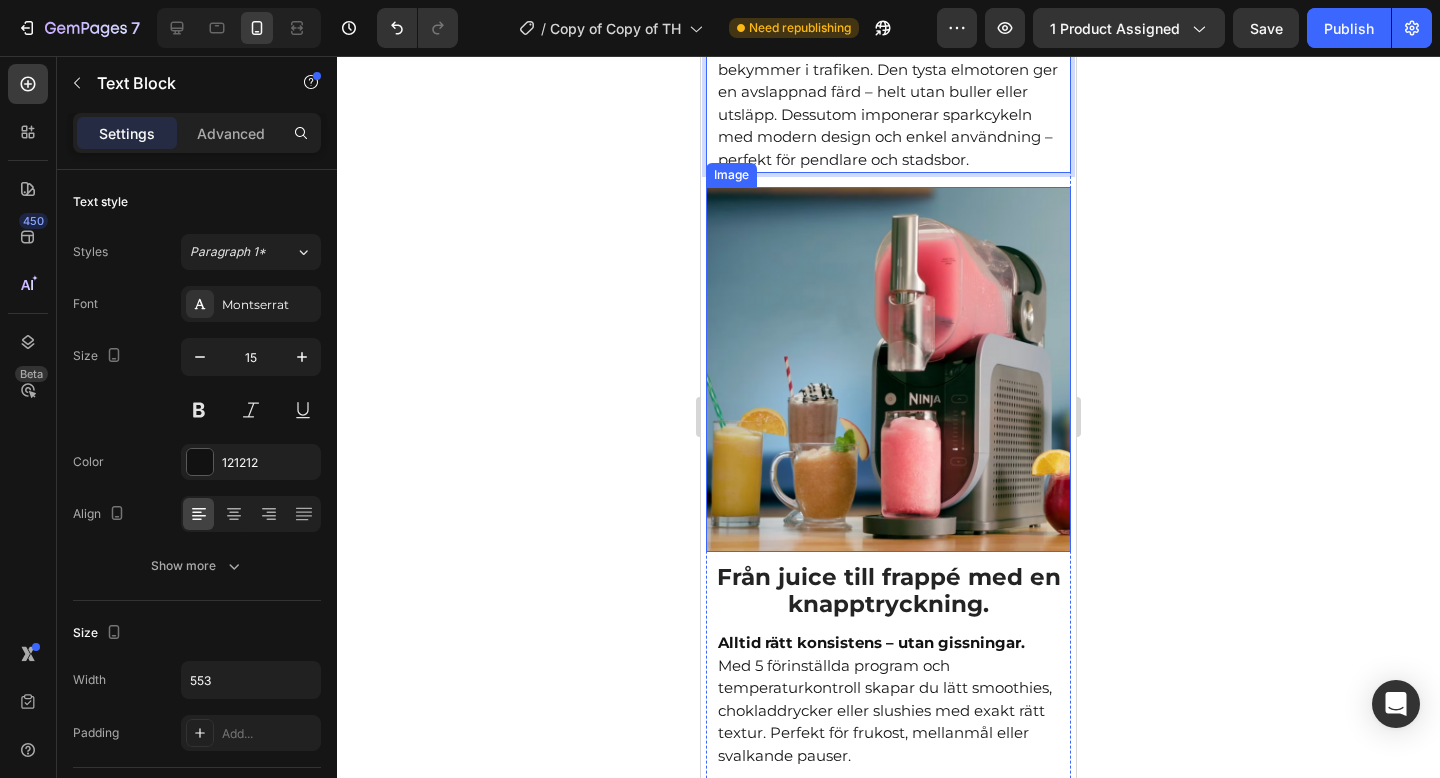 click at bounding box center [888, 369] 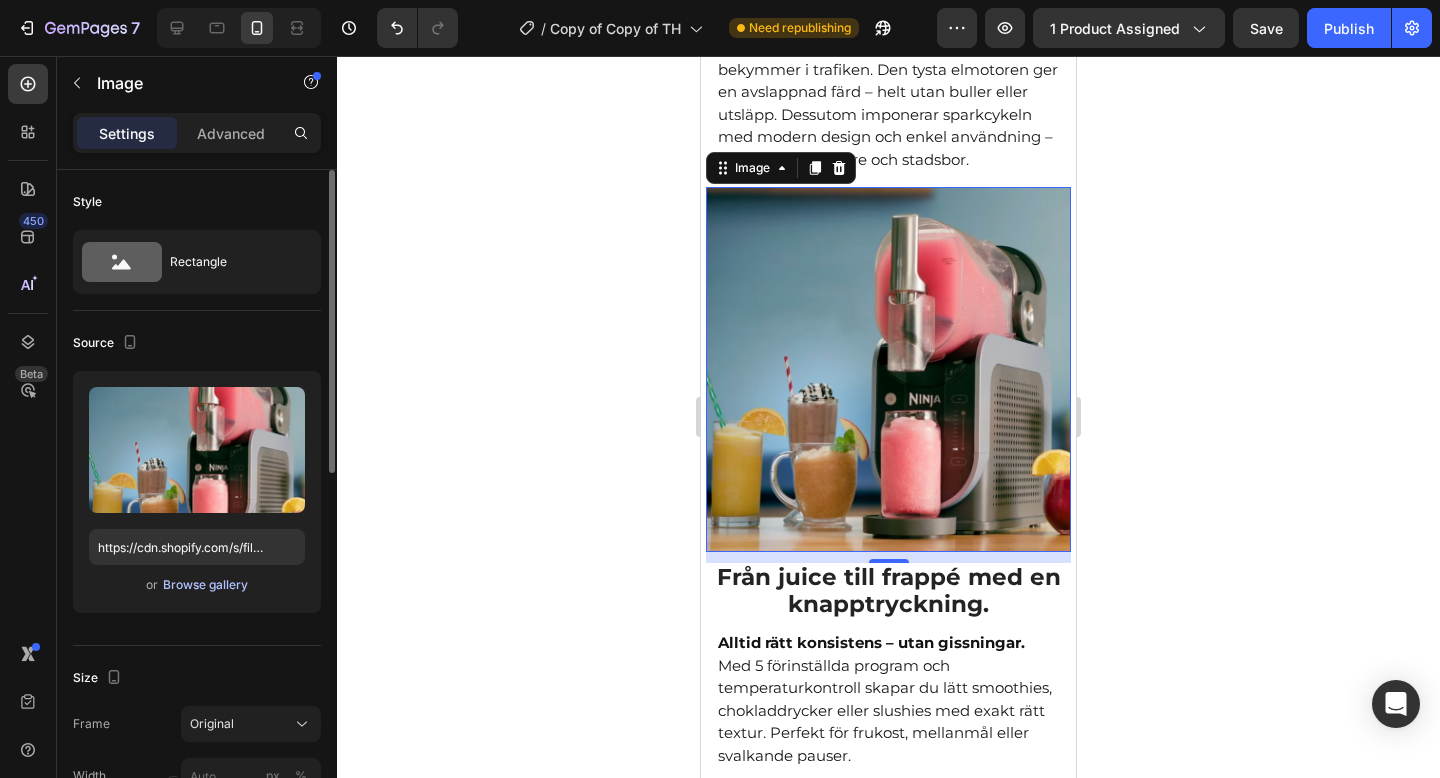 click on "Browse gallery" at bounding box center [205, 585] 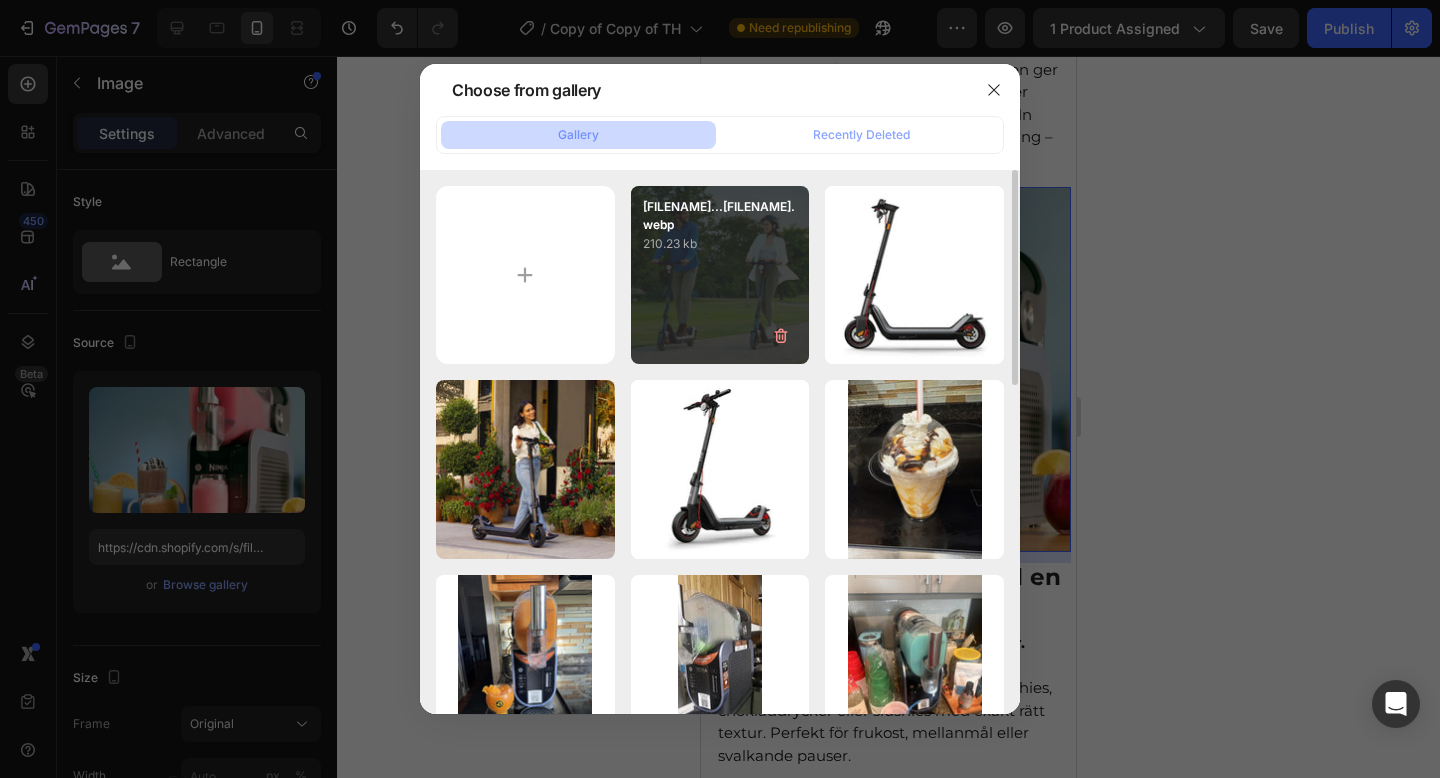 click on "gempages_57351790171...3c.webp 210.23 kb" at bounding box center [720, 275] 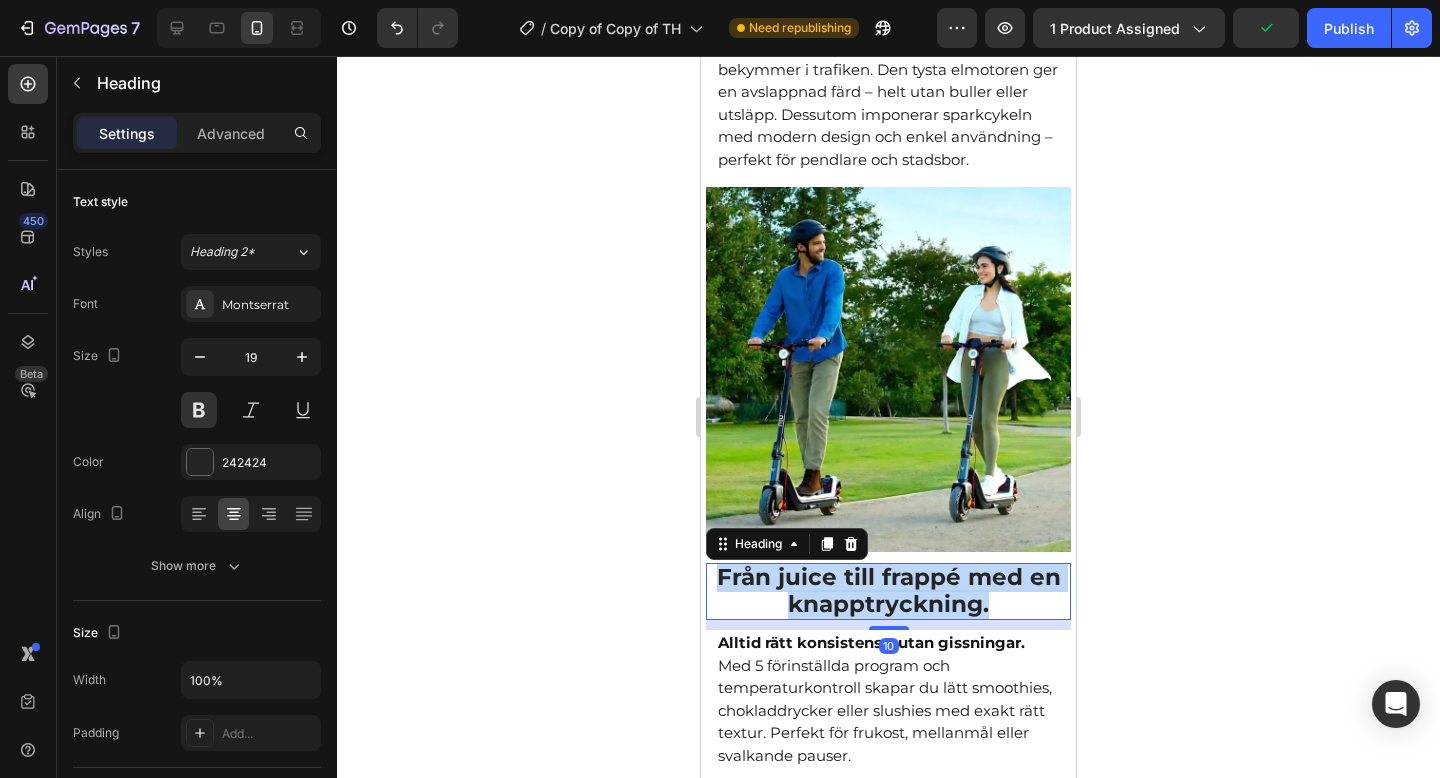 click on "Från juice till frappé med en knapptryckning." at bounding box center [889, 590] 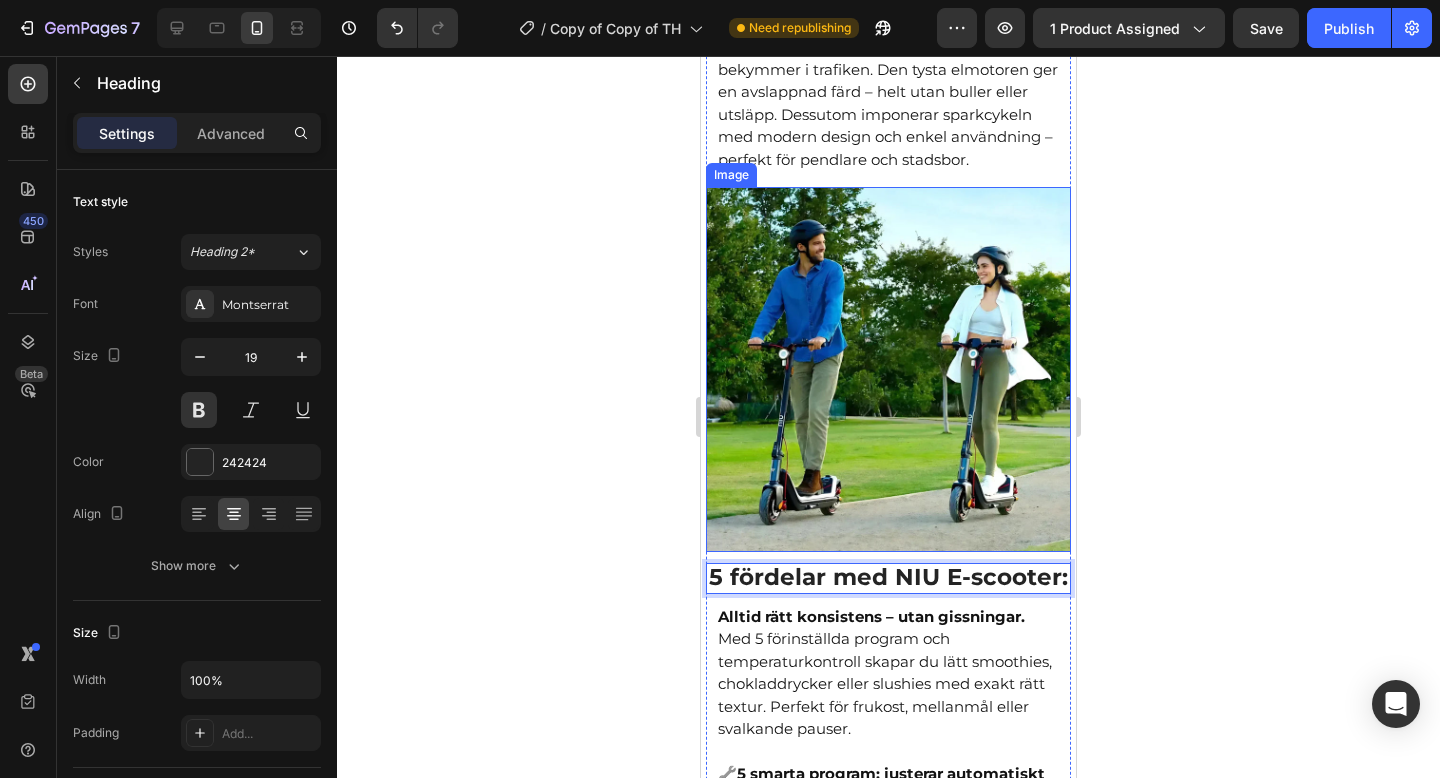 click at bounding box center [888, 369] 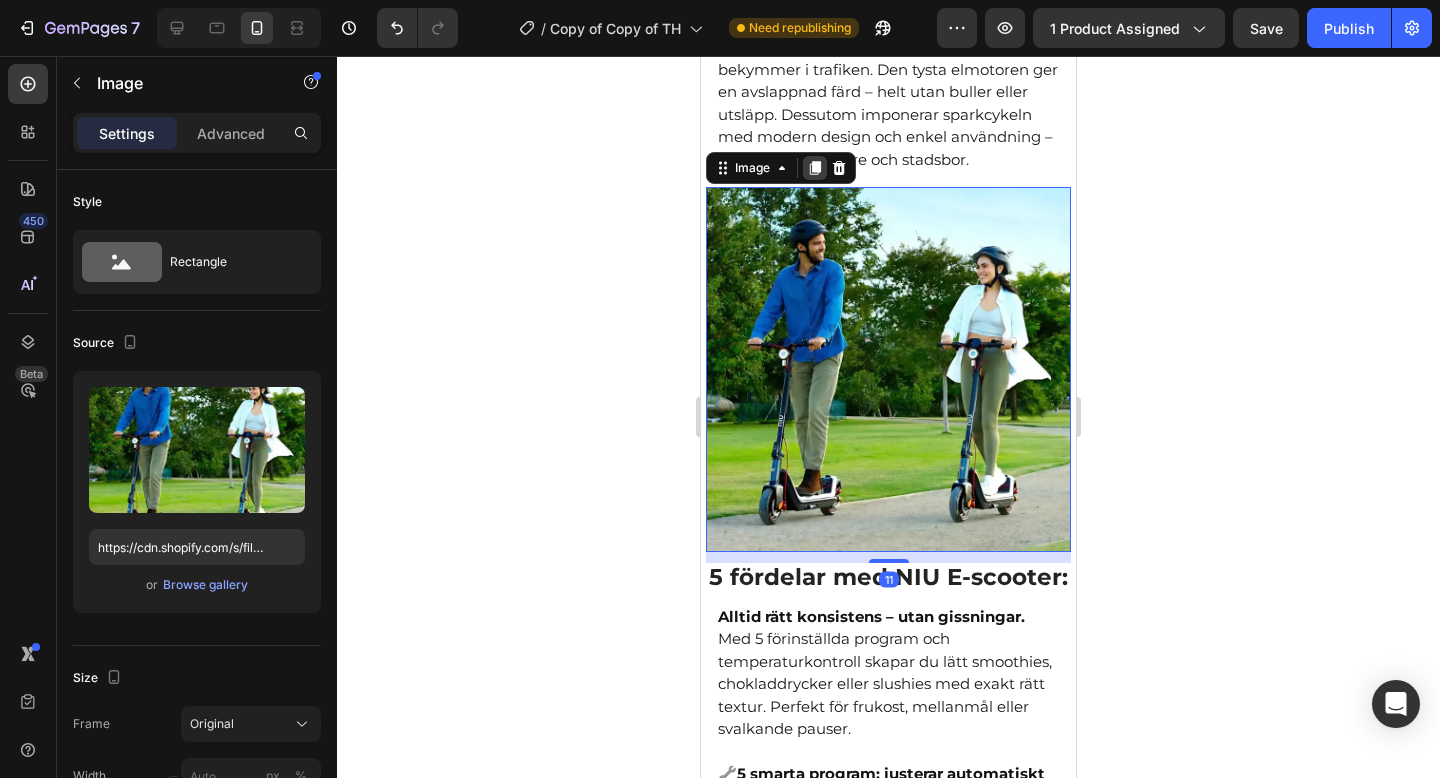click 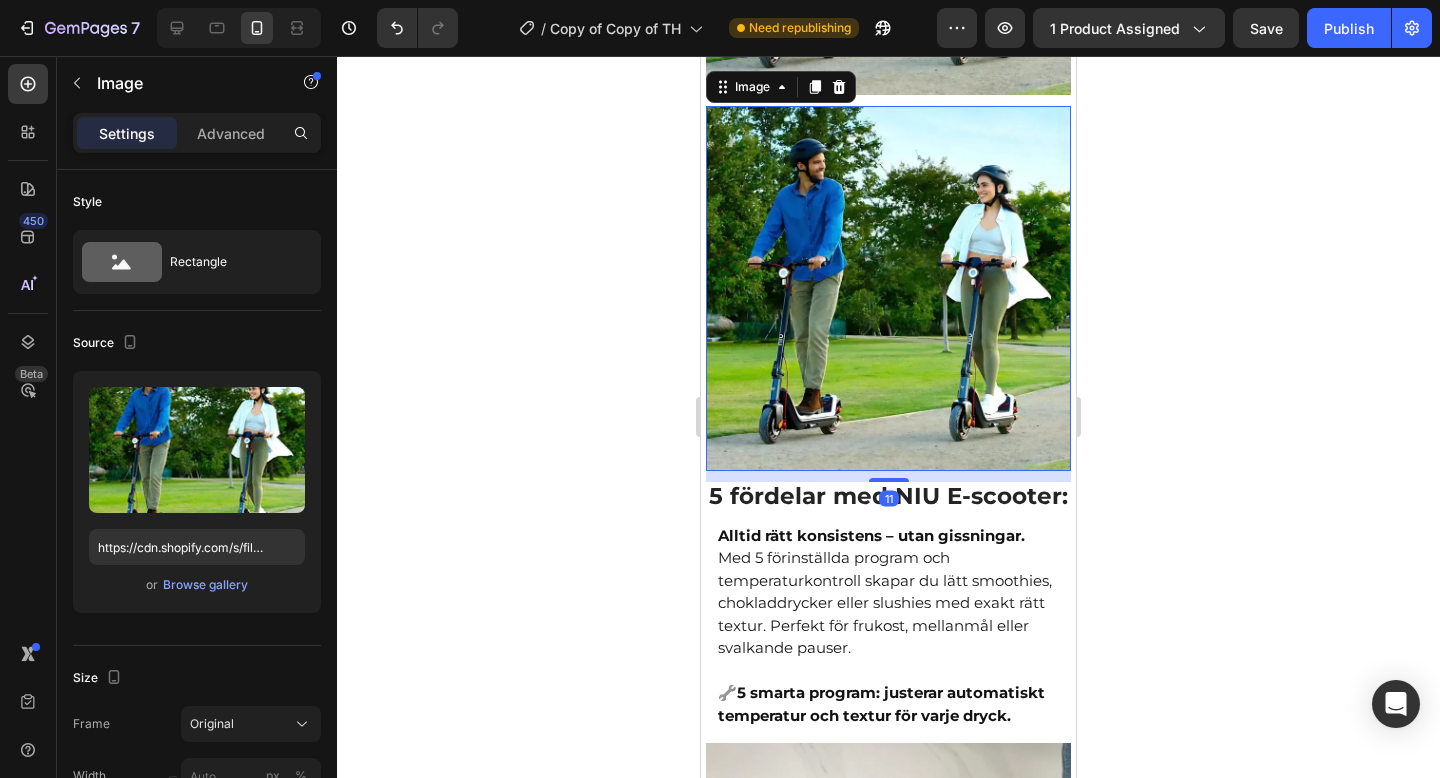 scroll, scrollTop: 1877, scrollLeft: 0, axis: vertical 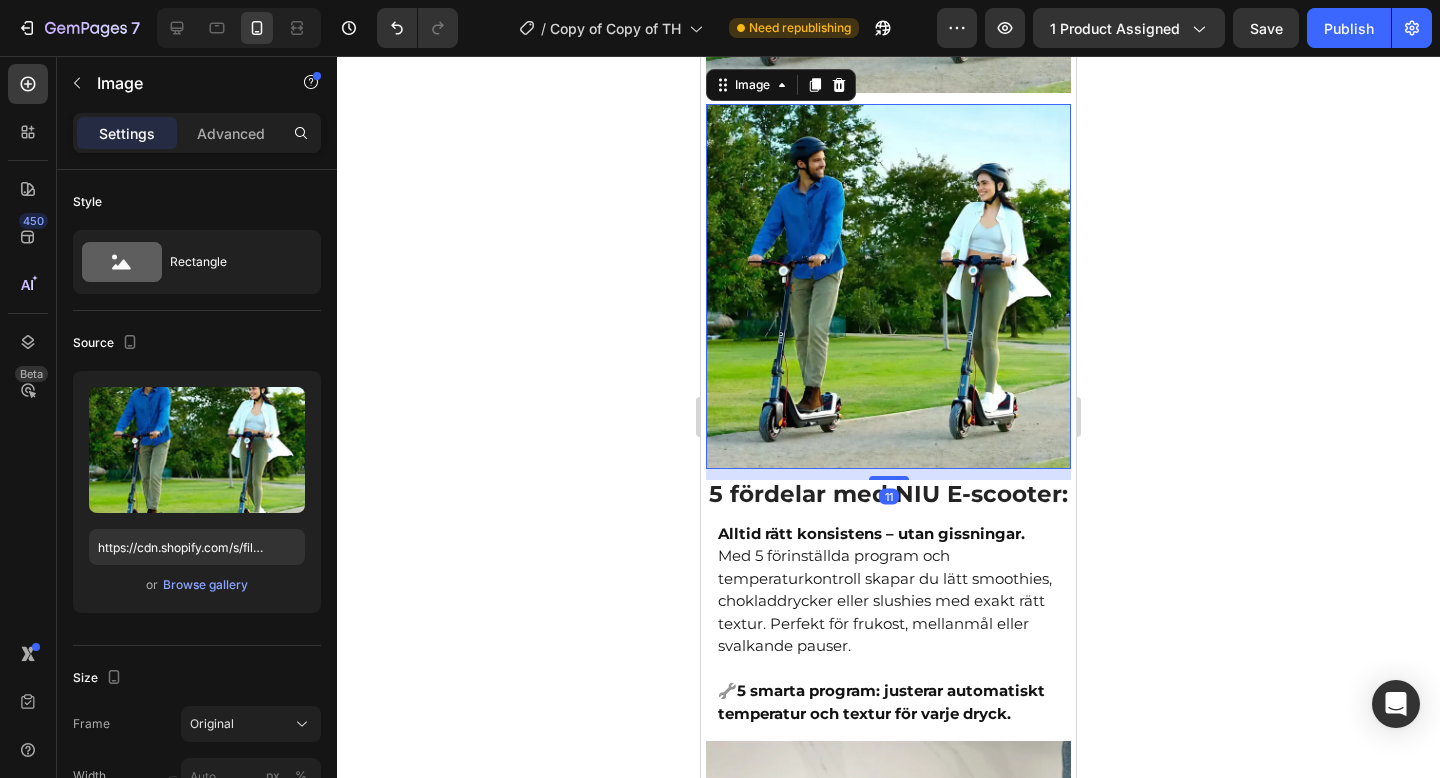 click at bounding box center [888, 286] 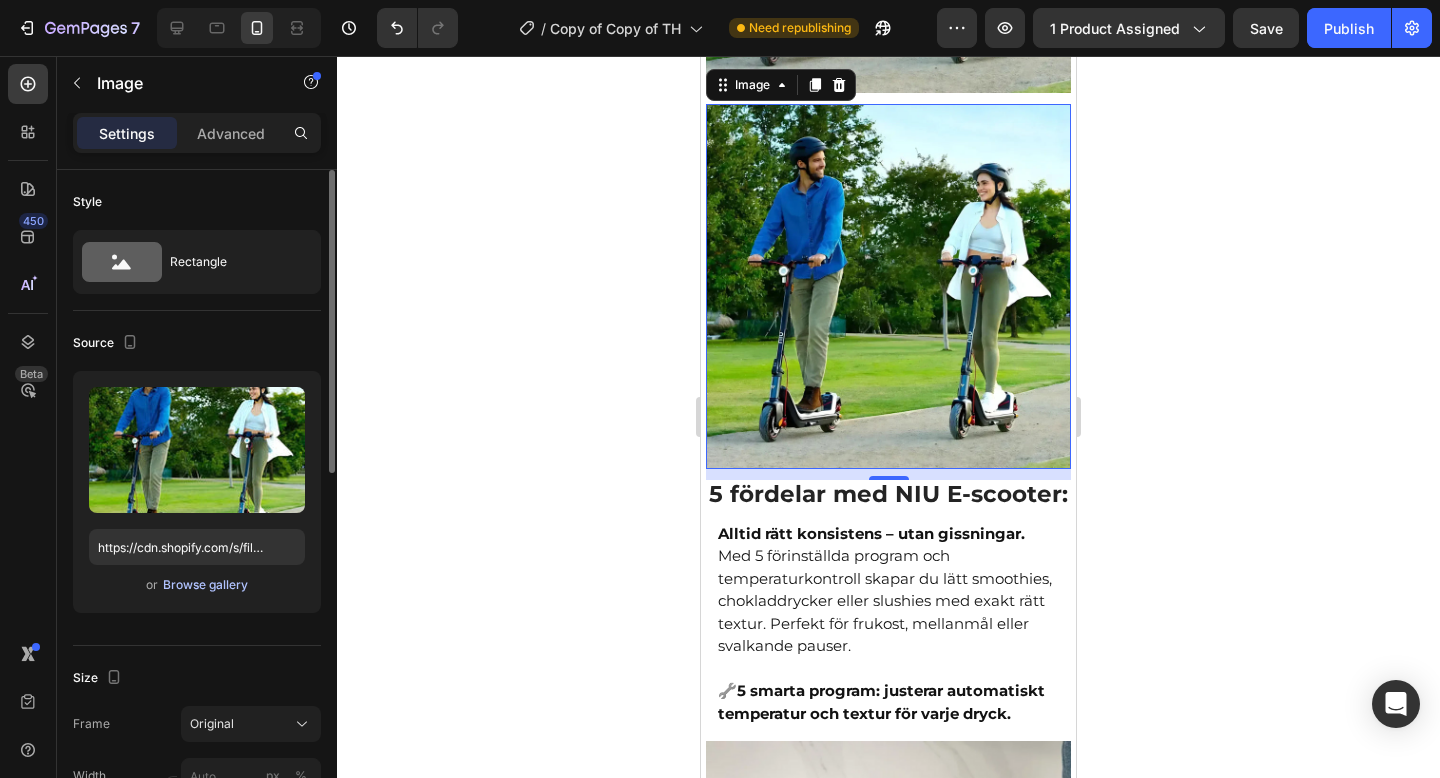 click on "Browse gallery" at bounding box center (205, 585) 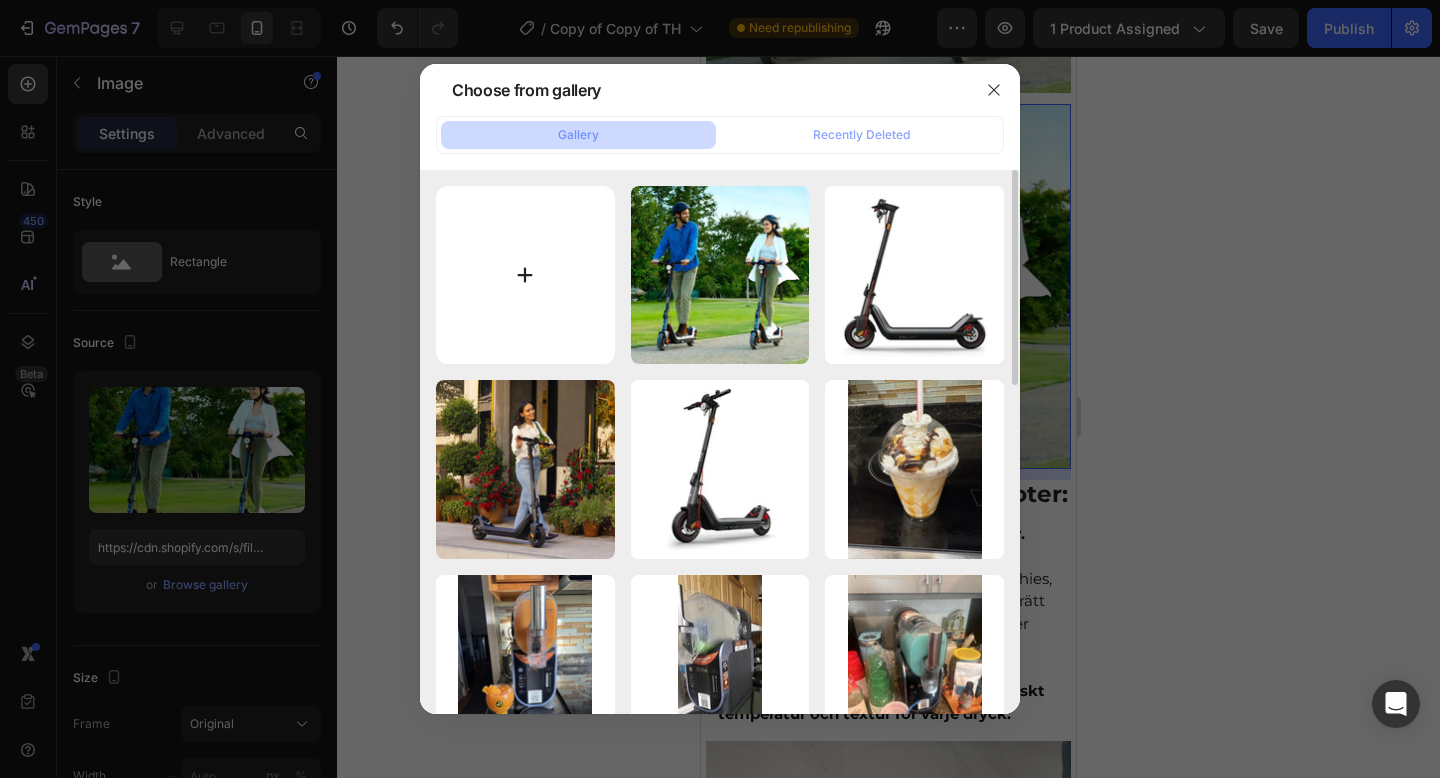 click at bounding box center (525, 275) 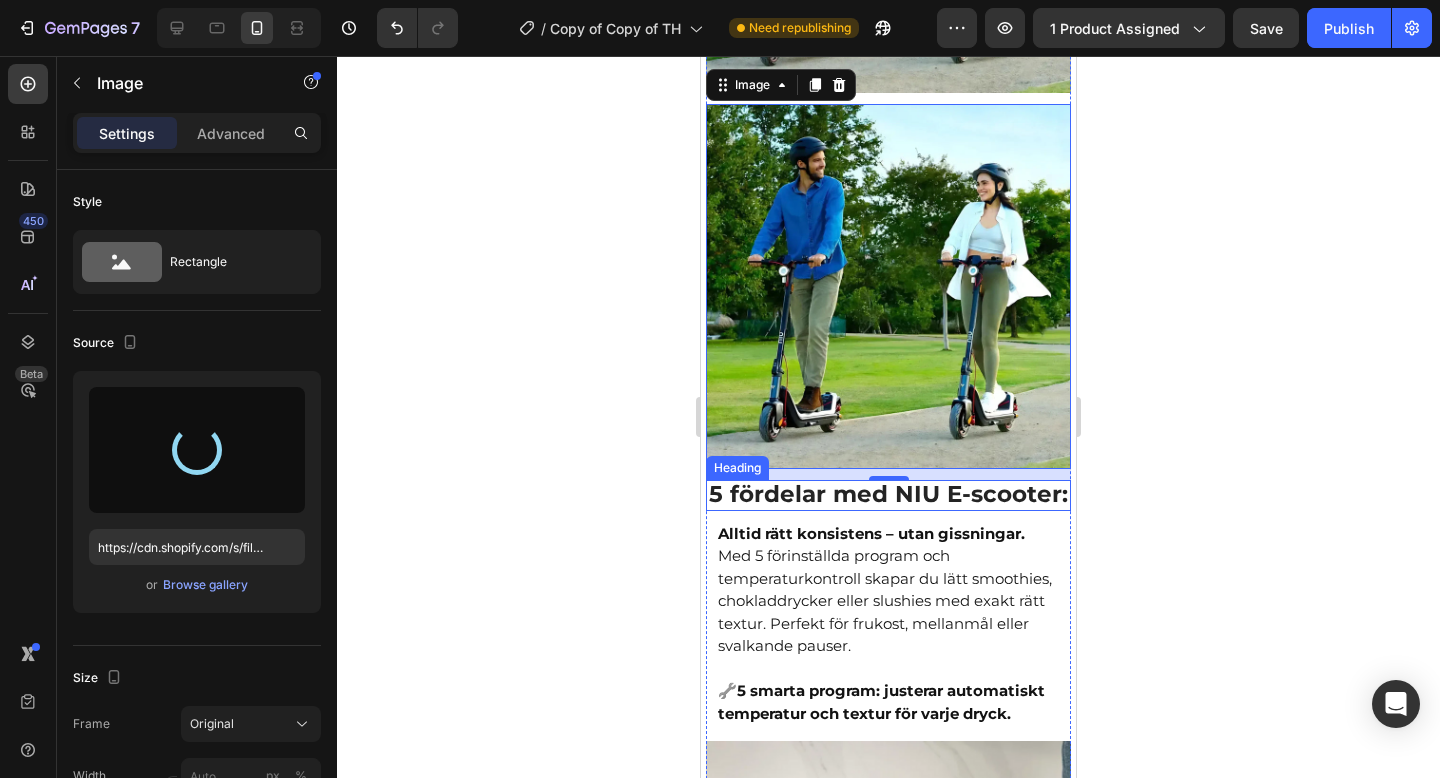 type on "https://cdn.shopify.com/s/files/1/0978/3672/8659/files/[FILENAME].webp" 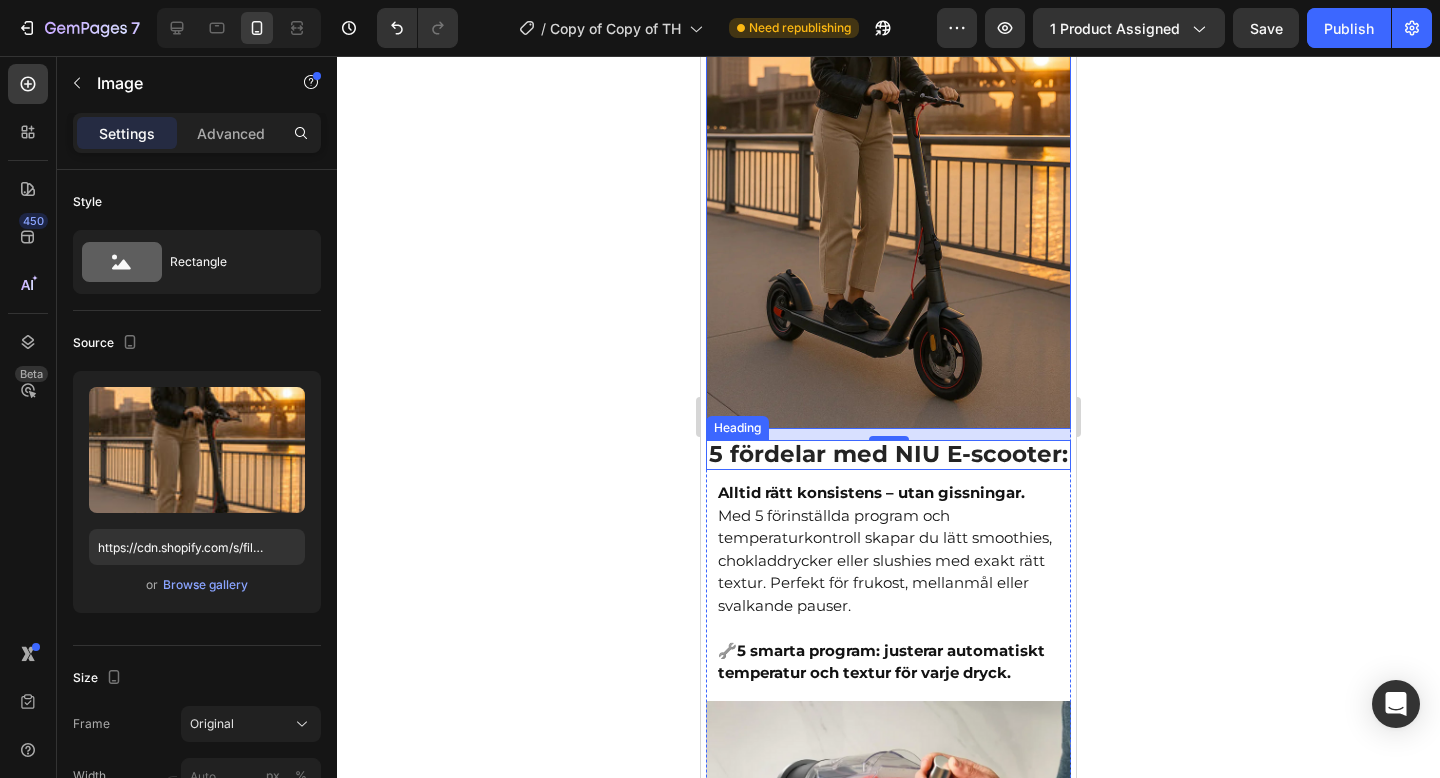 scroll, scrollTop: 2104, scrollLeft: 0, axis: vertical 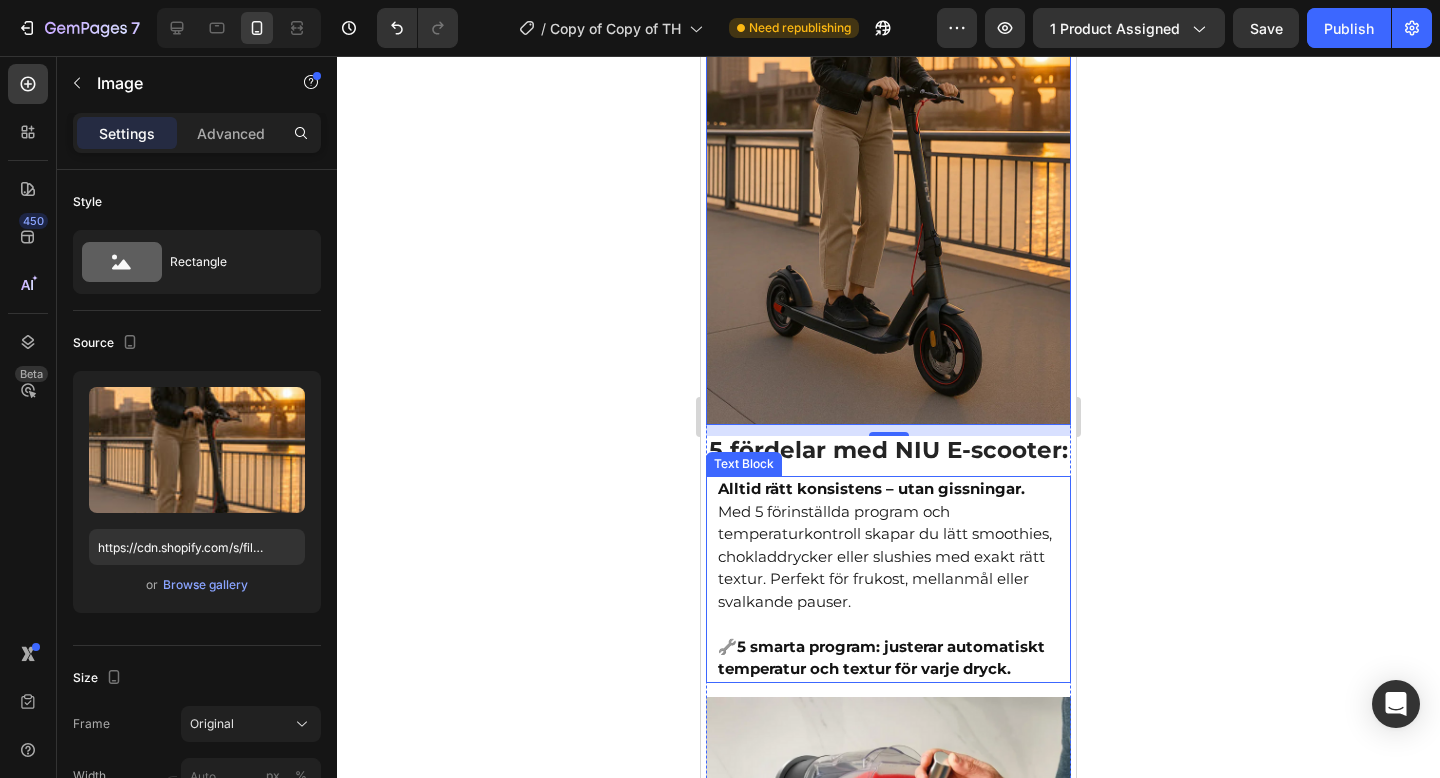 click on "5 smarta program: justerar automatiskt temperatur och textur för varje dryck." at bounding box center [881, 658] 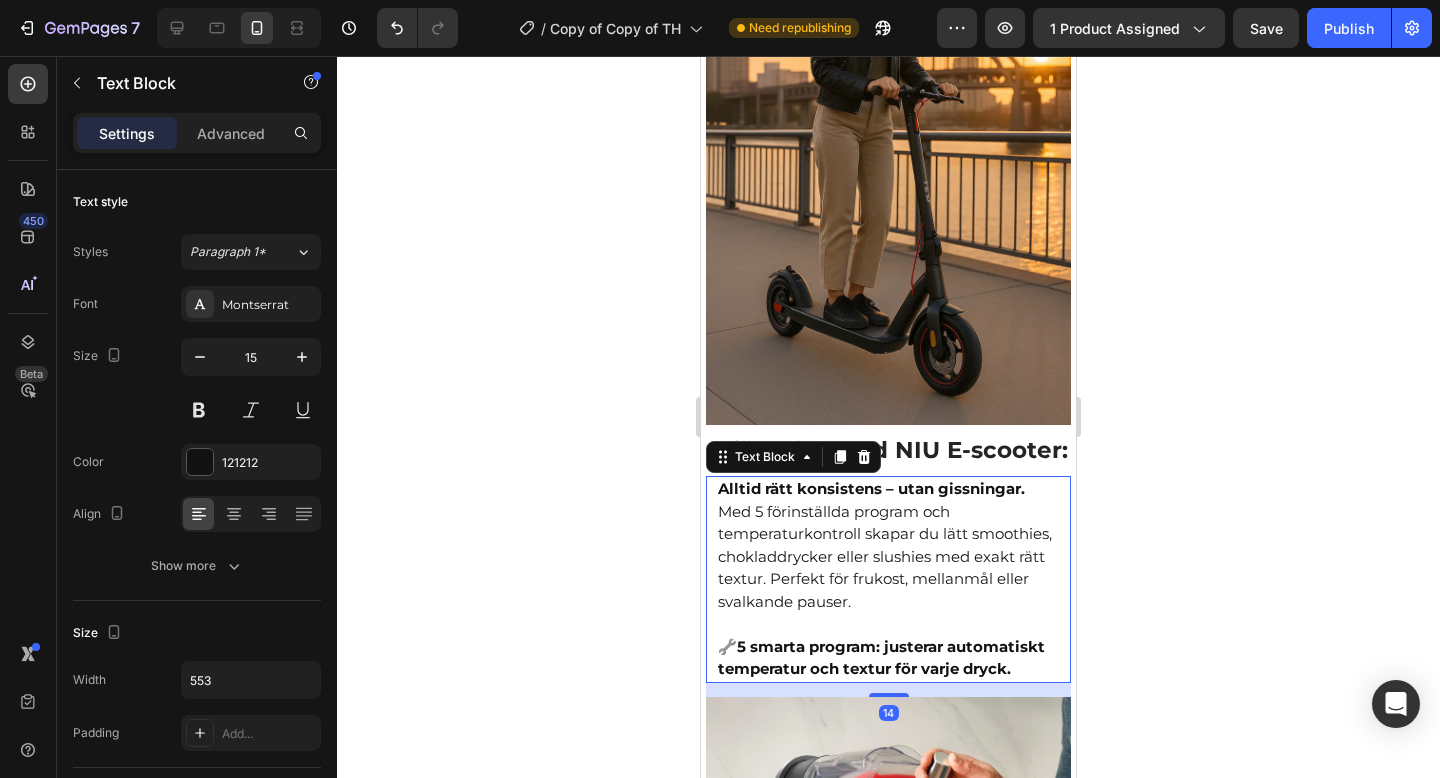 click on "🔧 [NUMBER] smarta program: justerar automatiskt temperatur och textur för varje dryck." at bounding box center [888, 647] 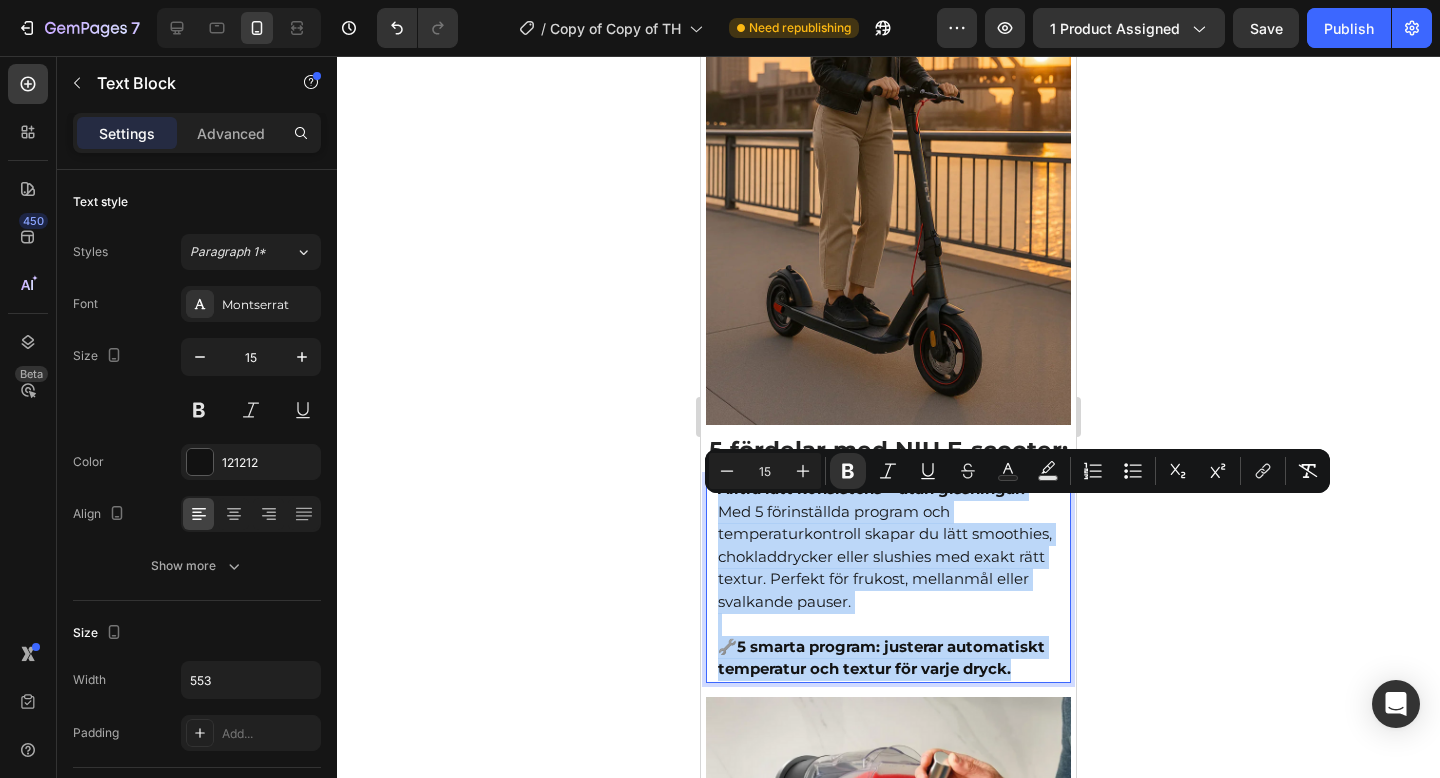 drag, startPoint x: 1044, startPoint y: 689, endPoint x: 710, endPoint y: 514, distance: 377.06897 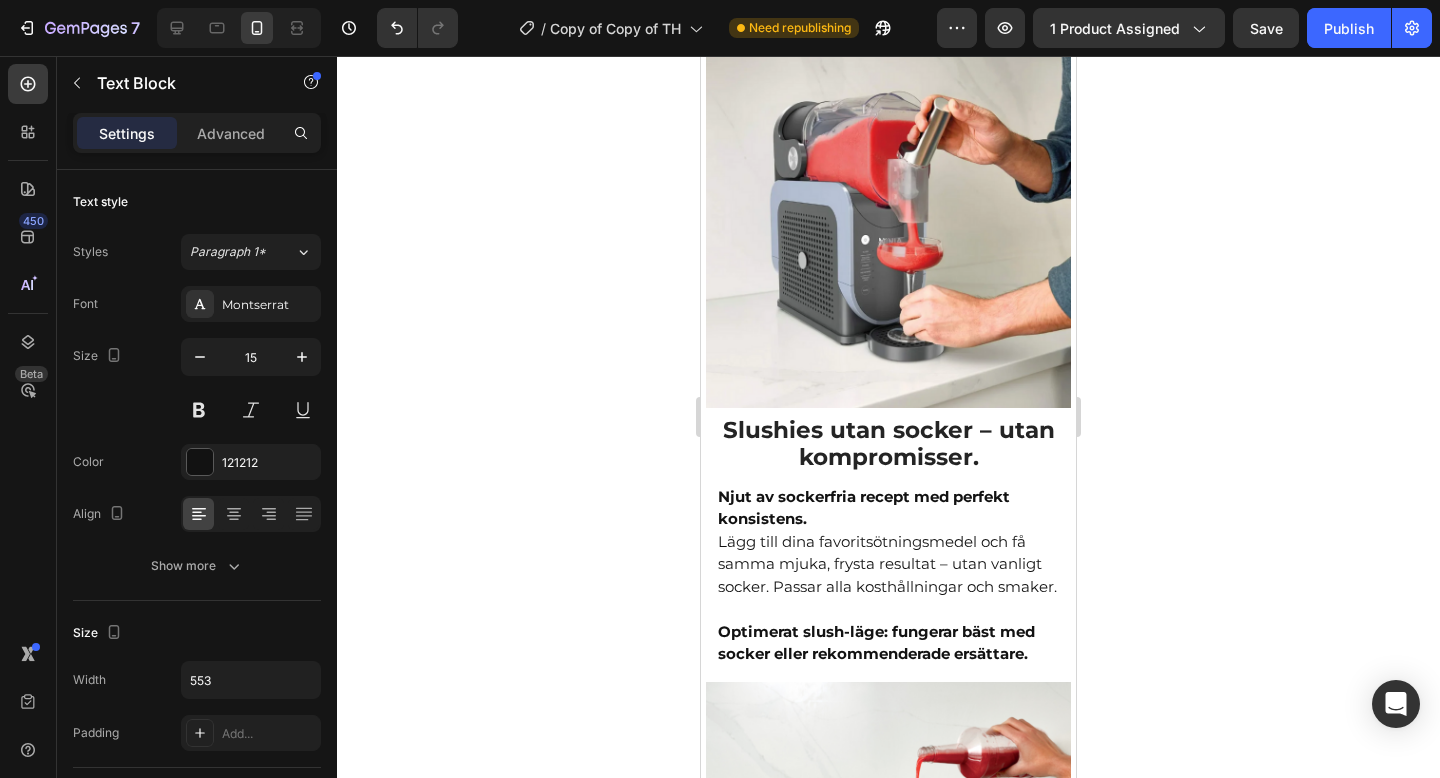 scroll, scrollTop: 2740, scrollLeft: 0, axis: vertical 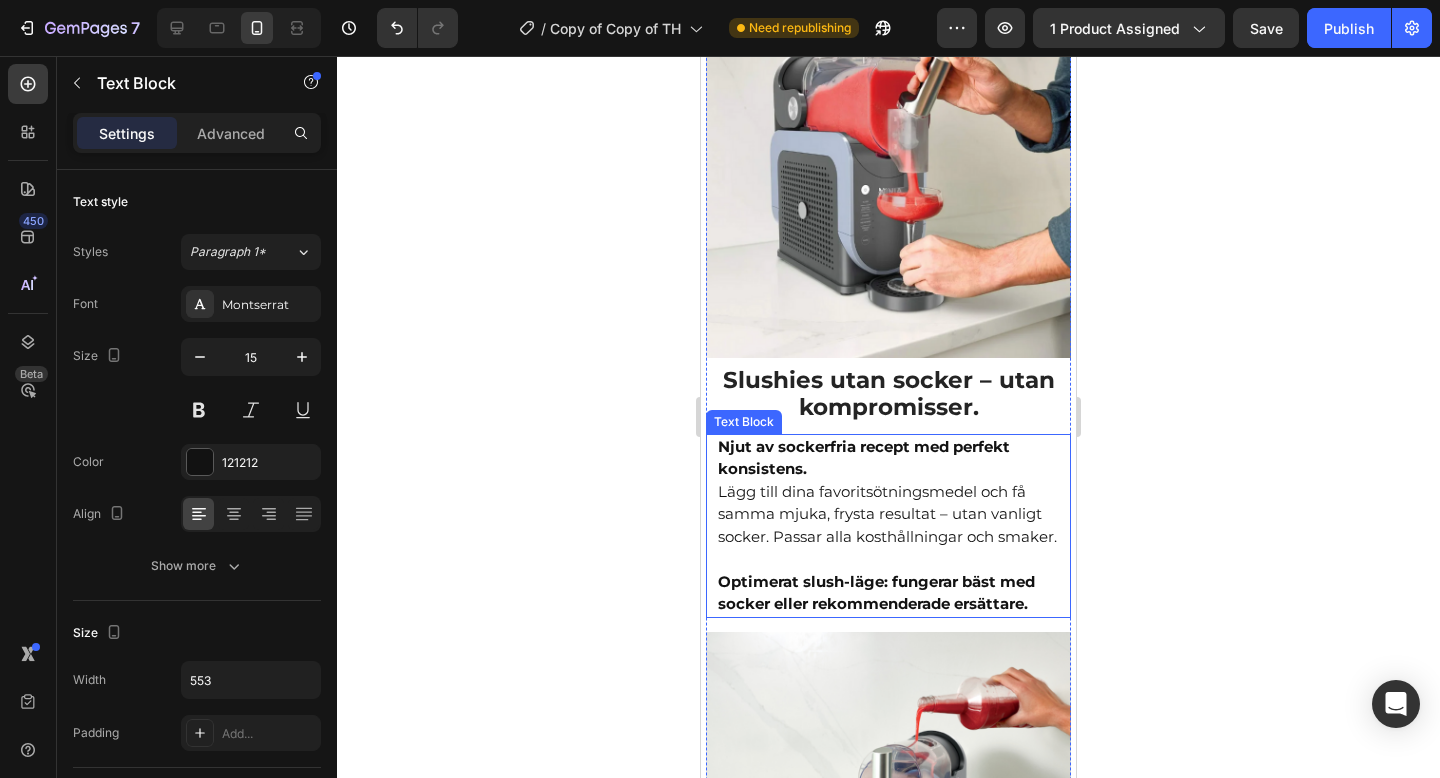 click on "Njut av sockerfria recept med perfekt konsistens. Lägg till dina favoritsötningsmedel och få samma mjuka, frysta resultat – utan vanligt socker. Passar alla kosthållningar och smaker." at bounding box center (888, 492) 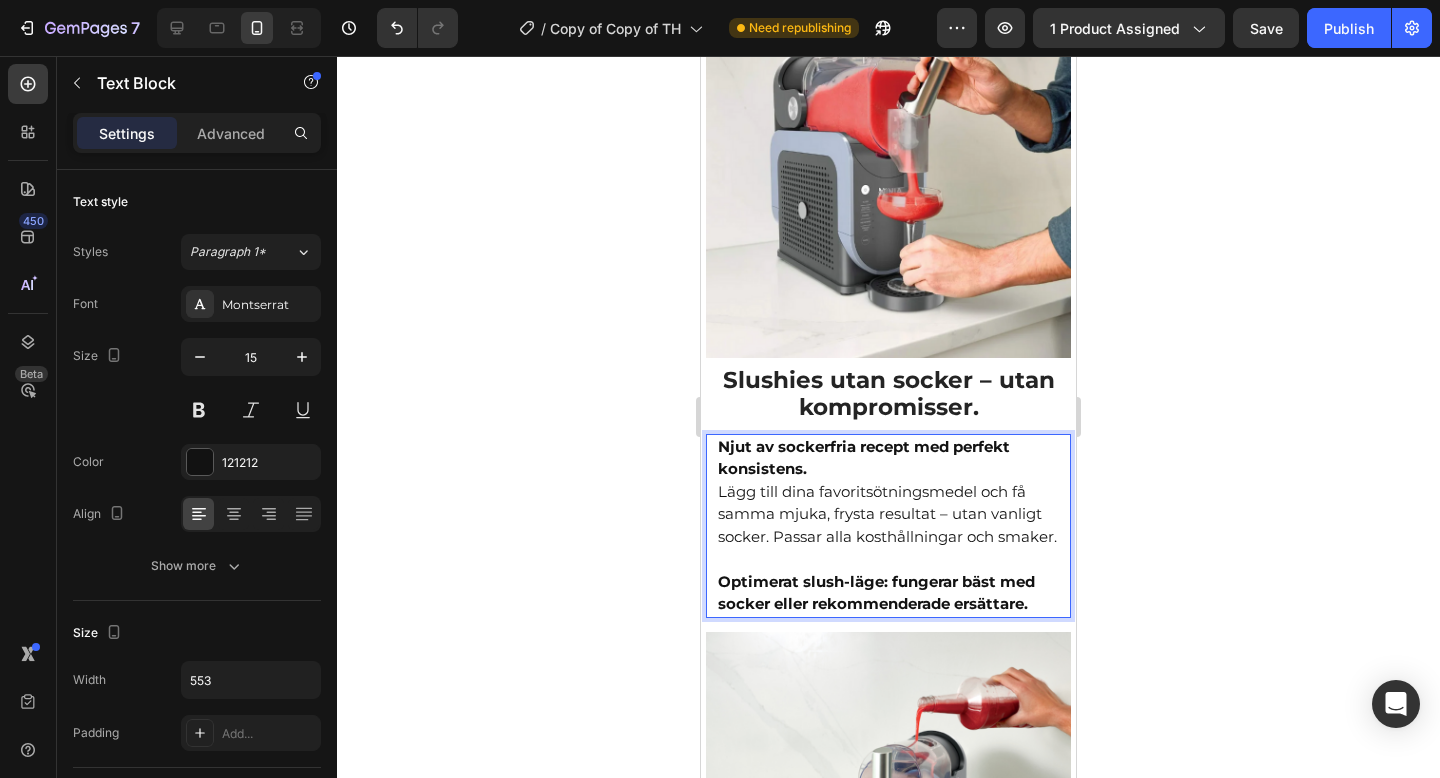 click on "Optimerat slush-läge: fungerar bäst med socker eller rekommenderade ersättare." at bounding box center [888, 582] 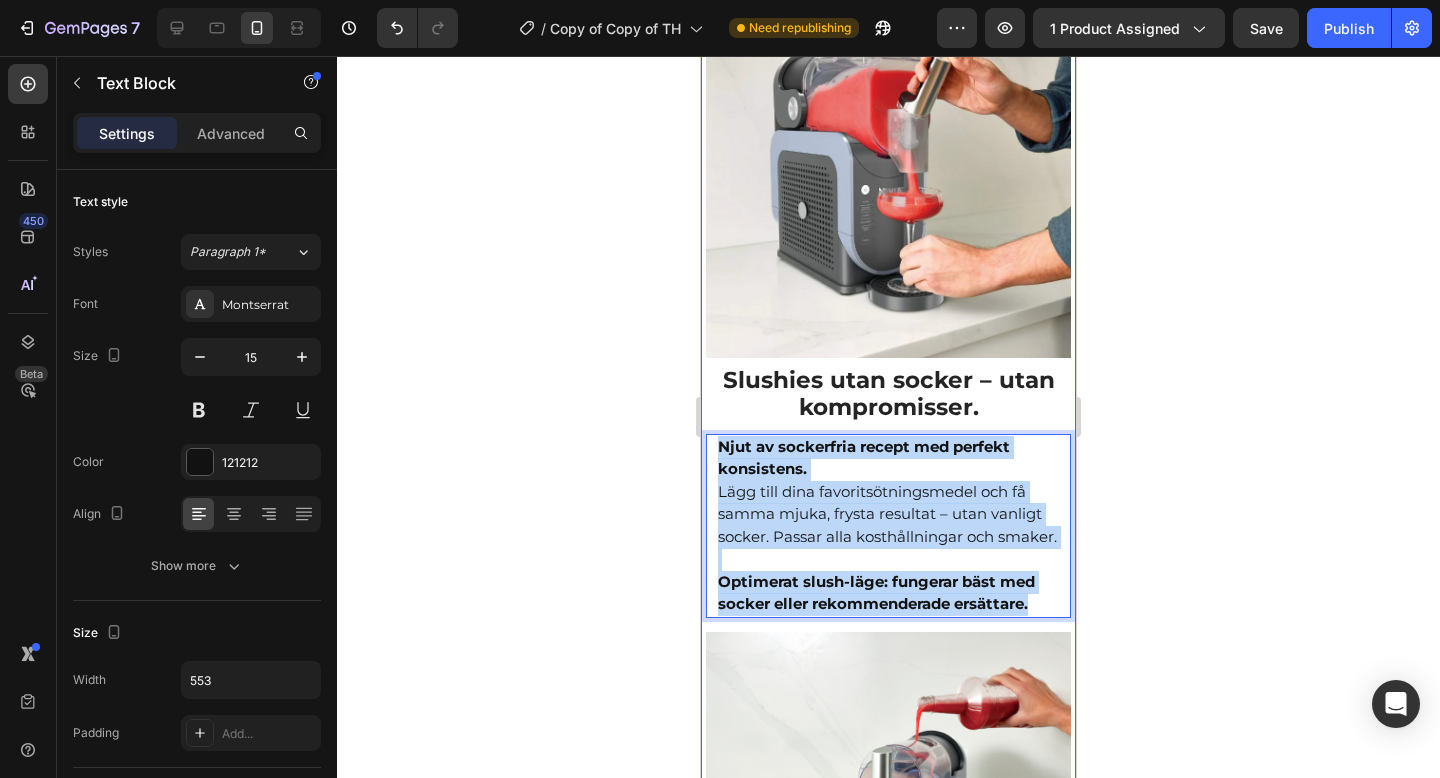 drag, startPoint x: 1048, startPoint y: 600, endPoint x: 704, endPoint y: 445, distance: 377.30756 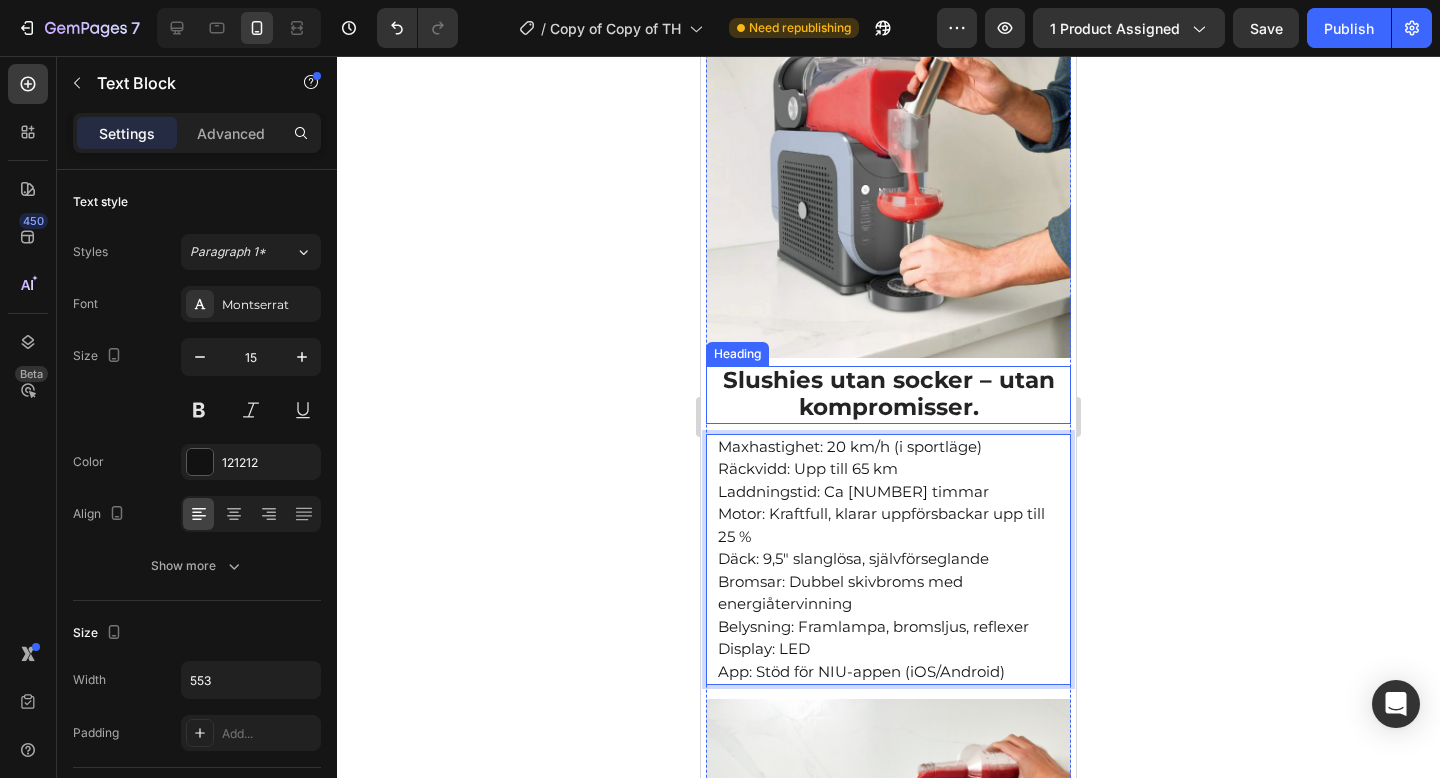 click on "Slushies utan socker – utan kompromisser." at bounding box center (889, 393) 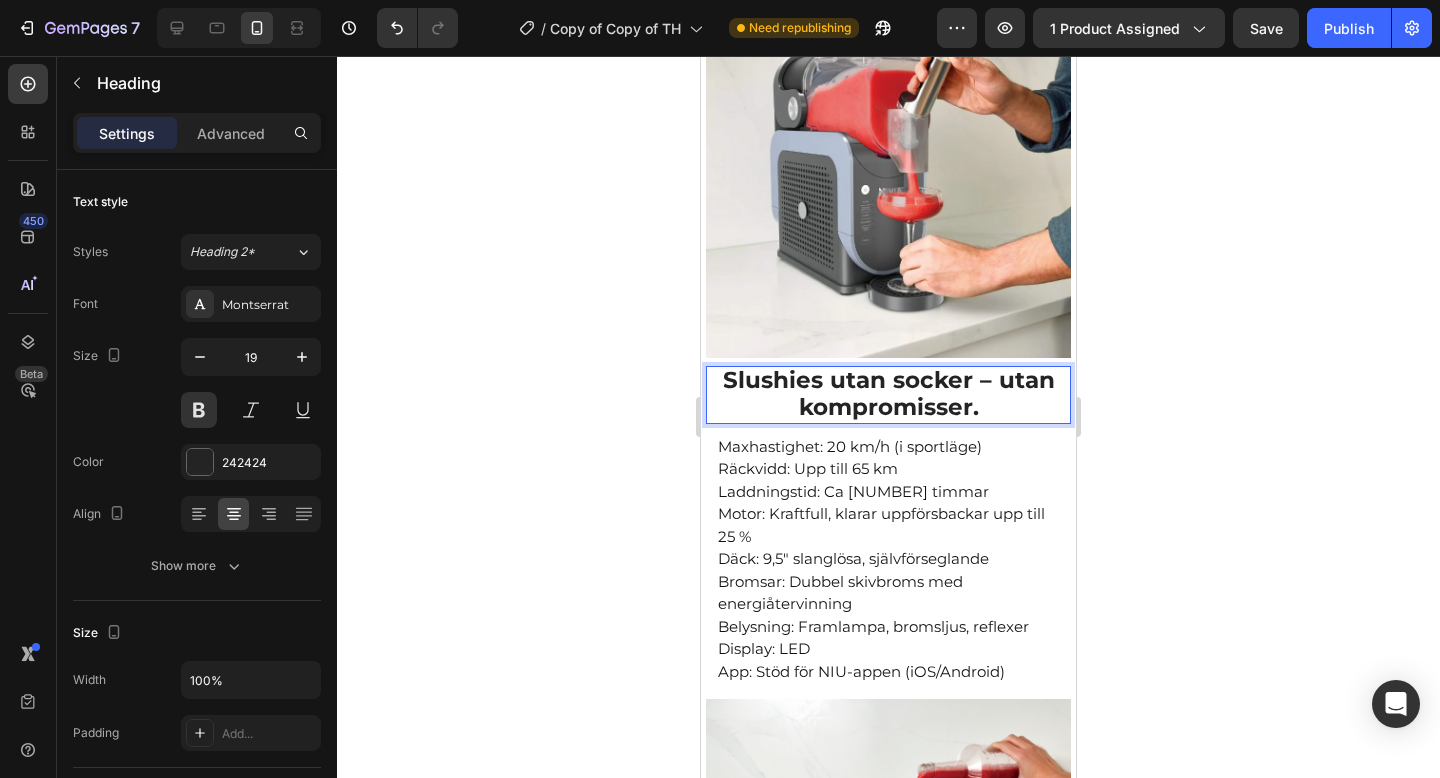 click on "Slushies utan socker – utan kompromisser." at bounding box center [889, 393] 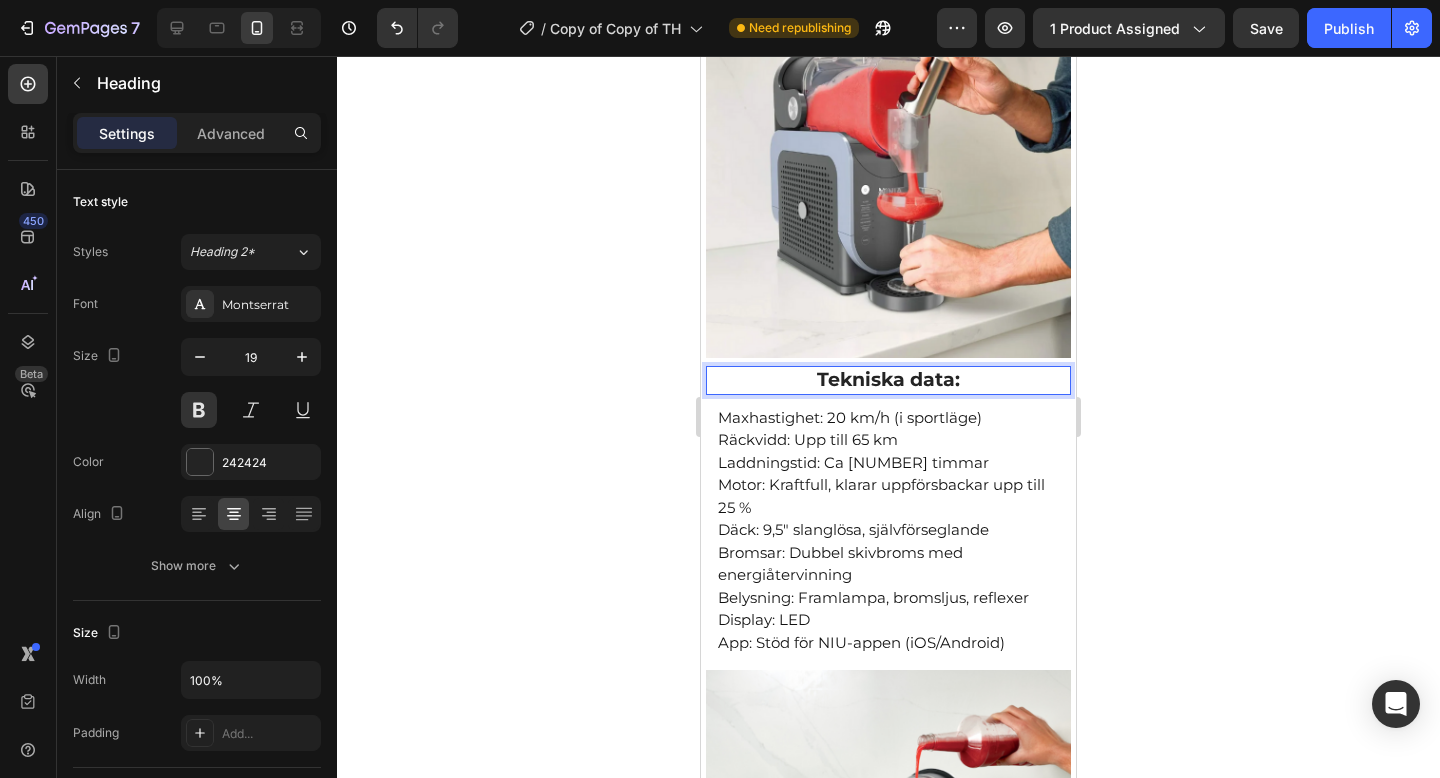 click on "Tekniska data:" at bounding box center (888, 379) 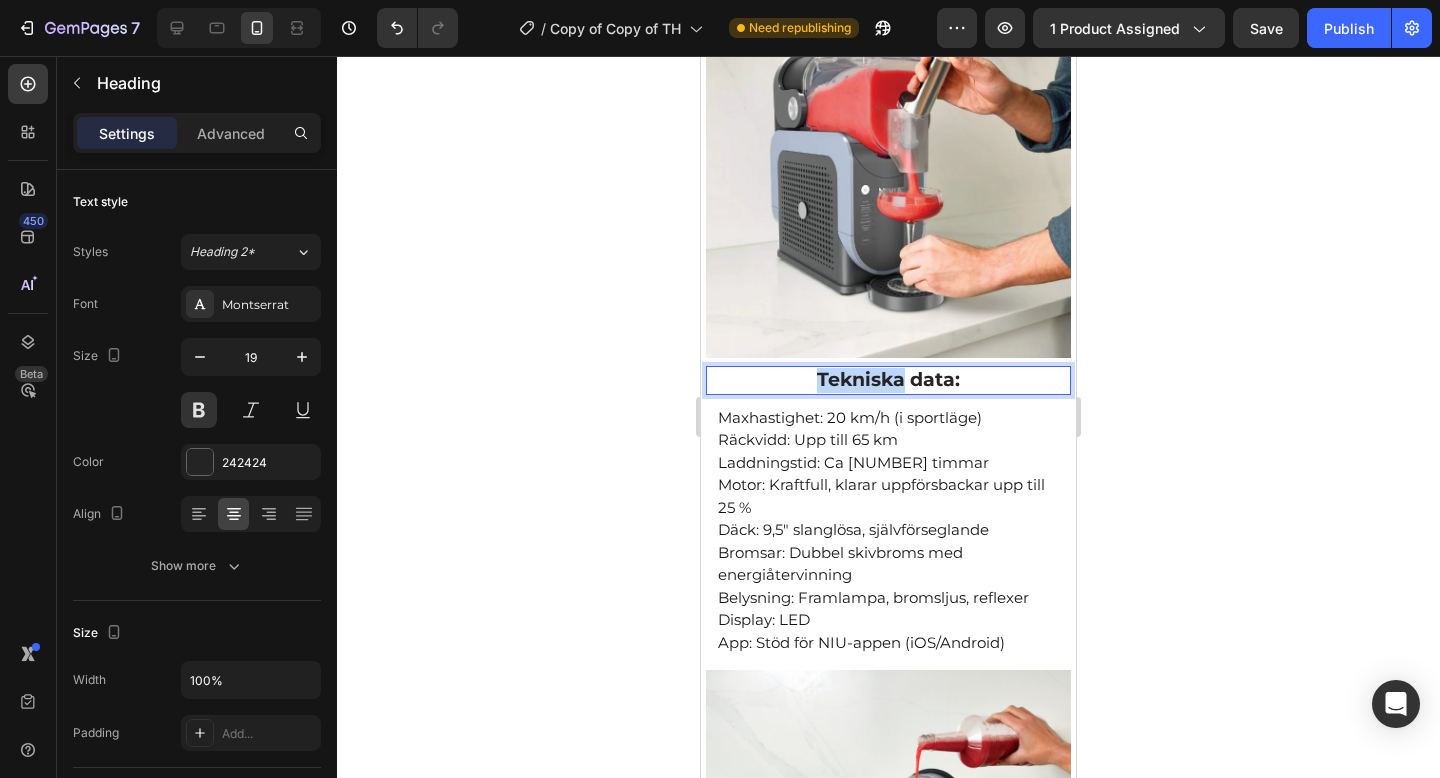 click on "Tekniska data:" at bounding box center [888, 379] 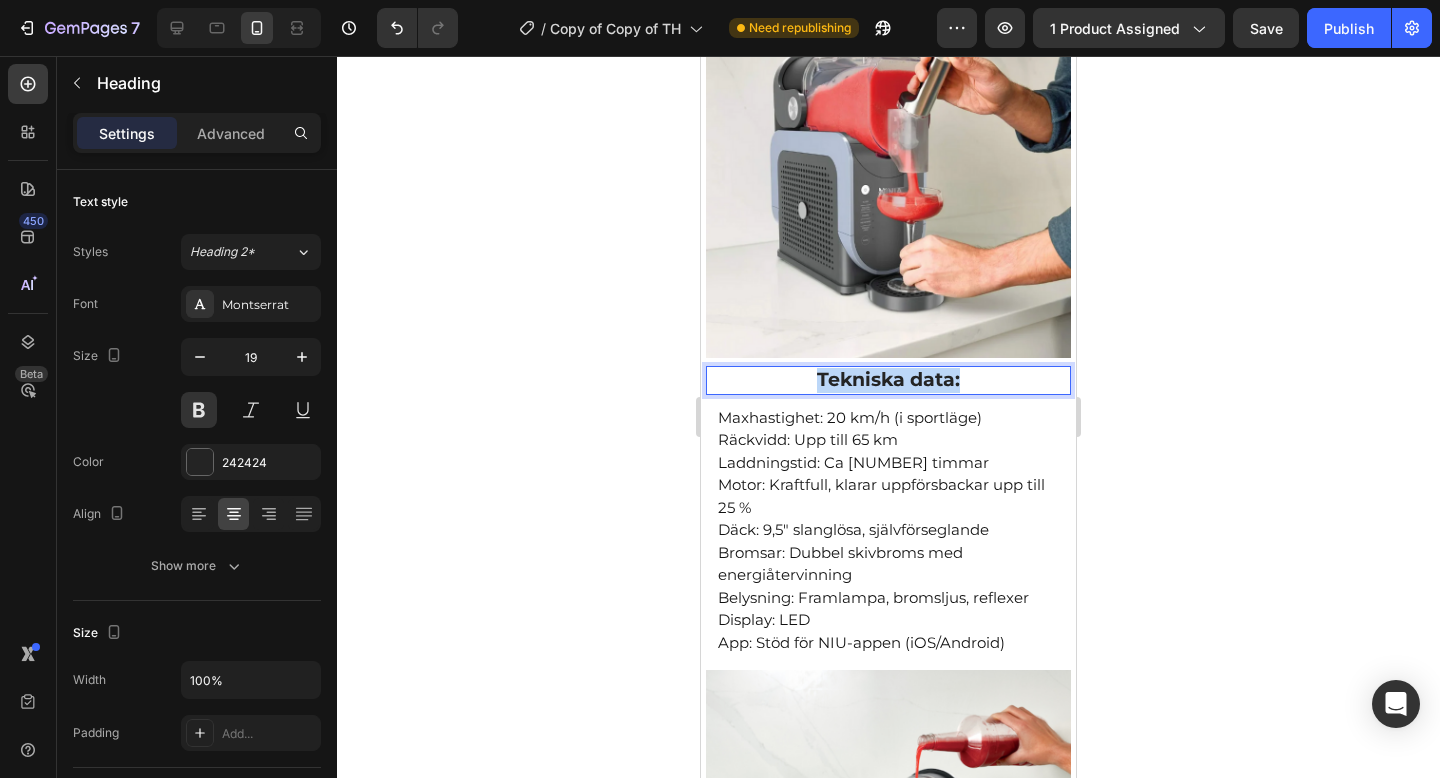 click on "Tekniska data:" at bounding box center [888, 379] 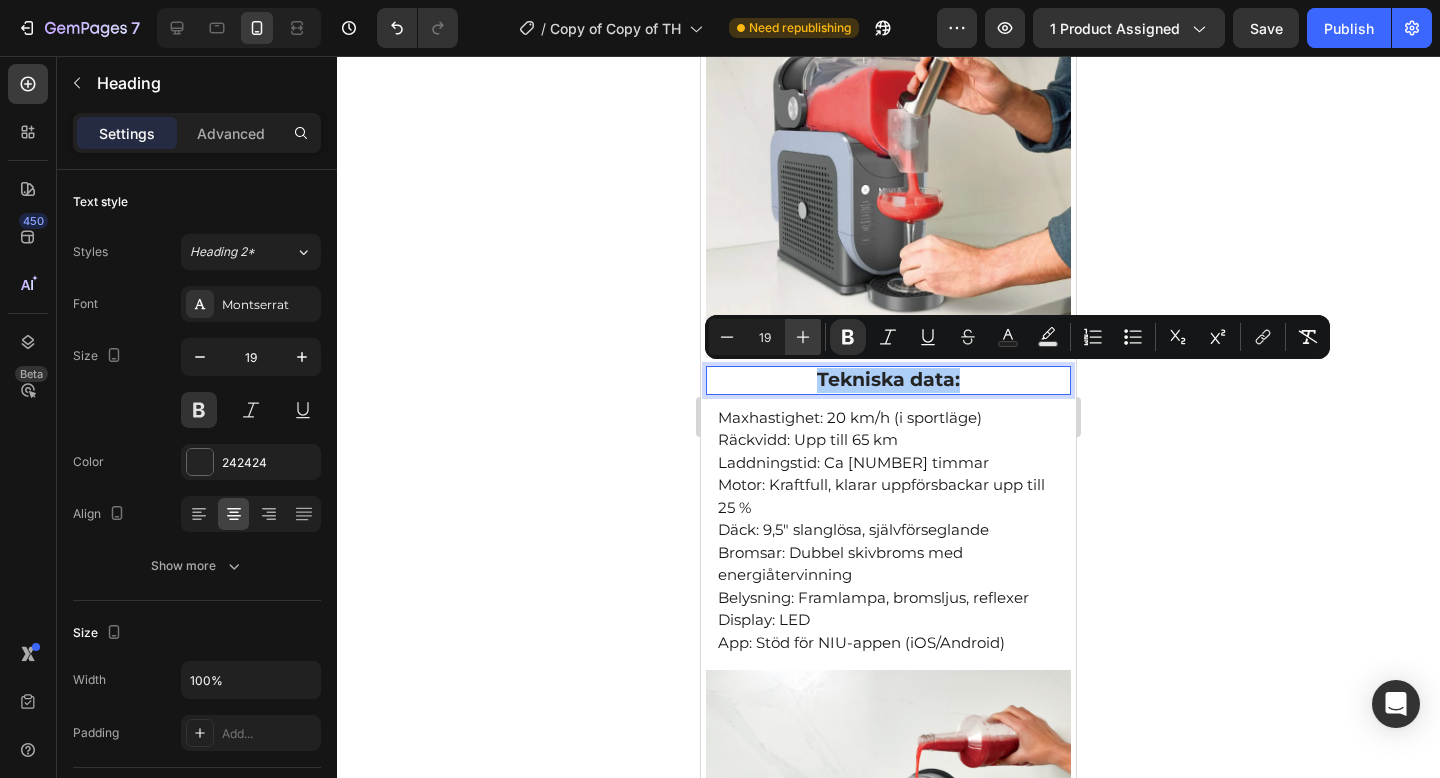 click 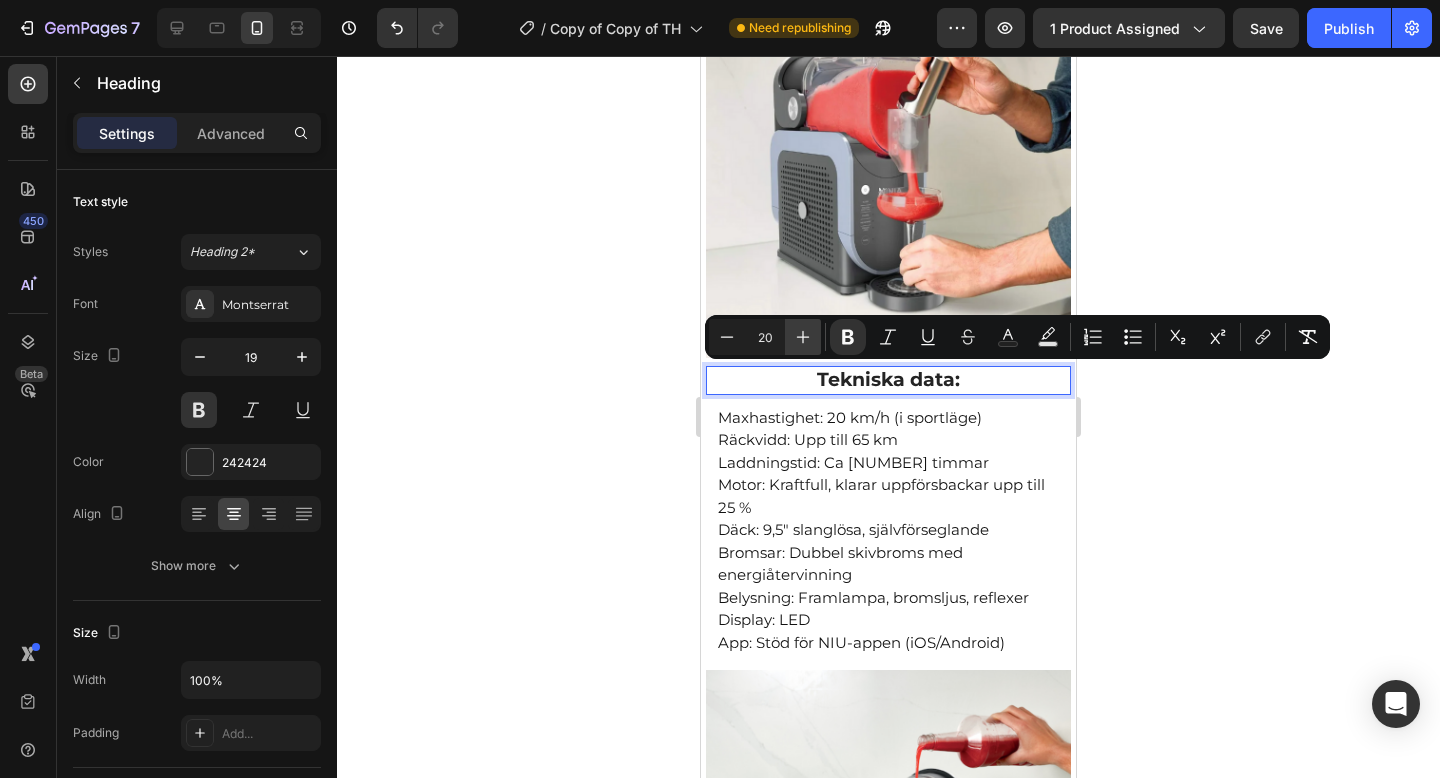 click 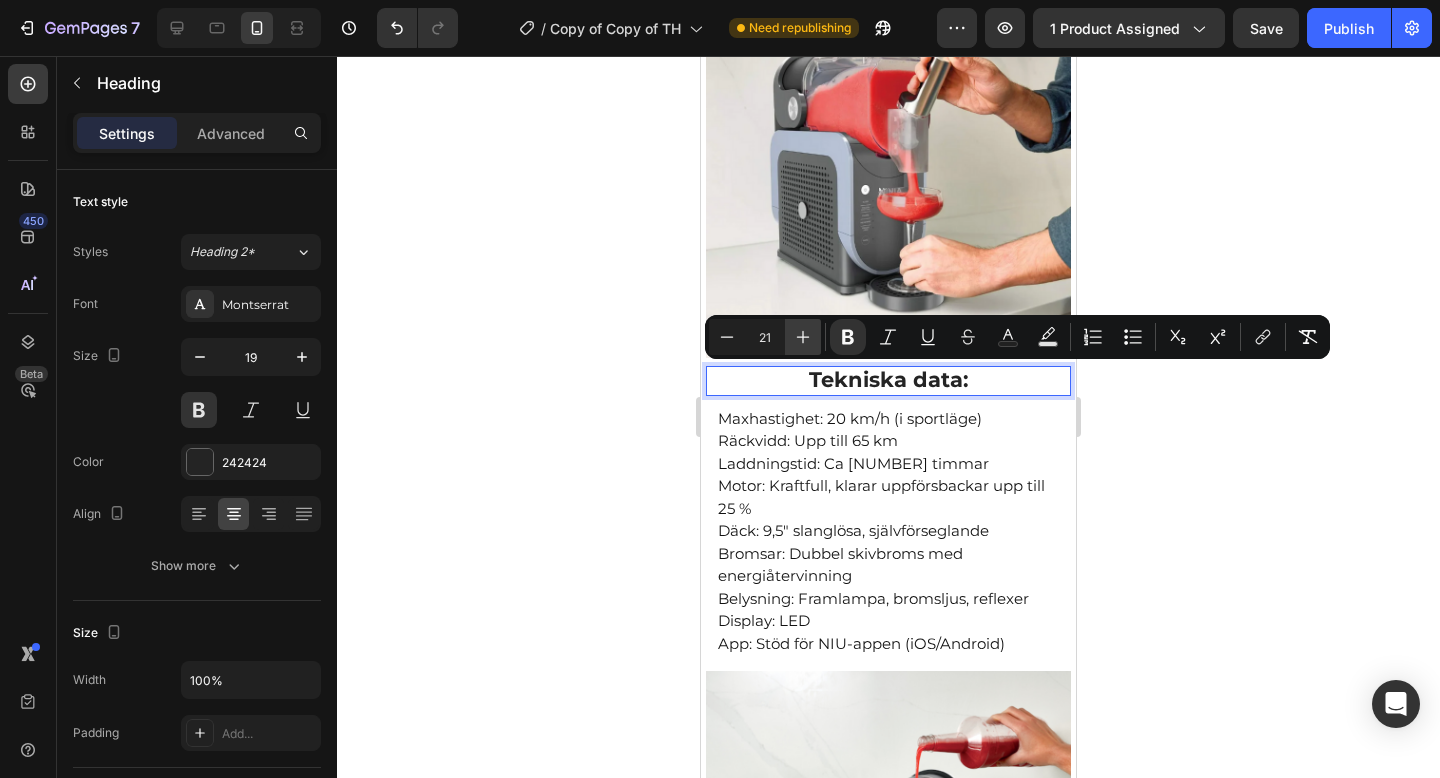 click 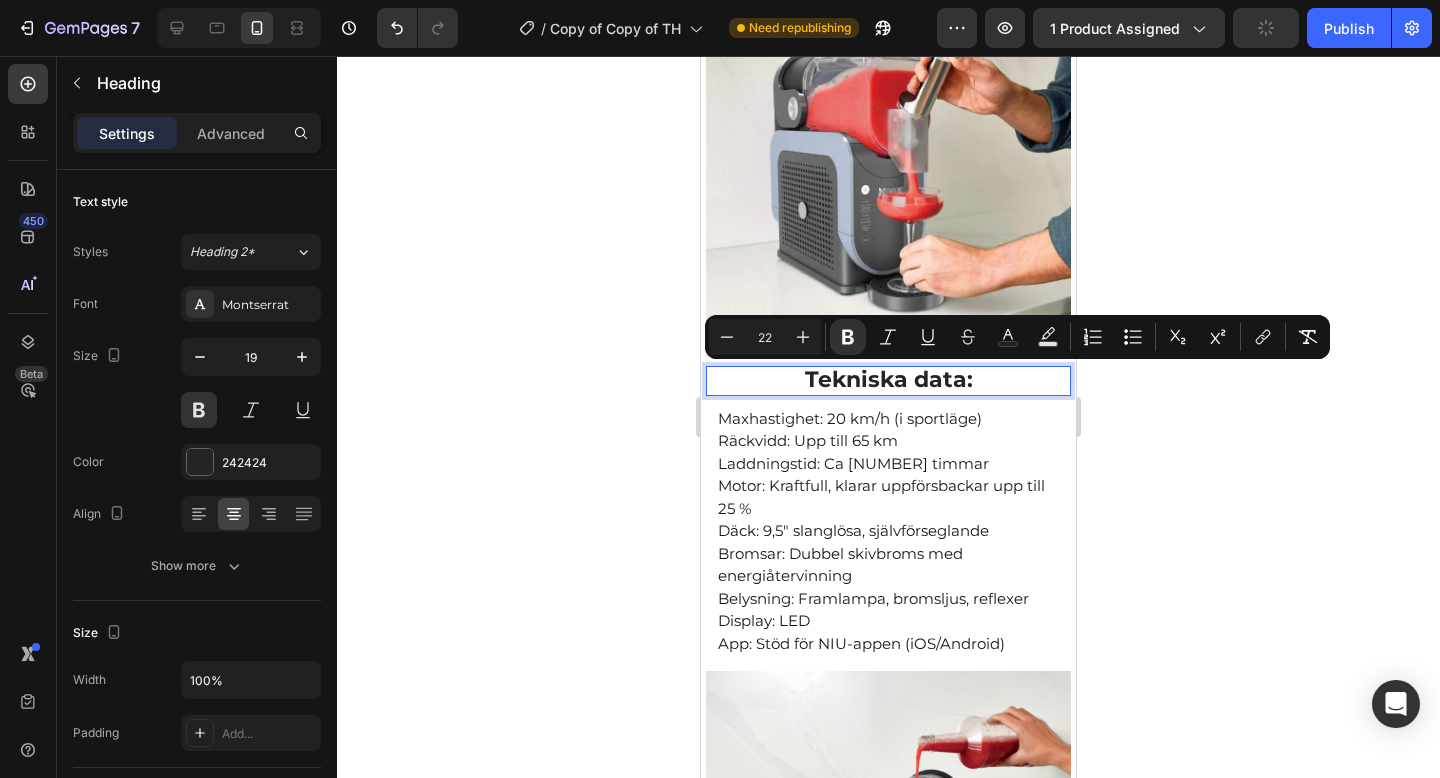 click 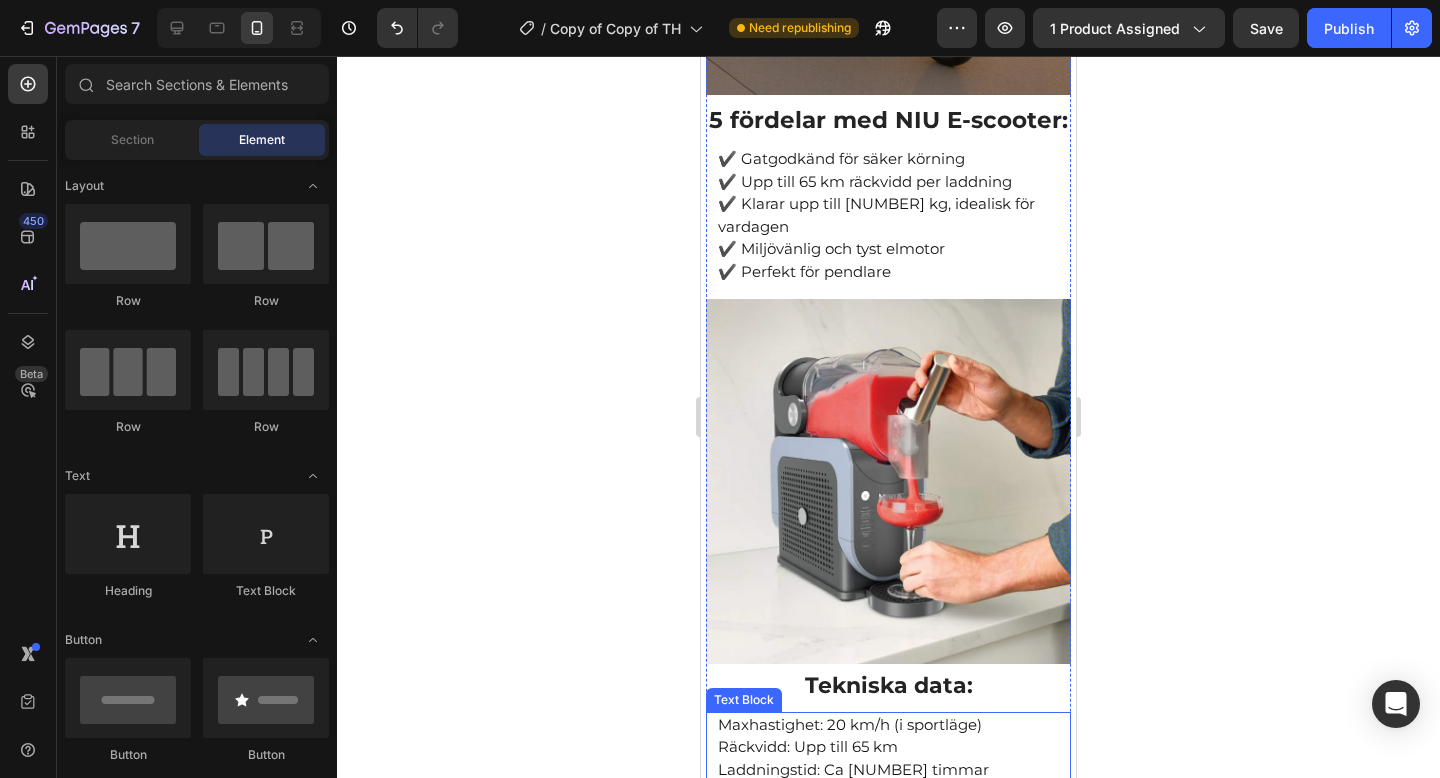 scroll, scrollTop: 2476, scrollLeft: 0, axis: vertical 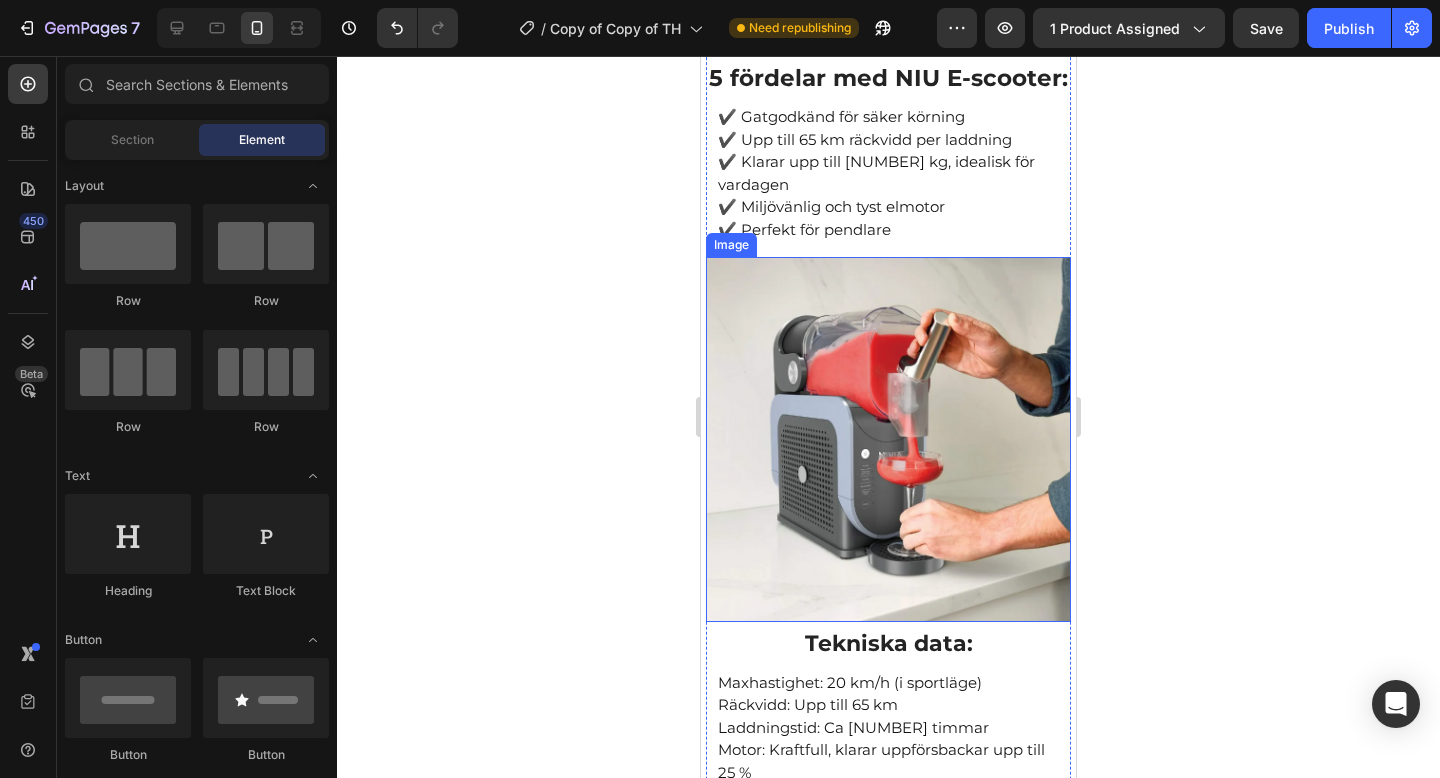 click at bounding box center [888, 439] 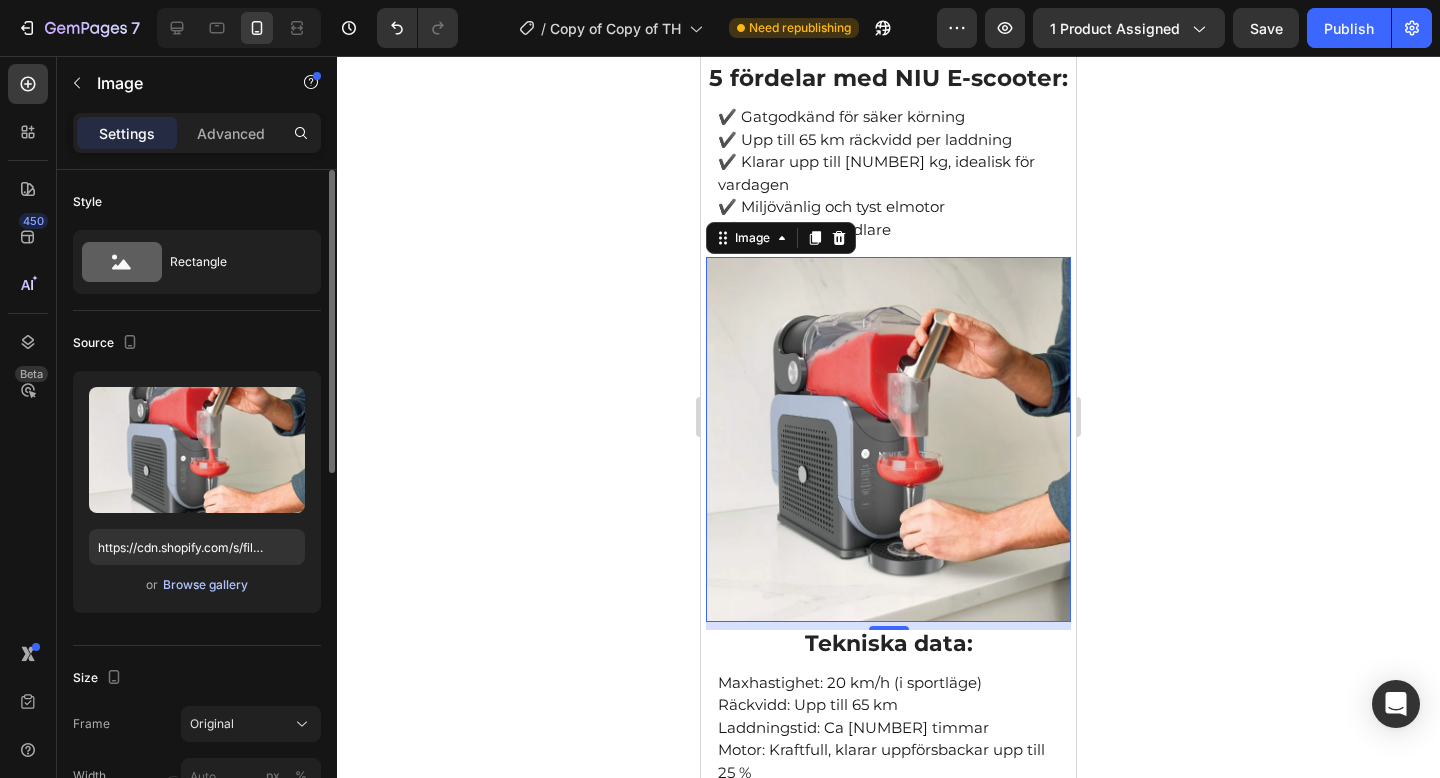 click on "Browse gallery" at bounding box center [205, 585] 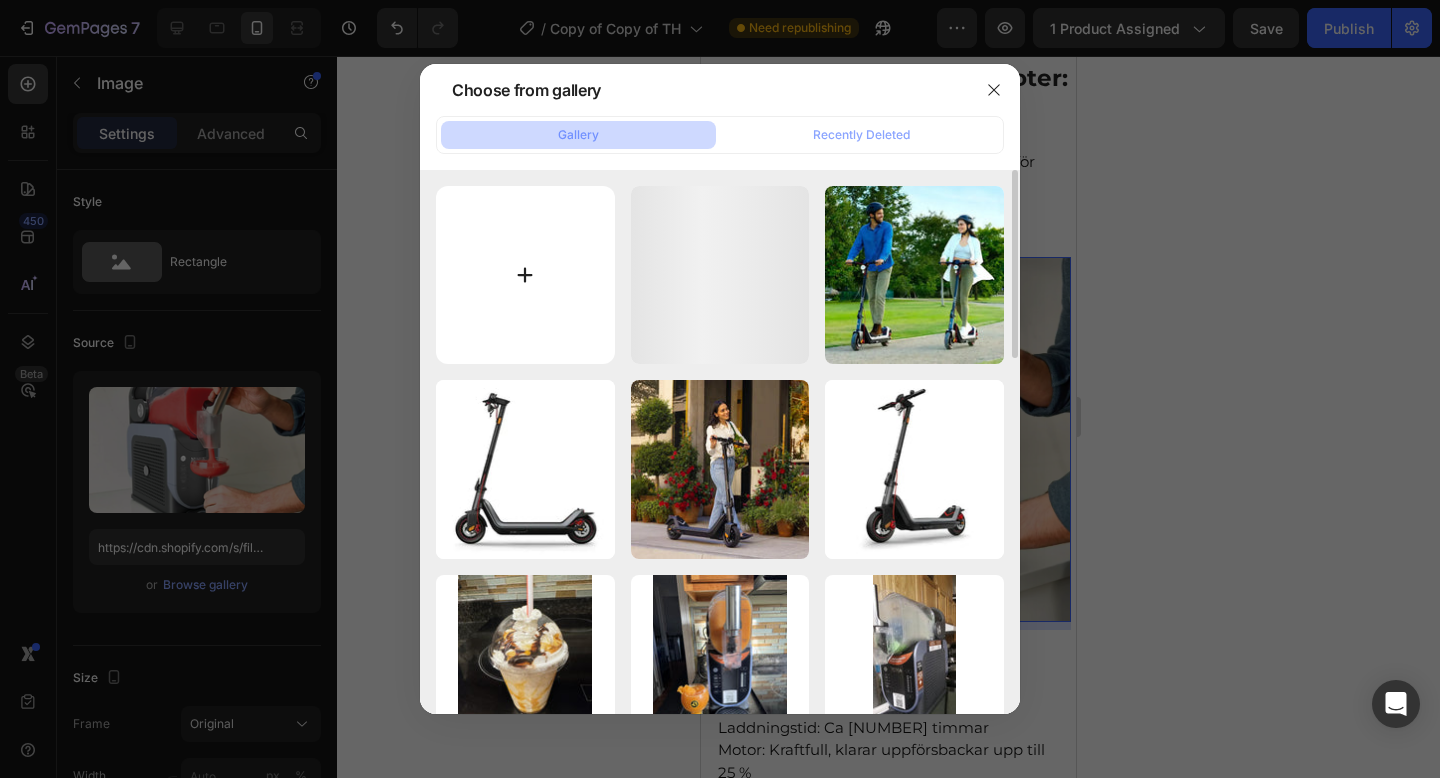 click at bounding box center [525, 275] 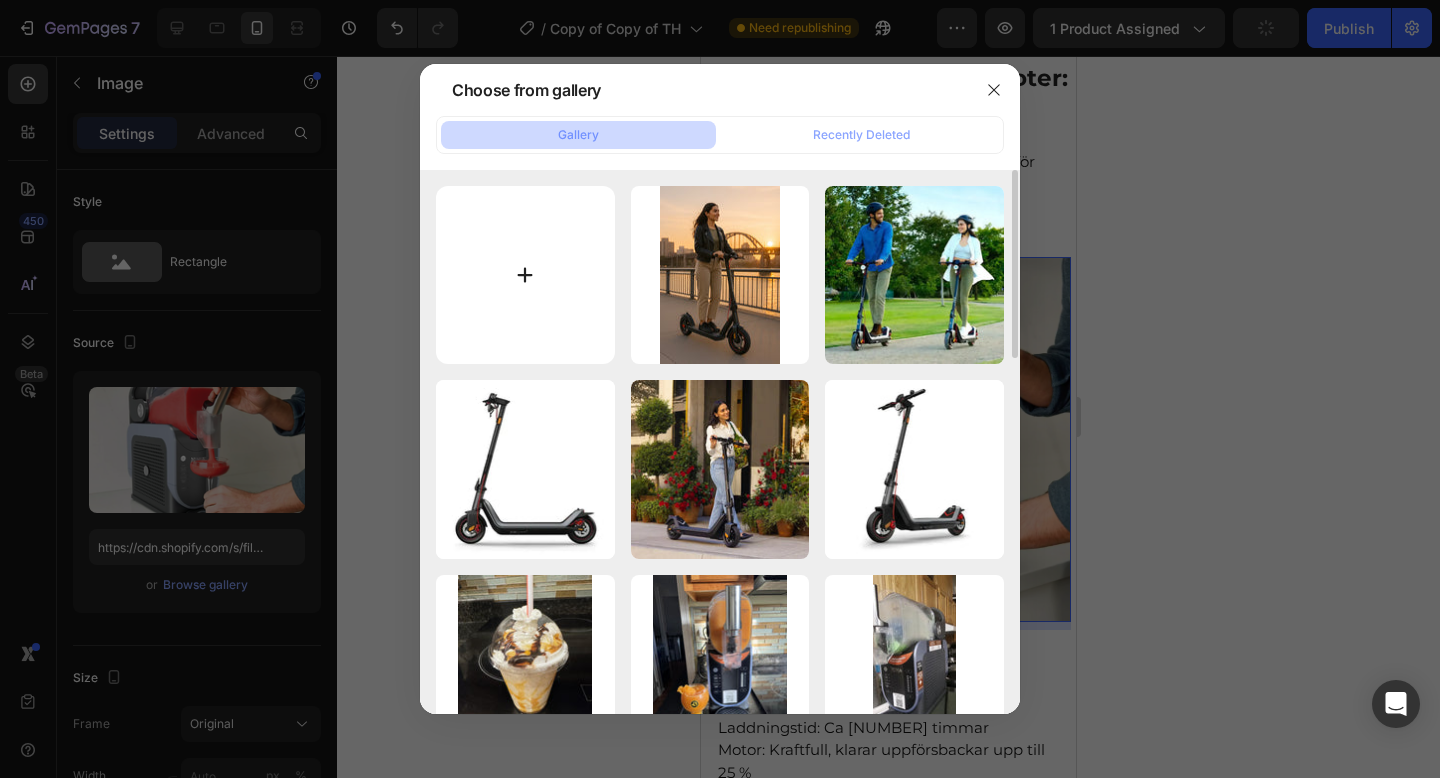 type on "C:\fakepath\gempages_573517901714162595-15516569-9d9b-465d-a267-75809499c8aa.jpg" 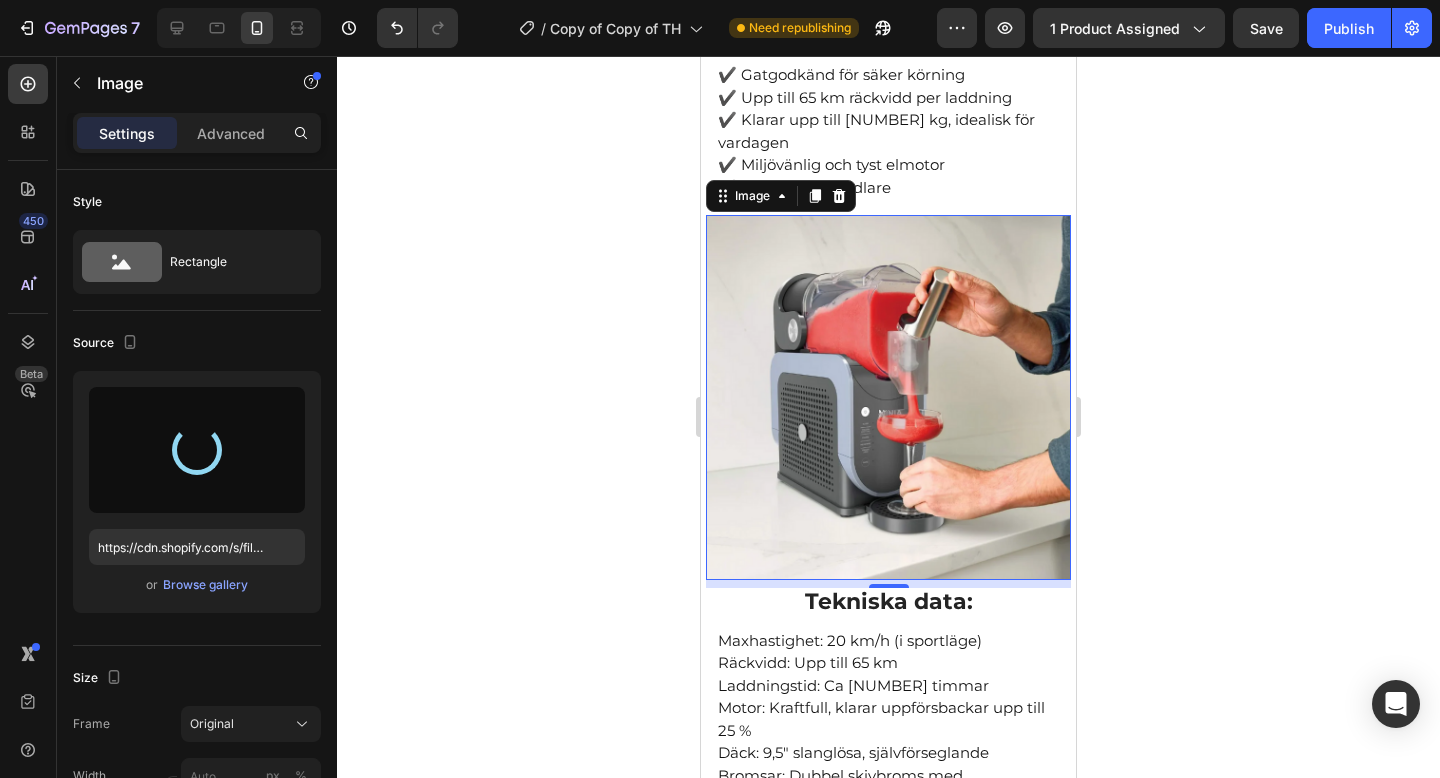 scroll, scrollTop: 2539, scrollLeft: 0, axis: vertical 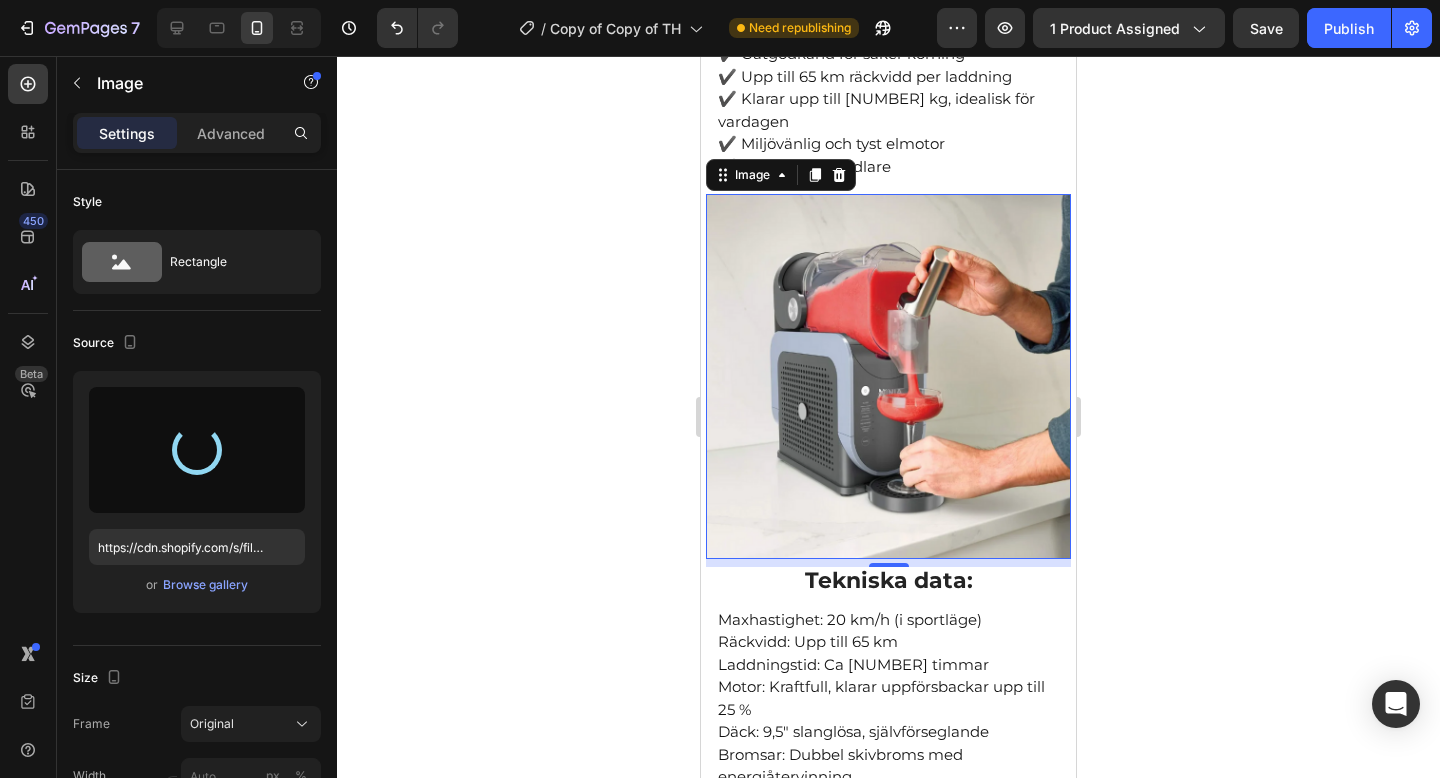 type on "https://cdn.shopify.com/s/files/1/0978/3672/8659/files/[FILENAME].jpg" 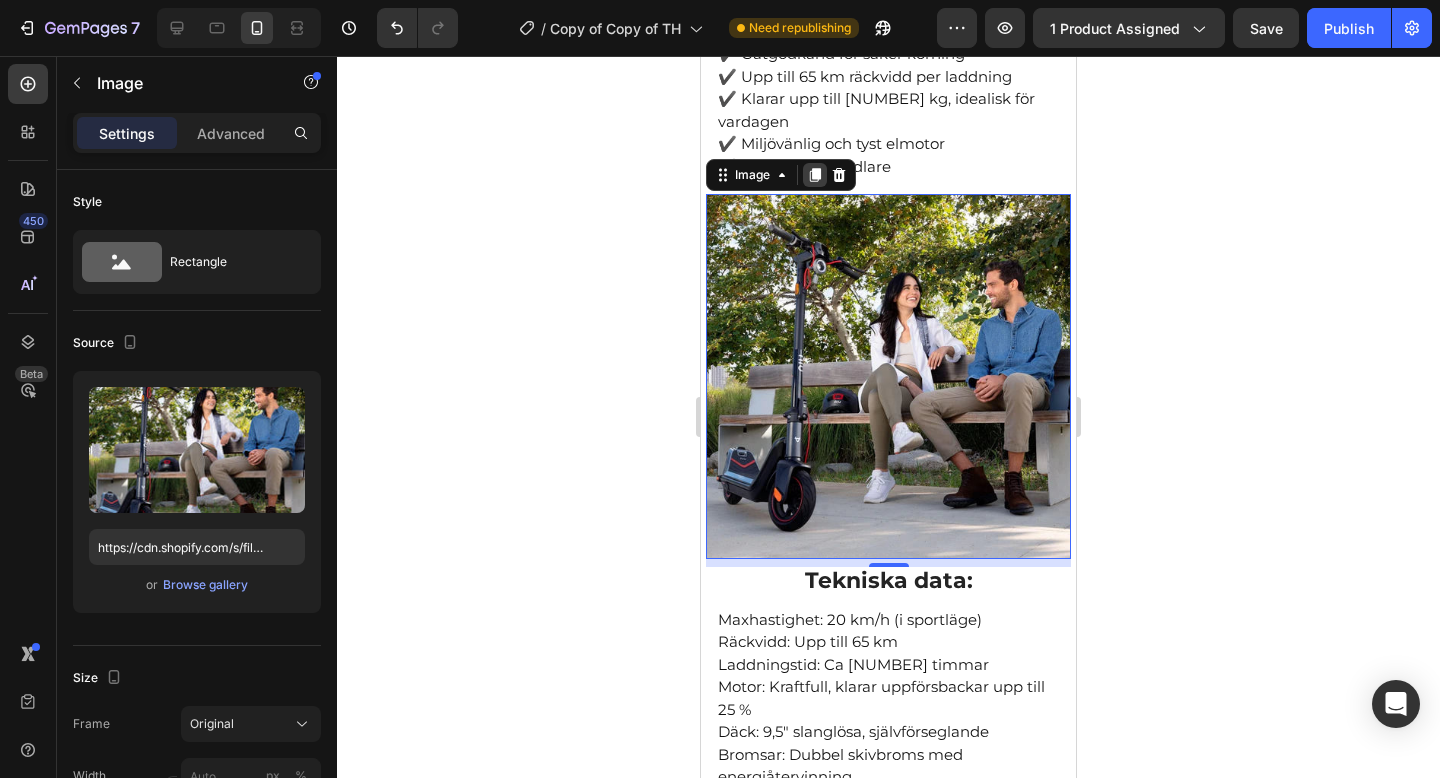 click 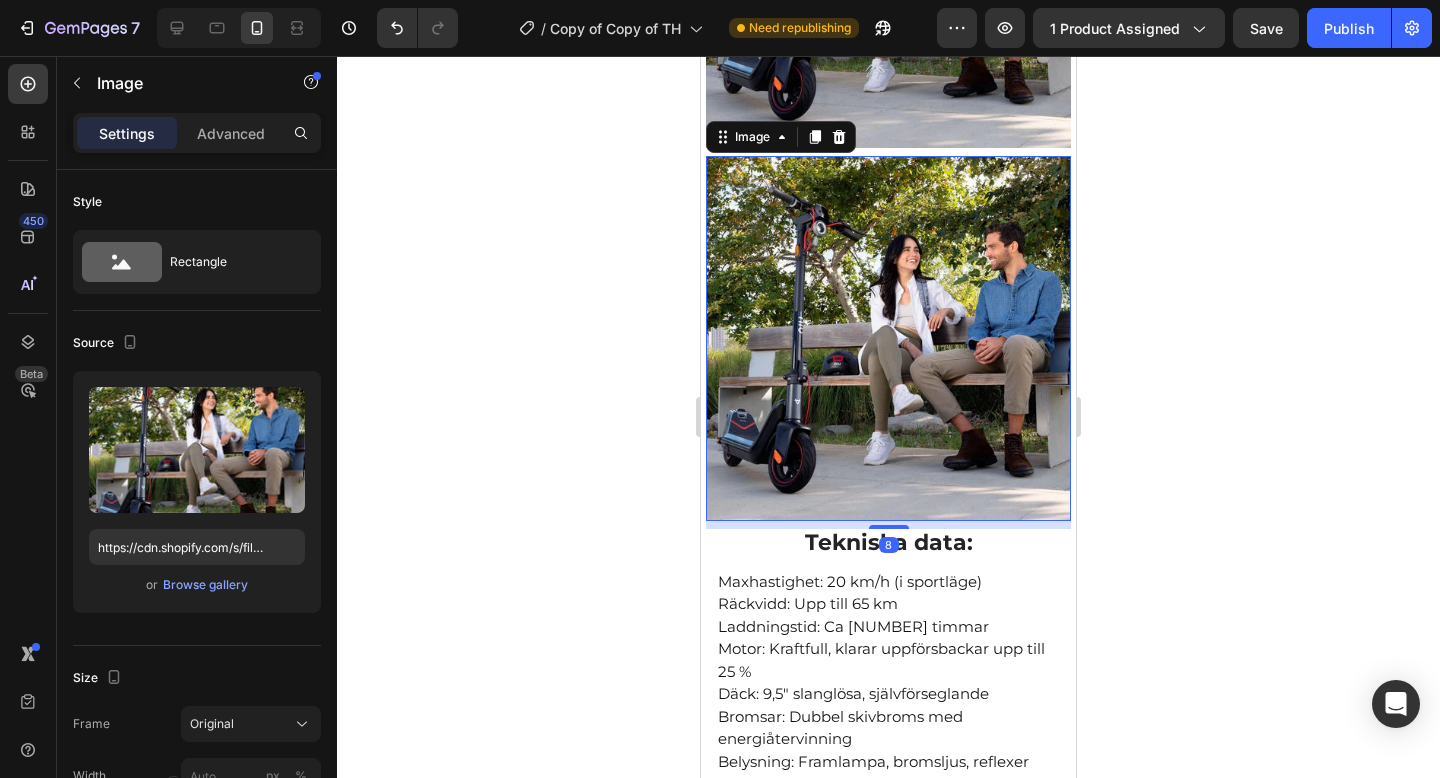 scroll, scrollTop: 2979, scrollLeft: 0, axis: vertical 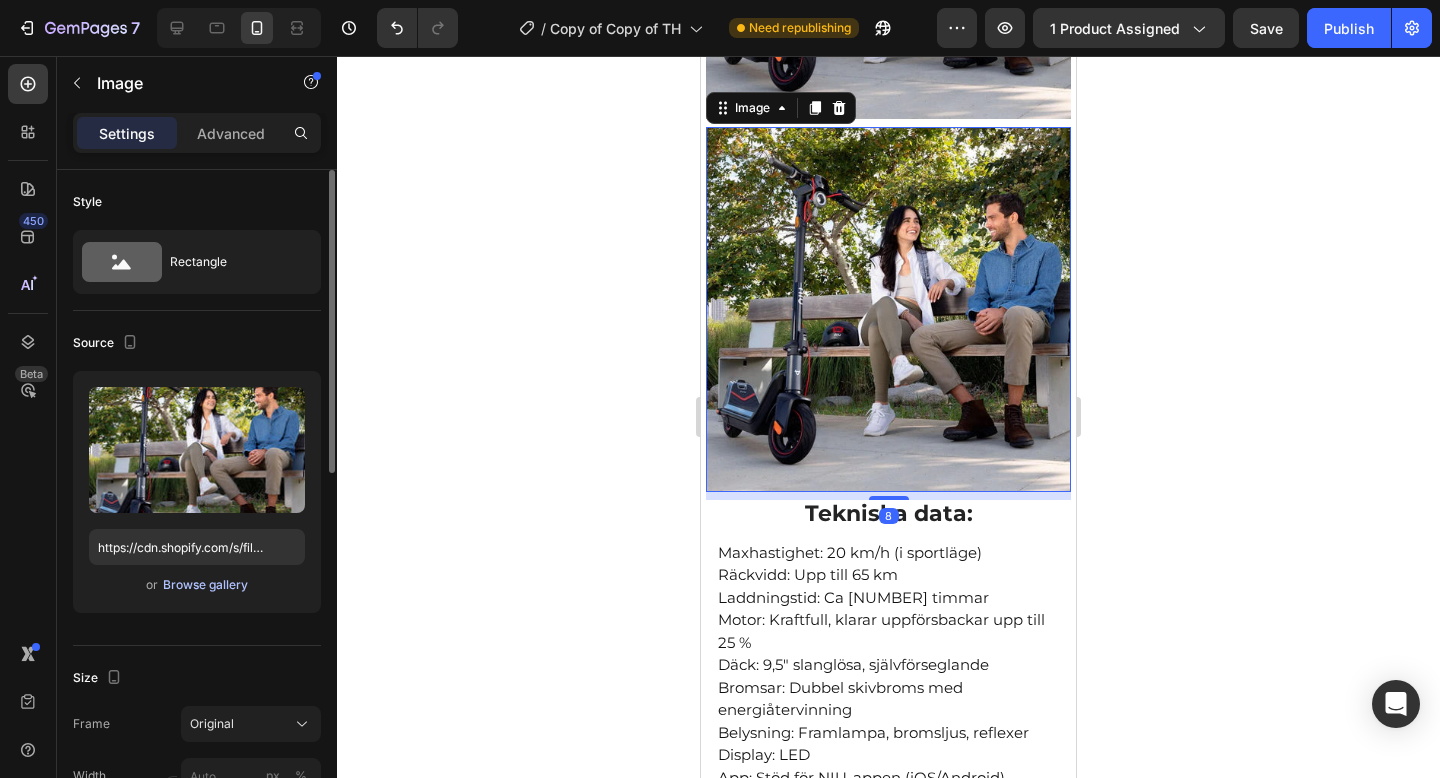 click on "Browse gallery" at bounding box center (205, 585) 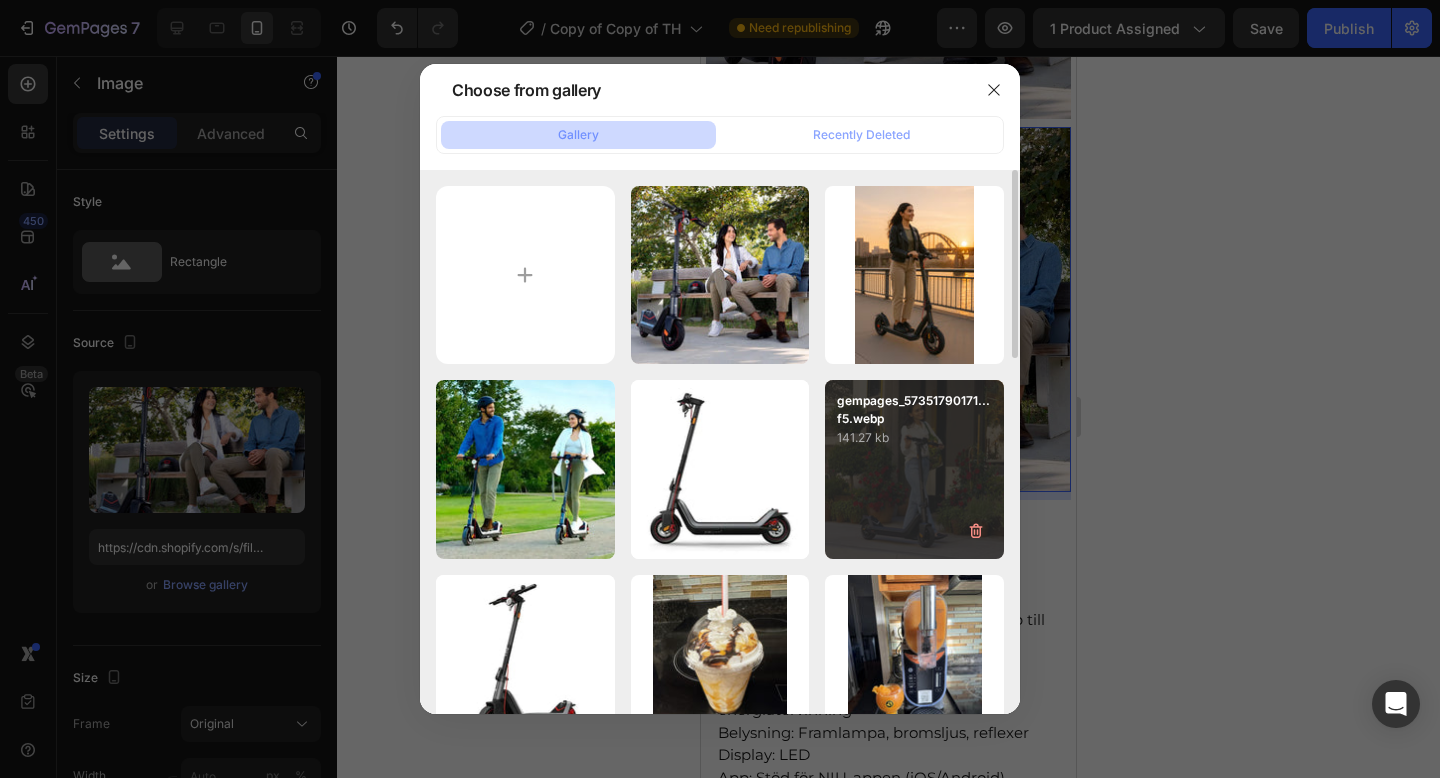 click on "[FILENAME].webp [NUMBER] kb" at bounding box center [914, 469] 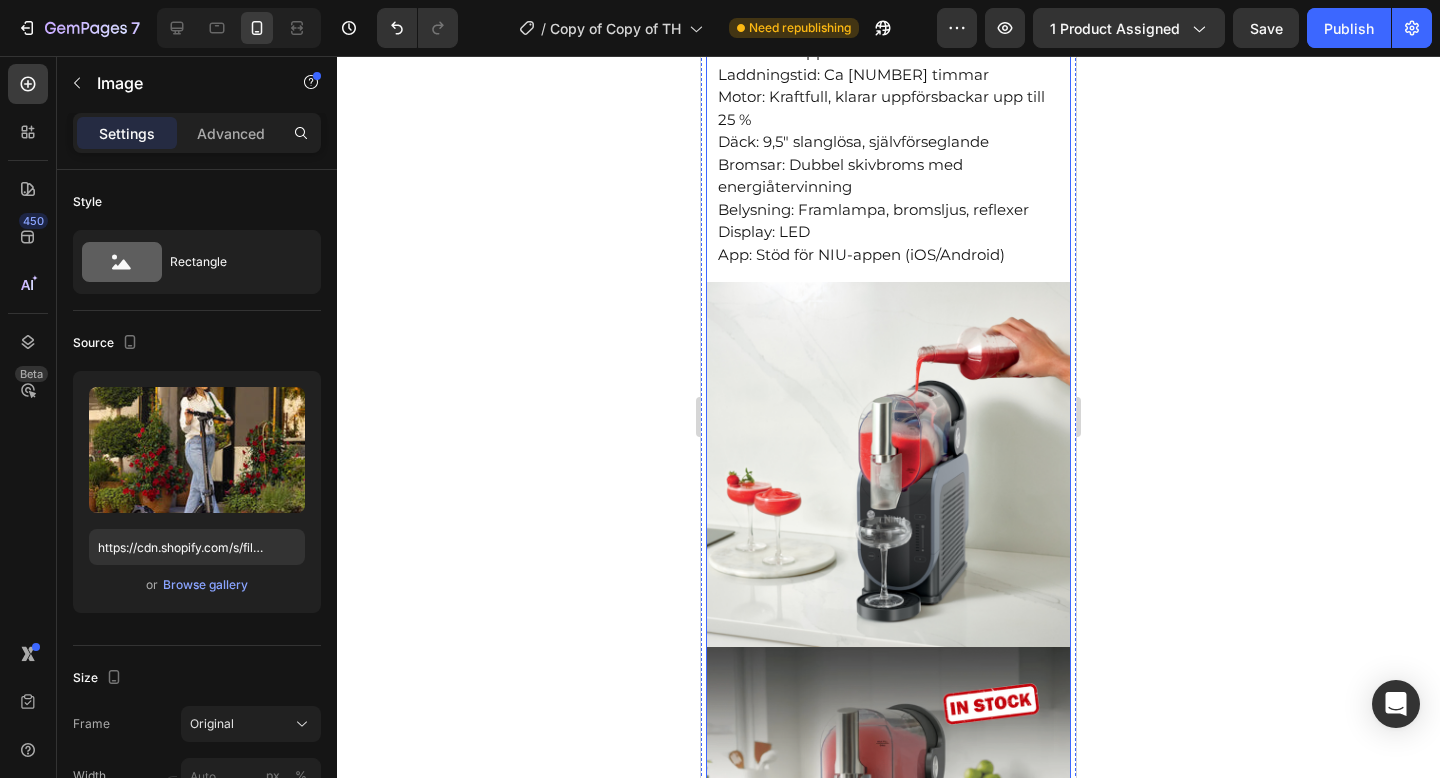 scroll, scrollTop: 3507, scrollLeft: 0, axis: vertical 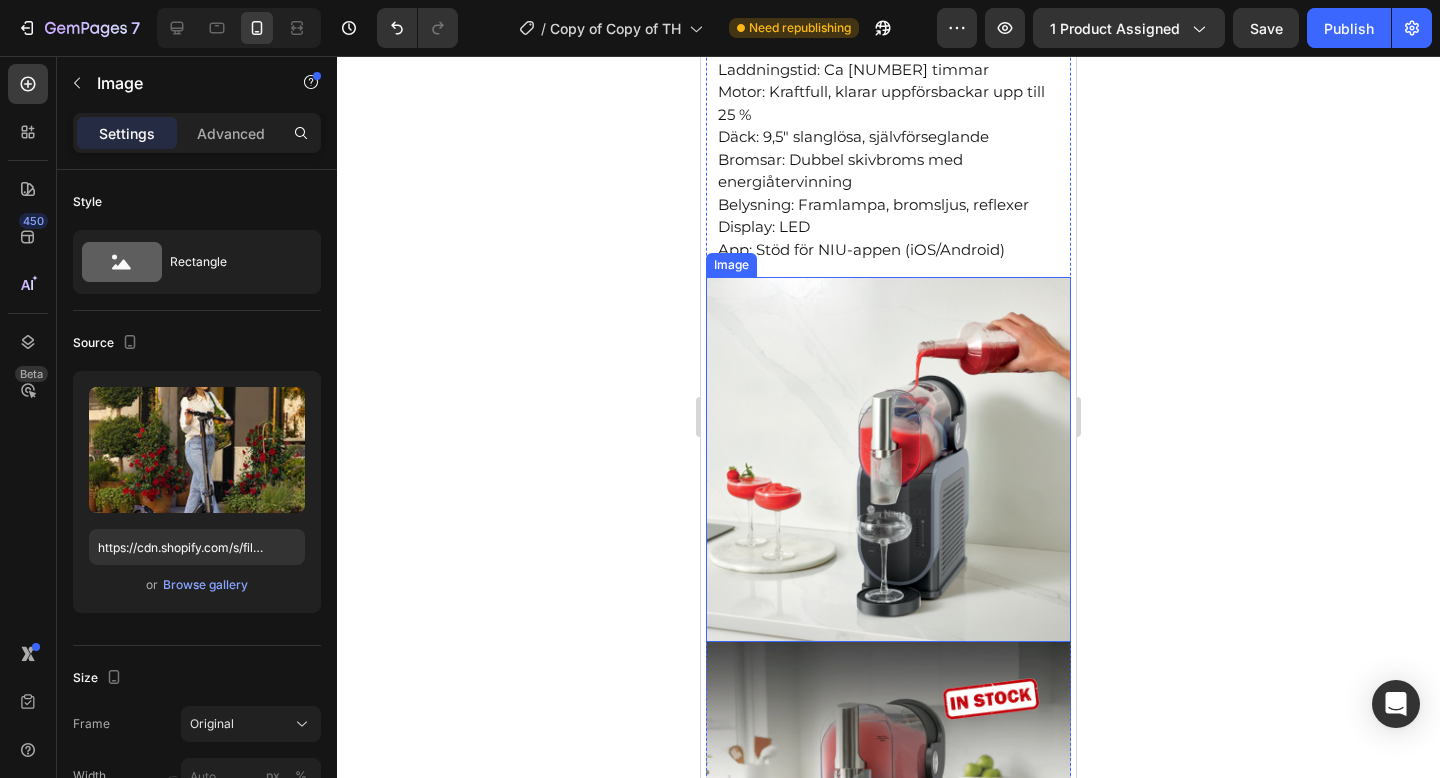click at bounding box center [888, 459] 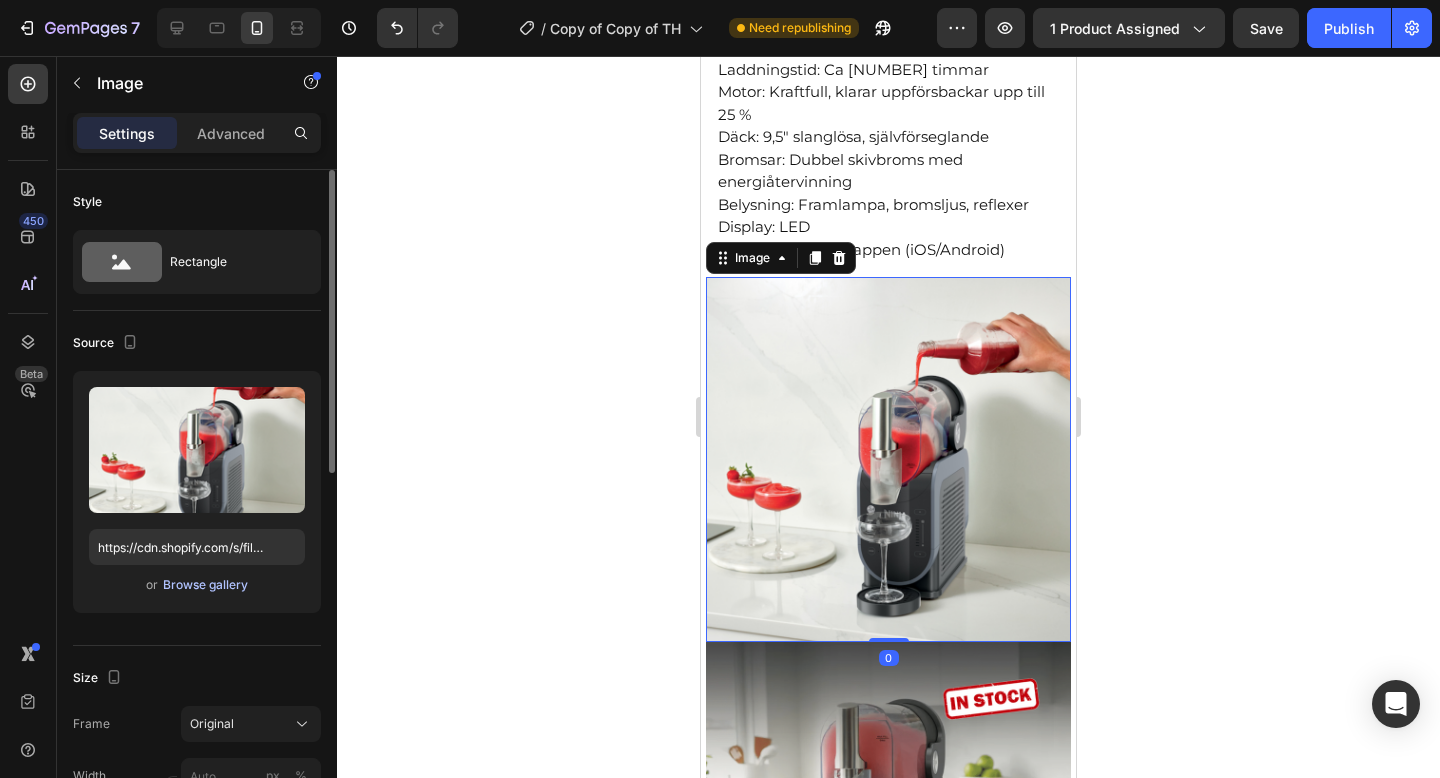 click on "Browse gallery" at bounding box center (205, 585) 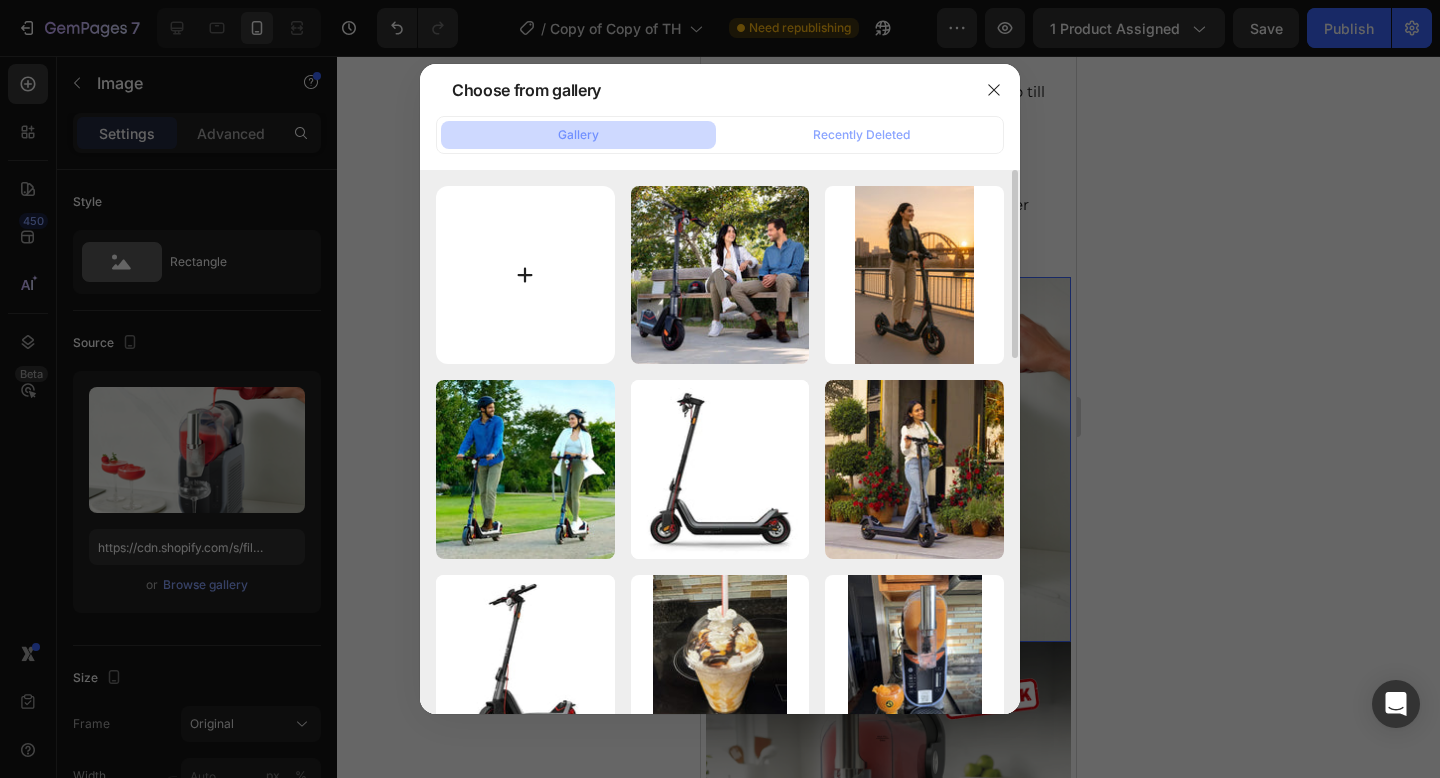 click at bounding box center (525, 275) 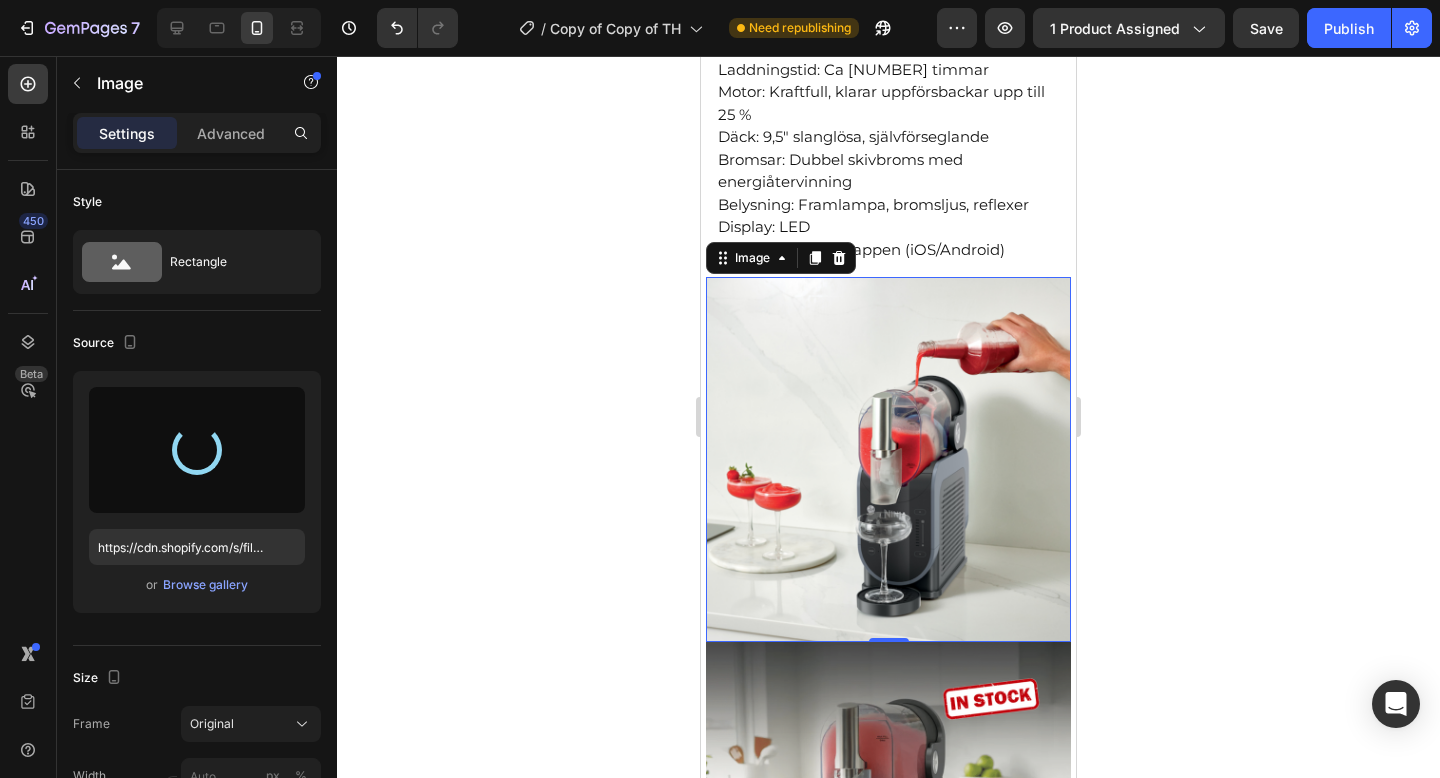 type on "https://cdn.shopify.com/s/files/1/0978/3672/8659/files/[FILENAME].webp" 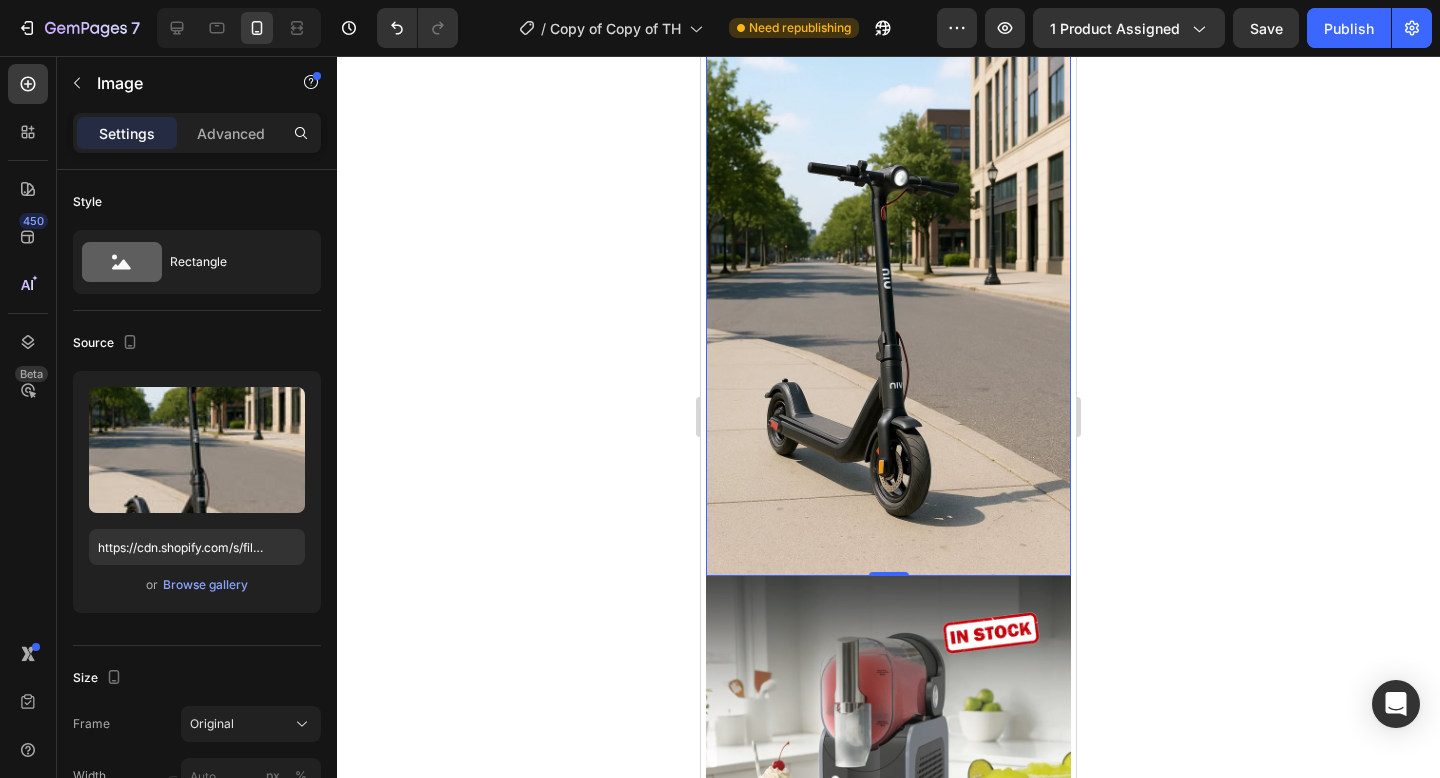 scroll, scrollTop: 3901, scrollLeft: 0, axis: vertical 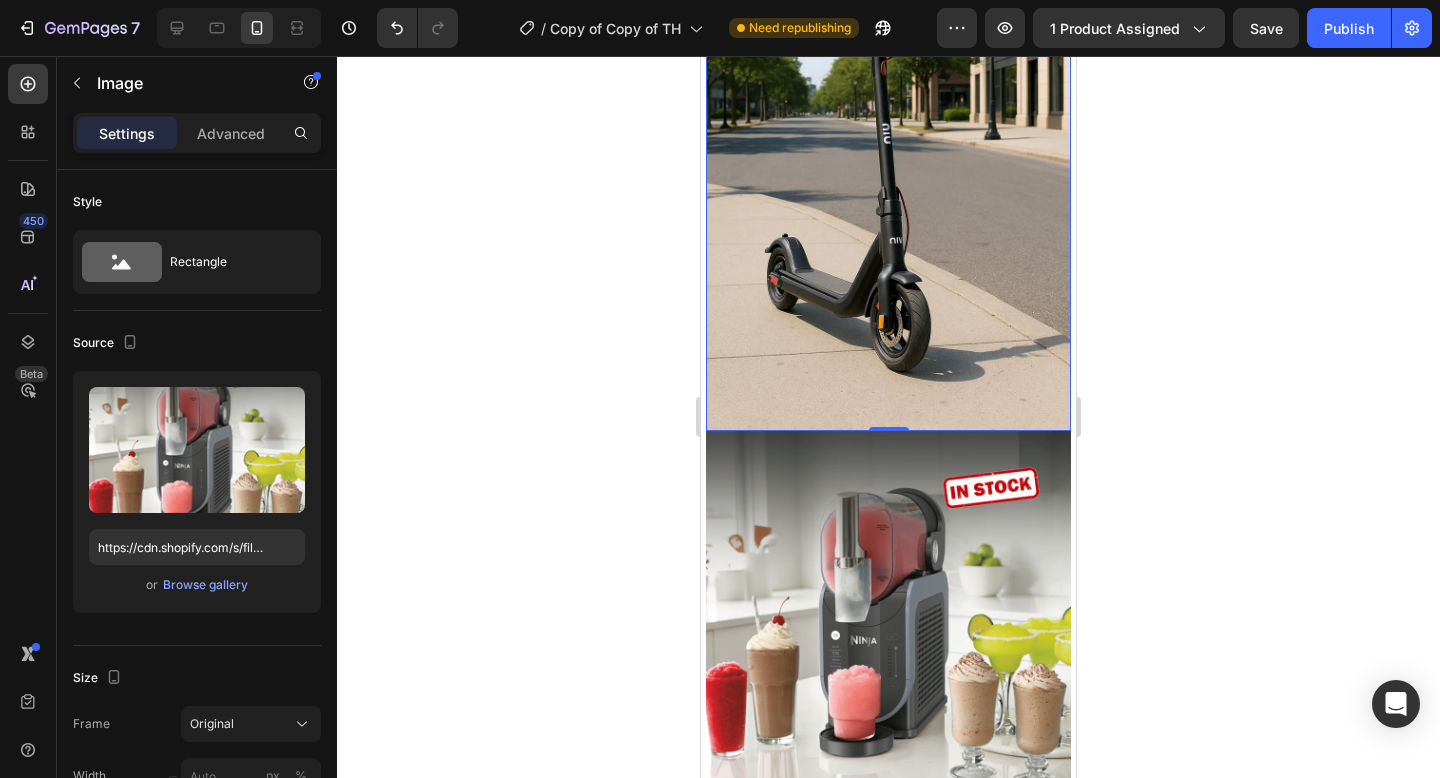 click at bounding box center (888, 613) 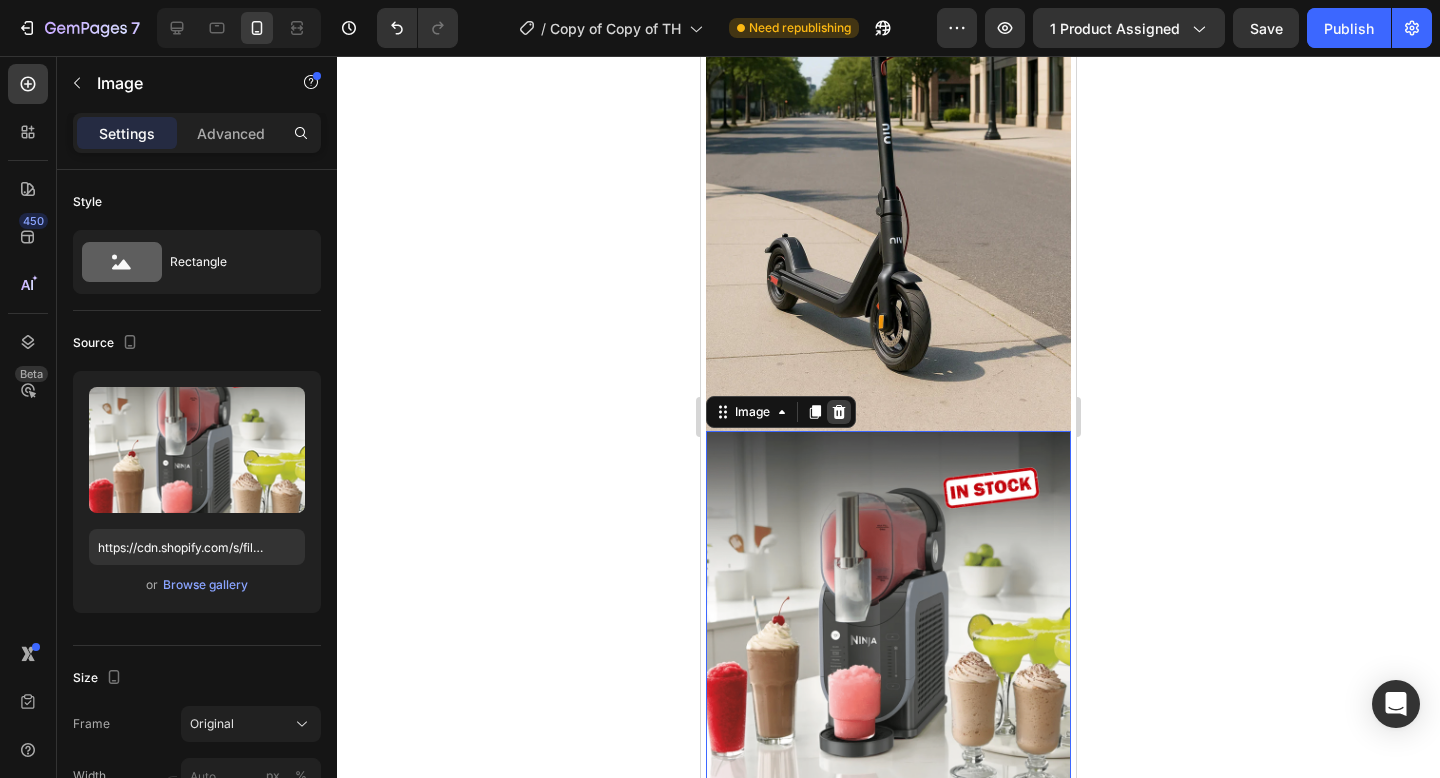 click 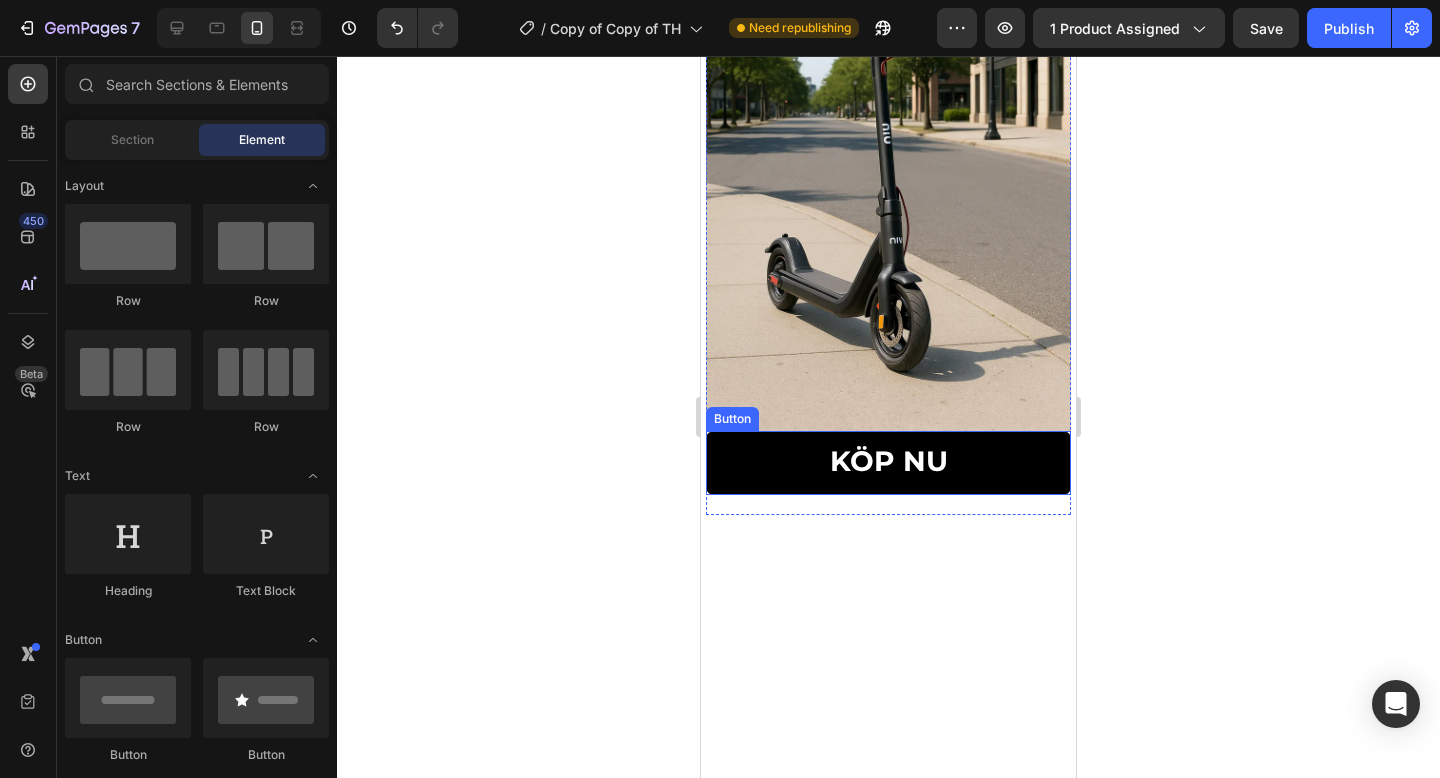 click at bounding box center [888, 157] 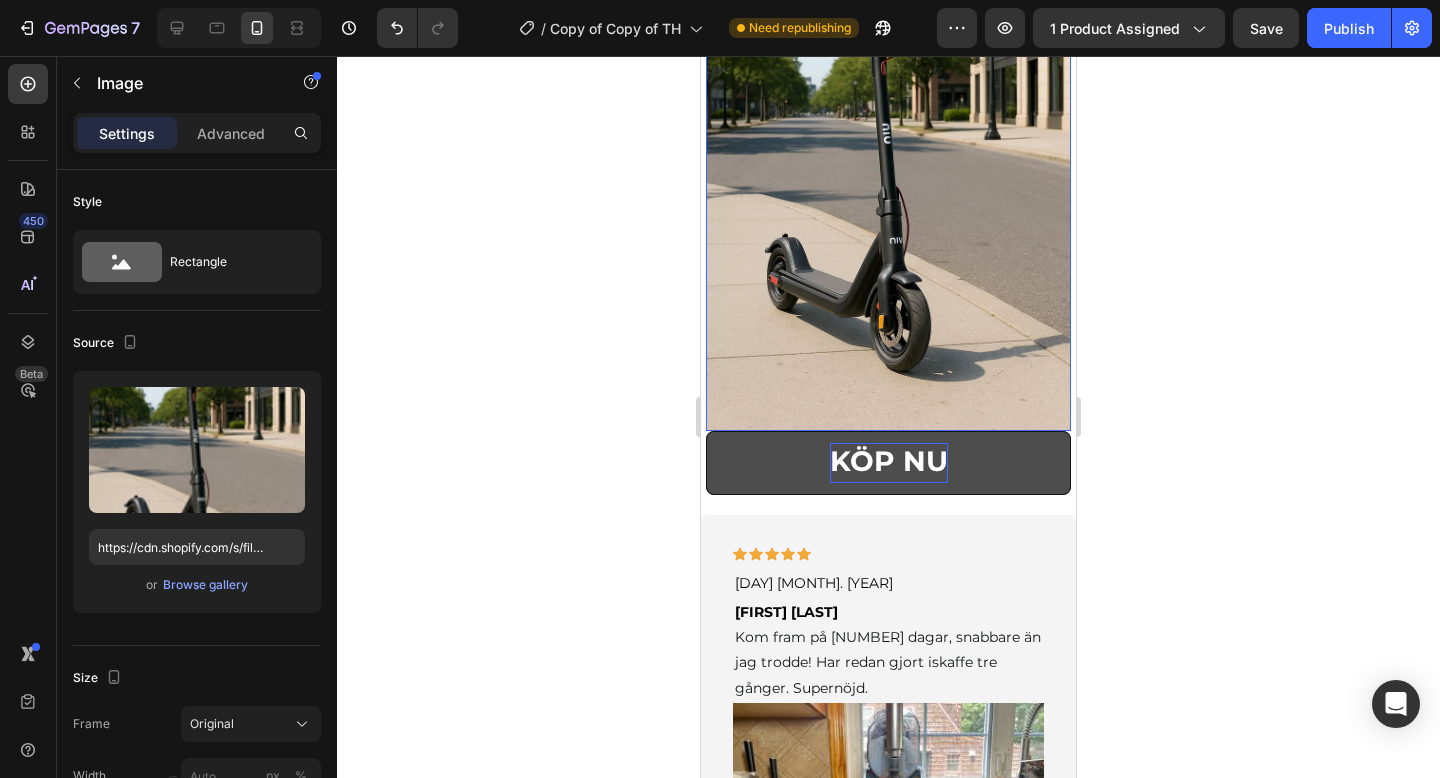 scroll, scrollTop: 3908, scrollLeft: 0, axis: vertical 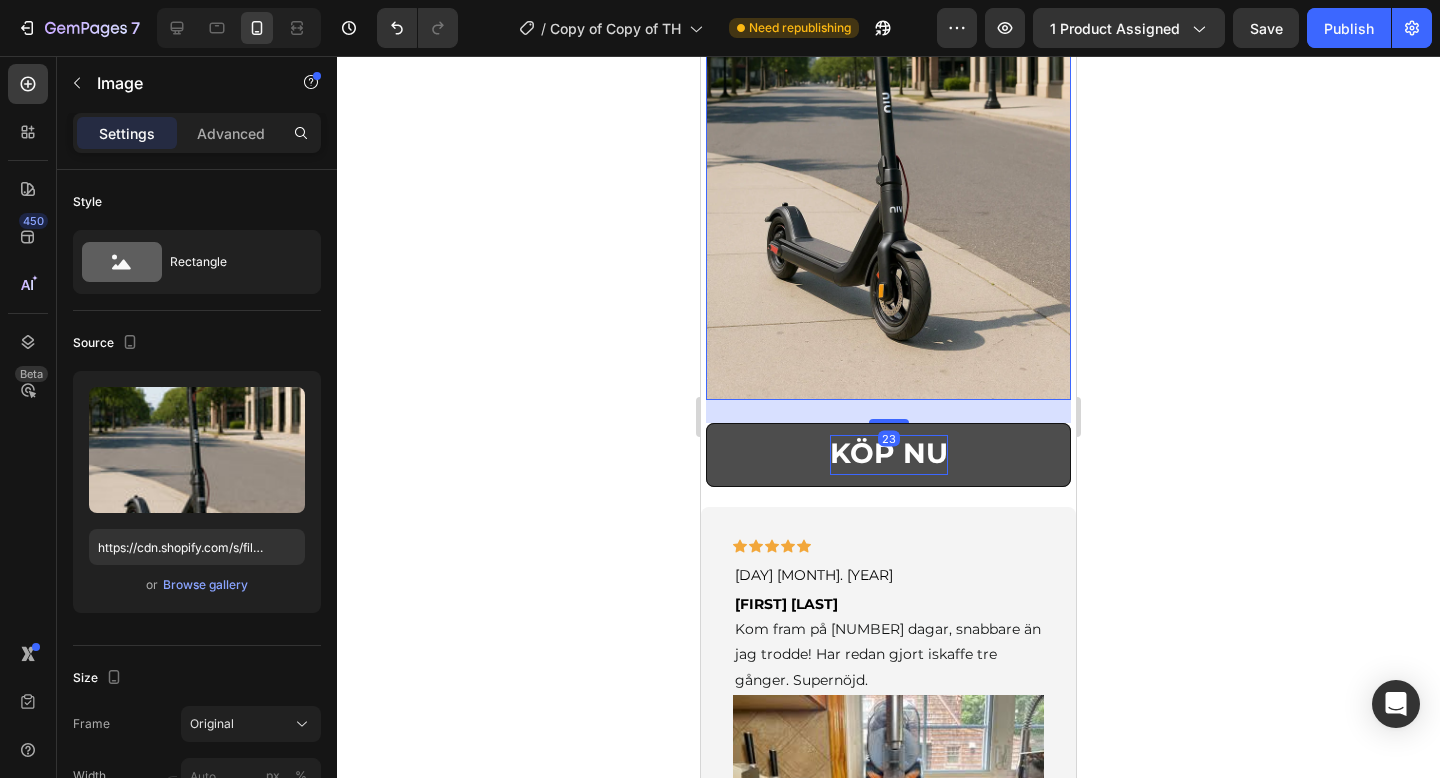 drag, startPoint x: 901, startPoint y: 421, endPoint x: 901, endPoint y: 443, distance: 22 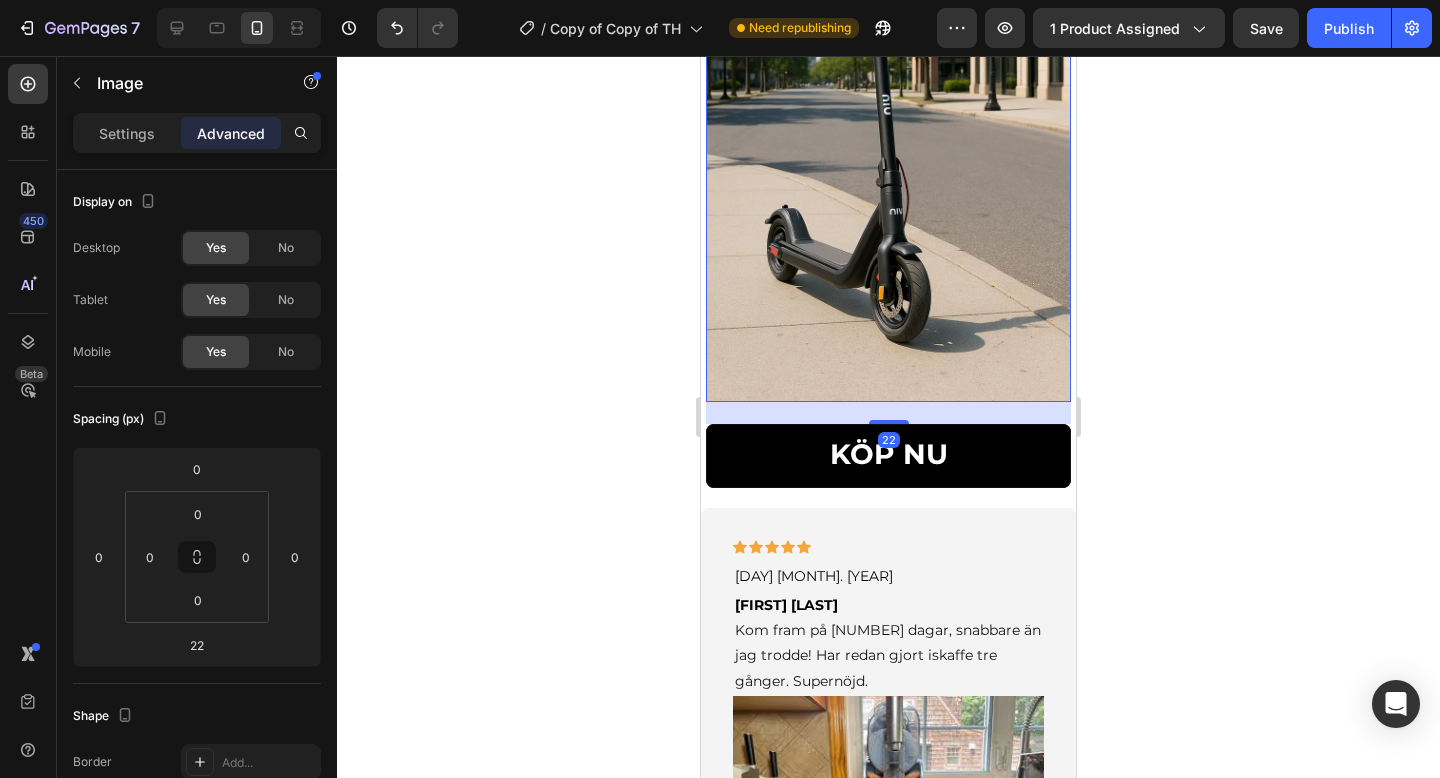 click 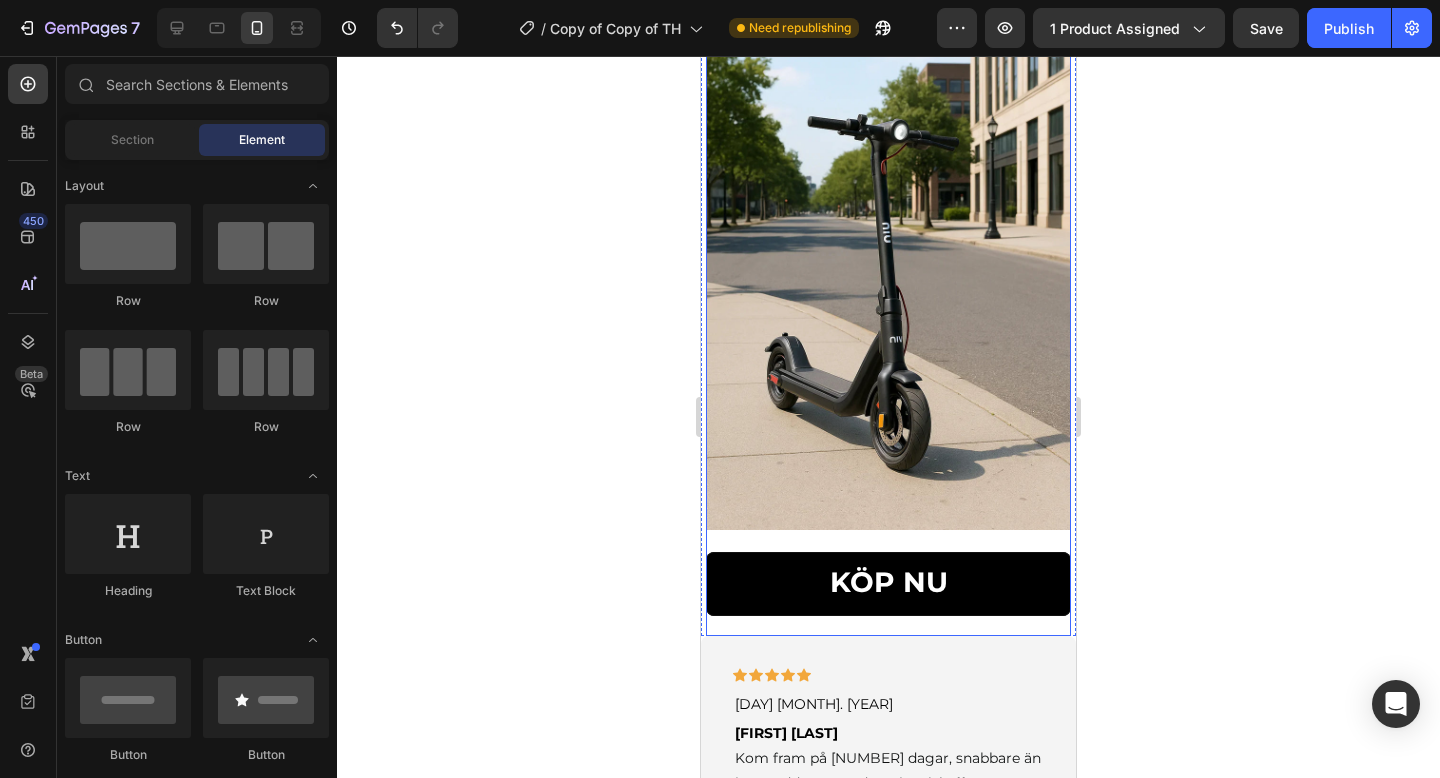 scroll, scrollTop: 3315, scrollLeft: 0, axis: vertical 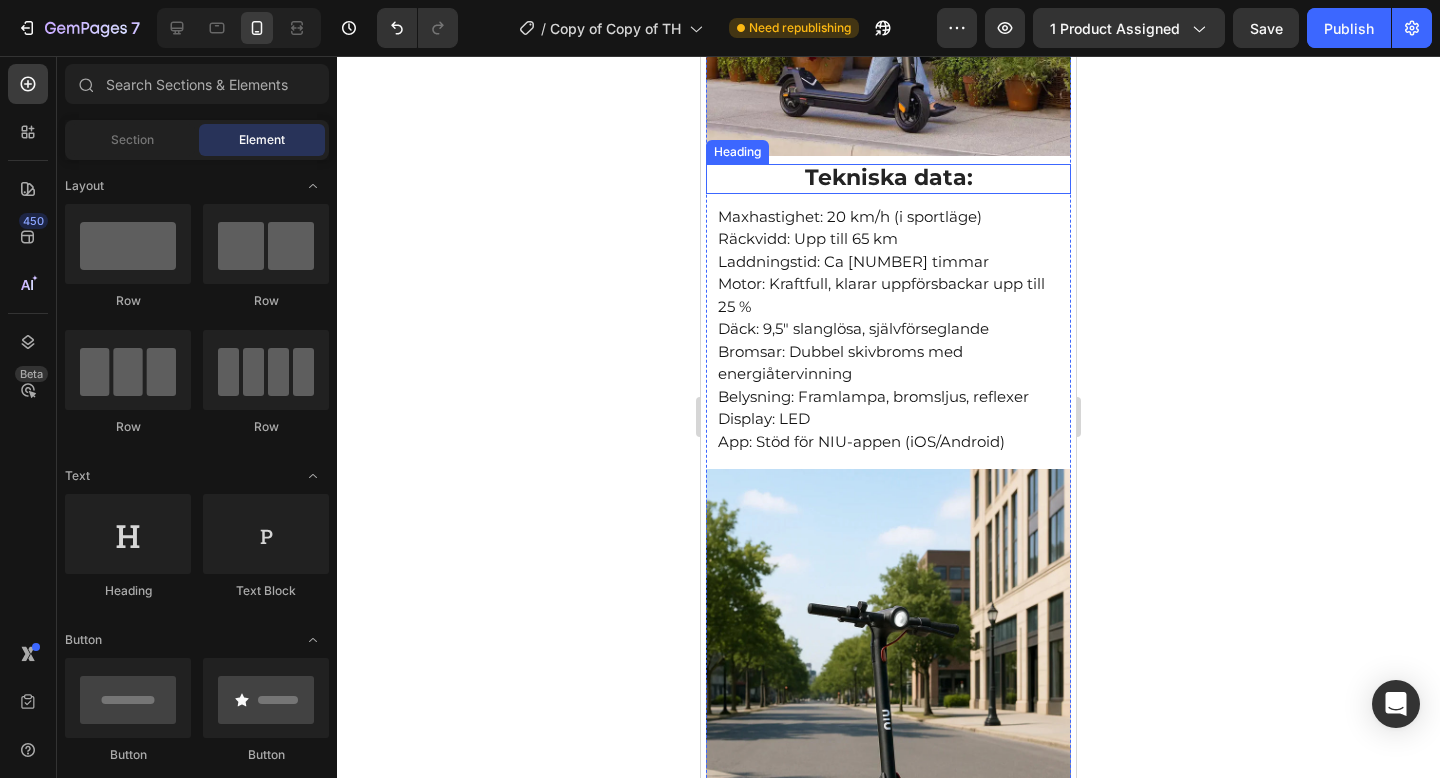 click on "Tekniska data:" at bounding box center [889, 177] 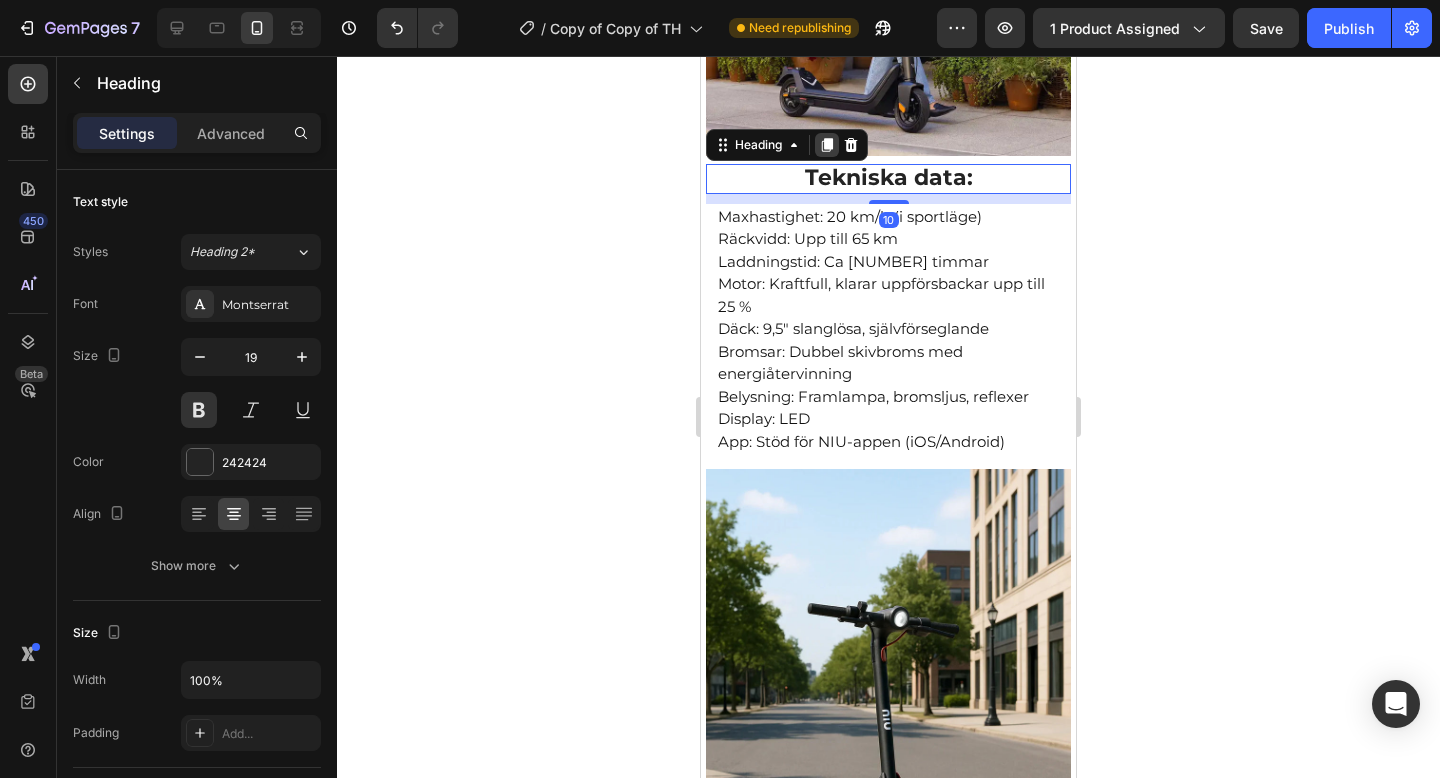 click 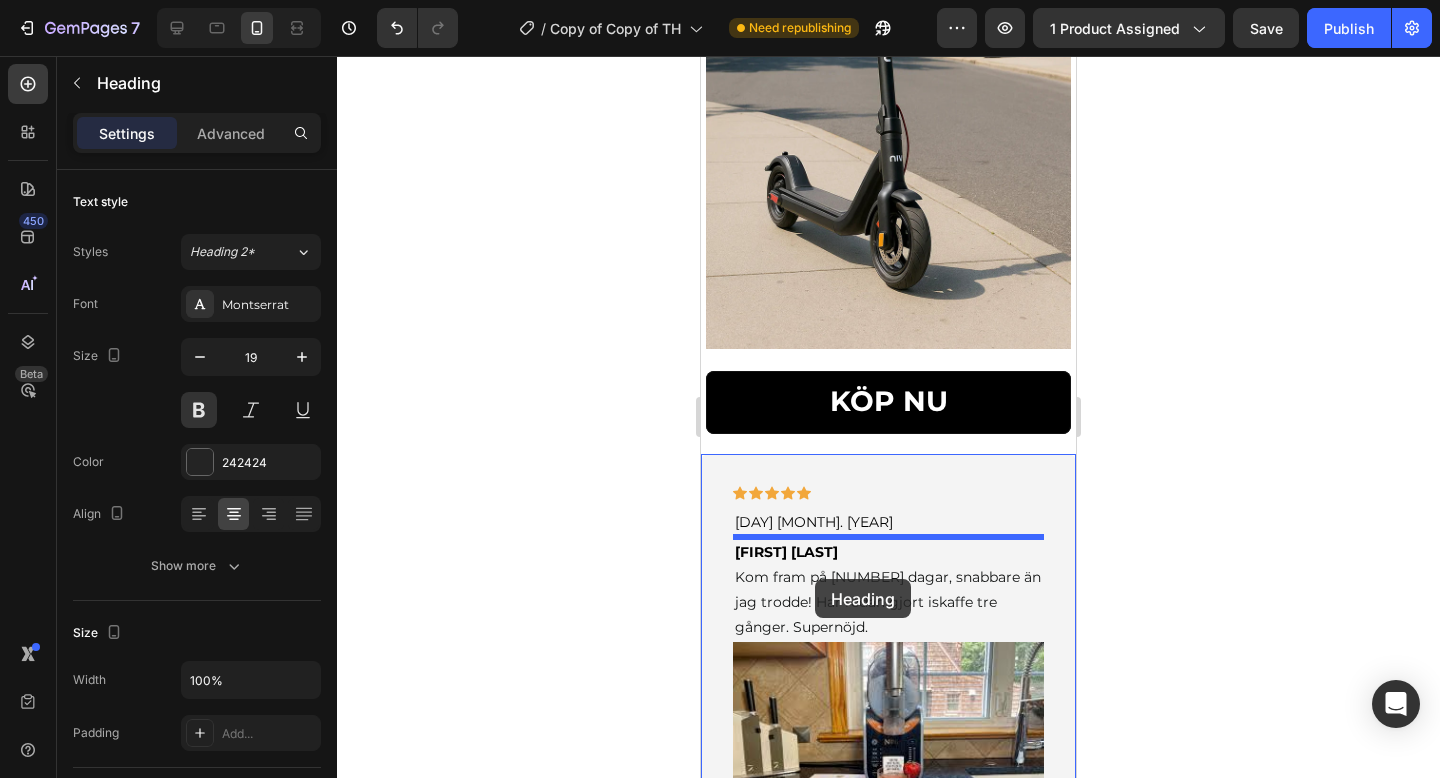 scroll, scrollTop: 4033, scrollLeft: 0, axis: vertical 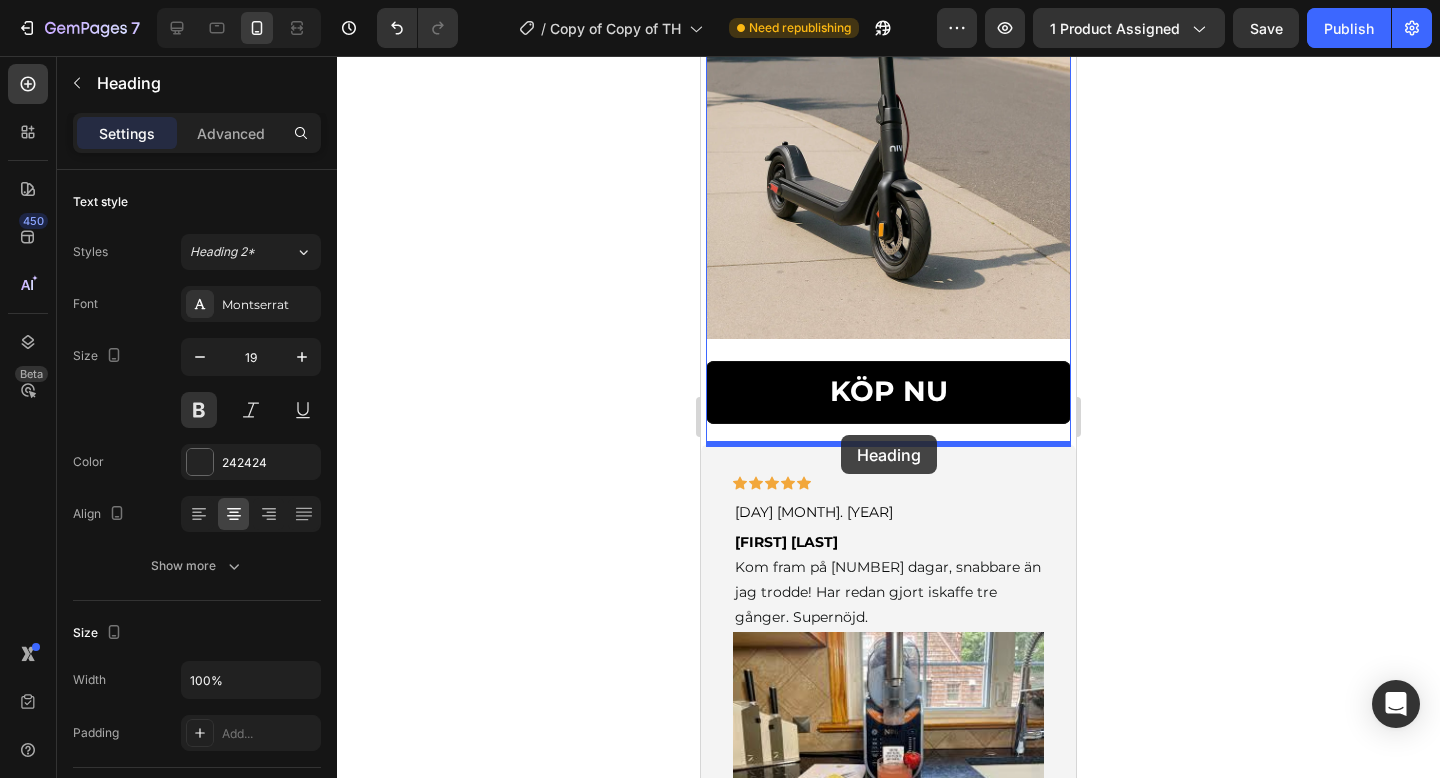 drag, startPoint x: 723, startPoint y: 187, endPoint x: 841, endPoint y: 435, distance: 274.64157 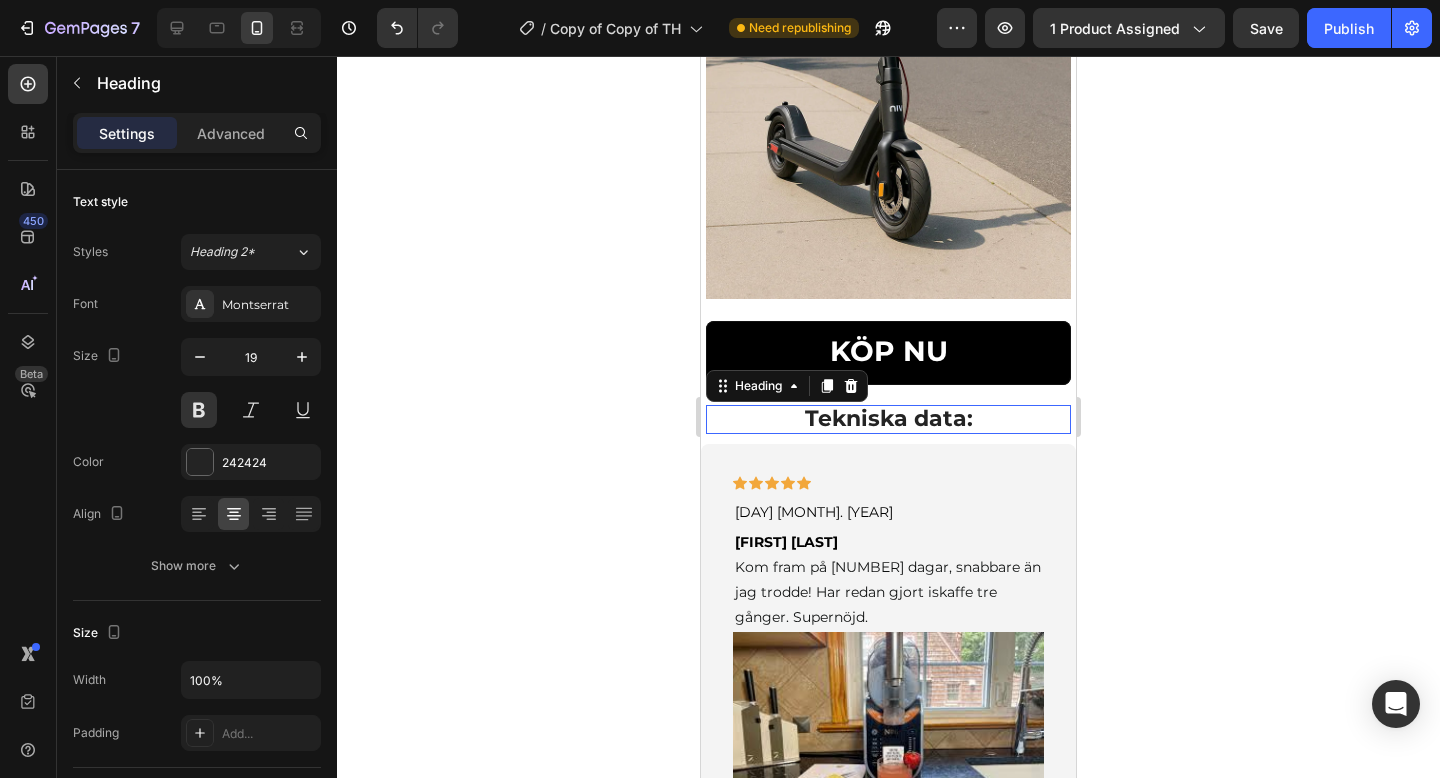 scroll, scrollTop: 3994, scrollLeft: 0, axis: vertical 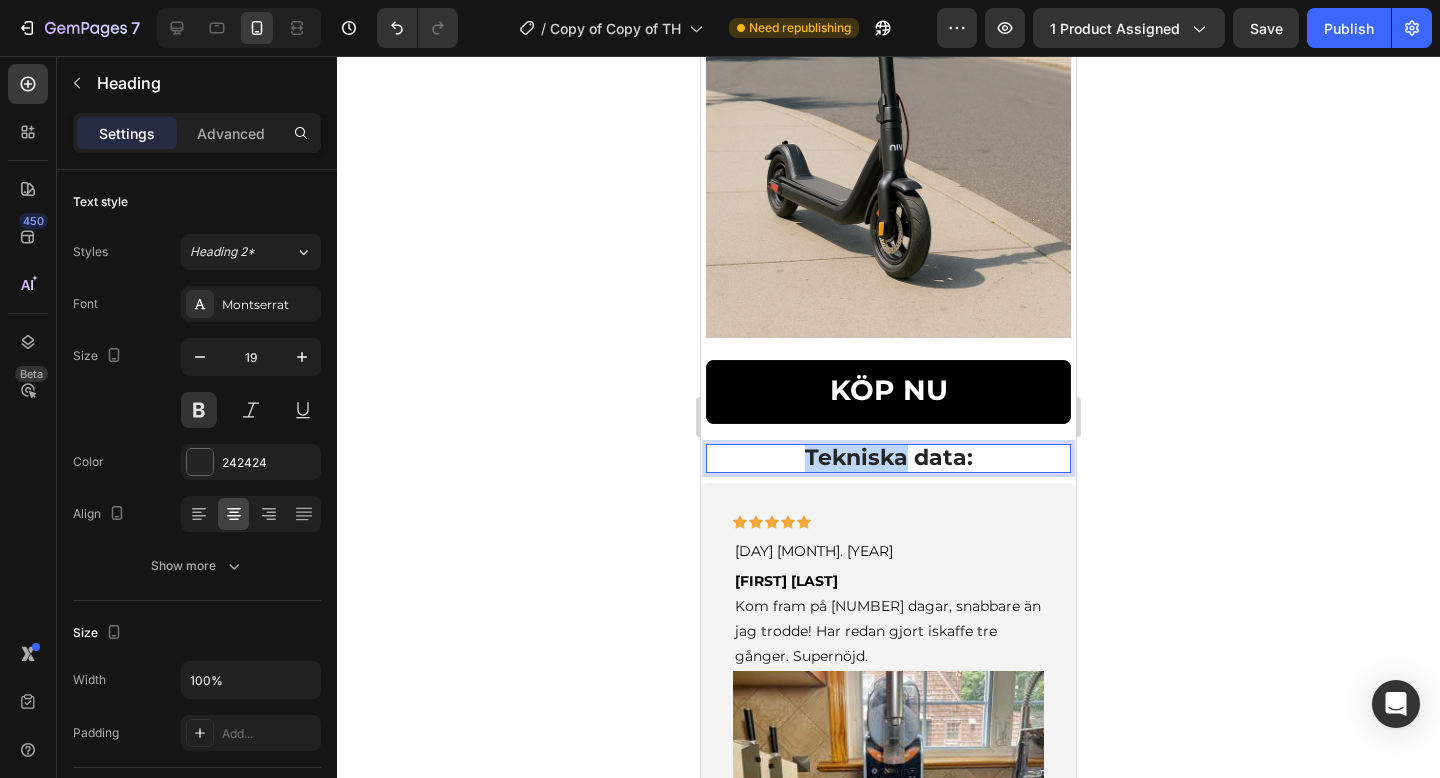 click on "Tekniska data:" at bounding box center (889, 457) 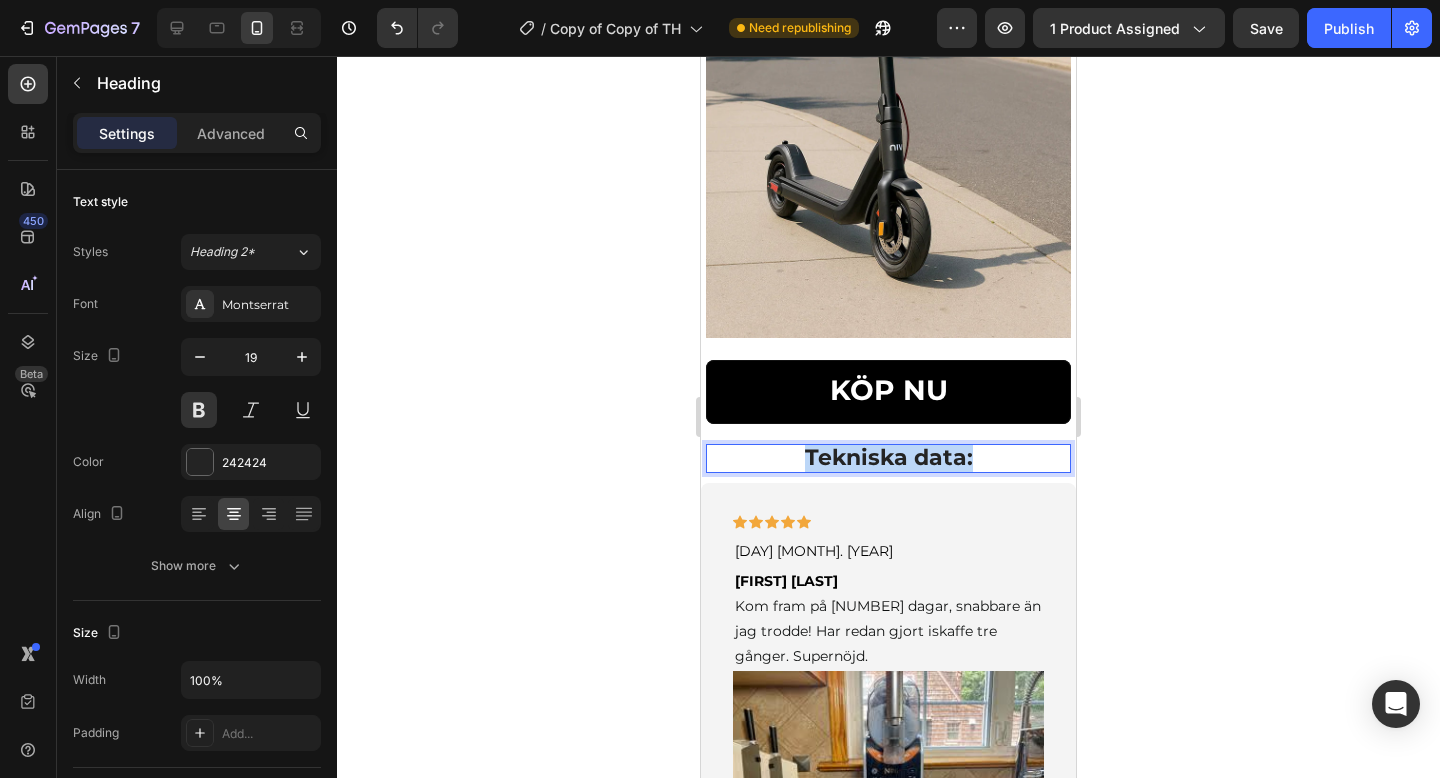 click on "Tekniska data:" at bounding box center [889, 457] 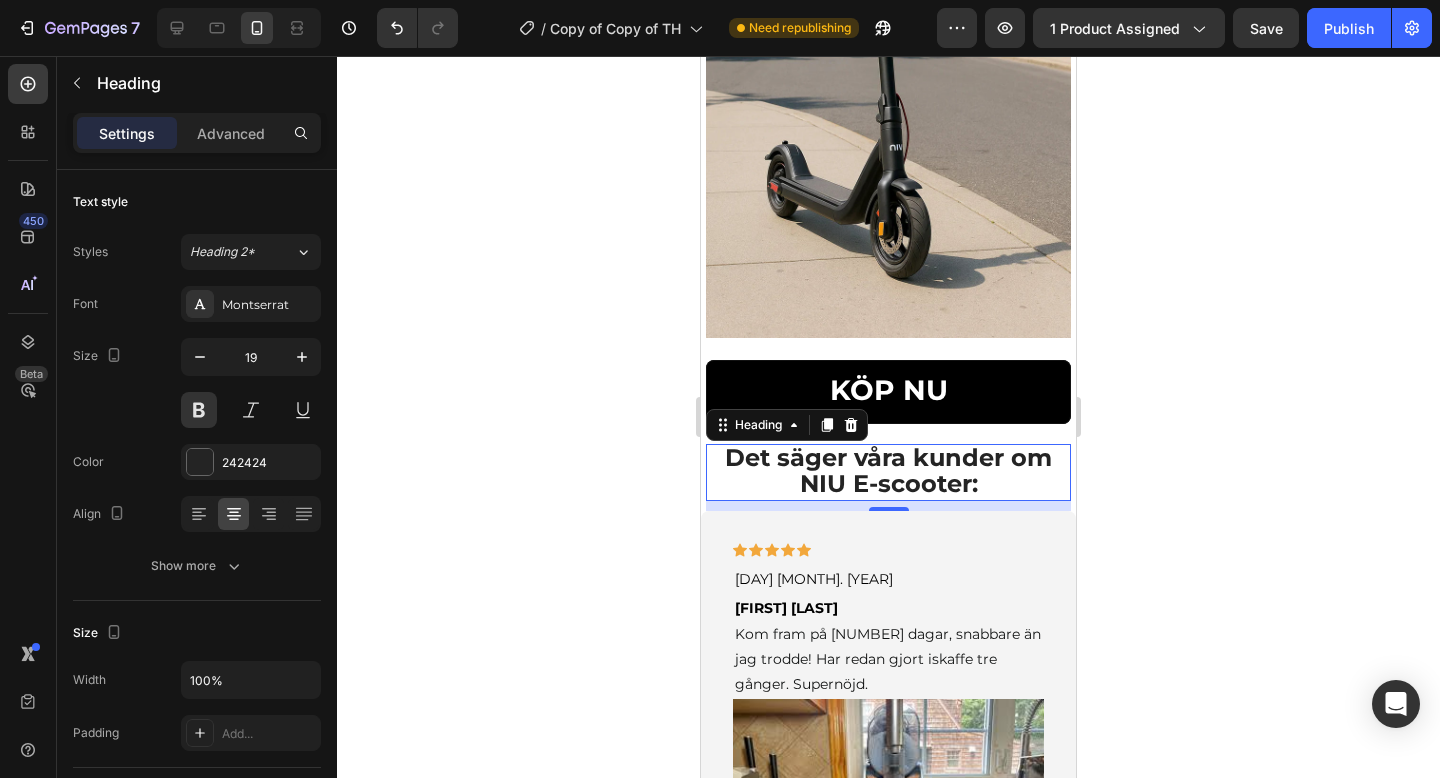 click 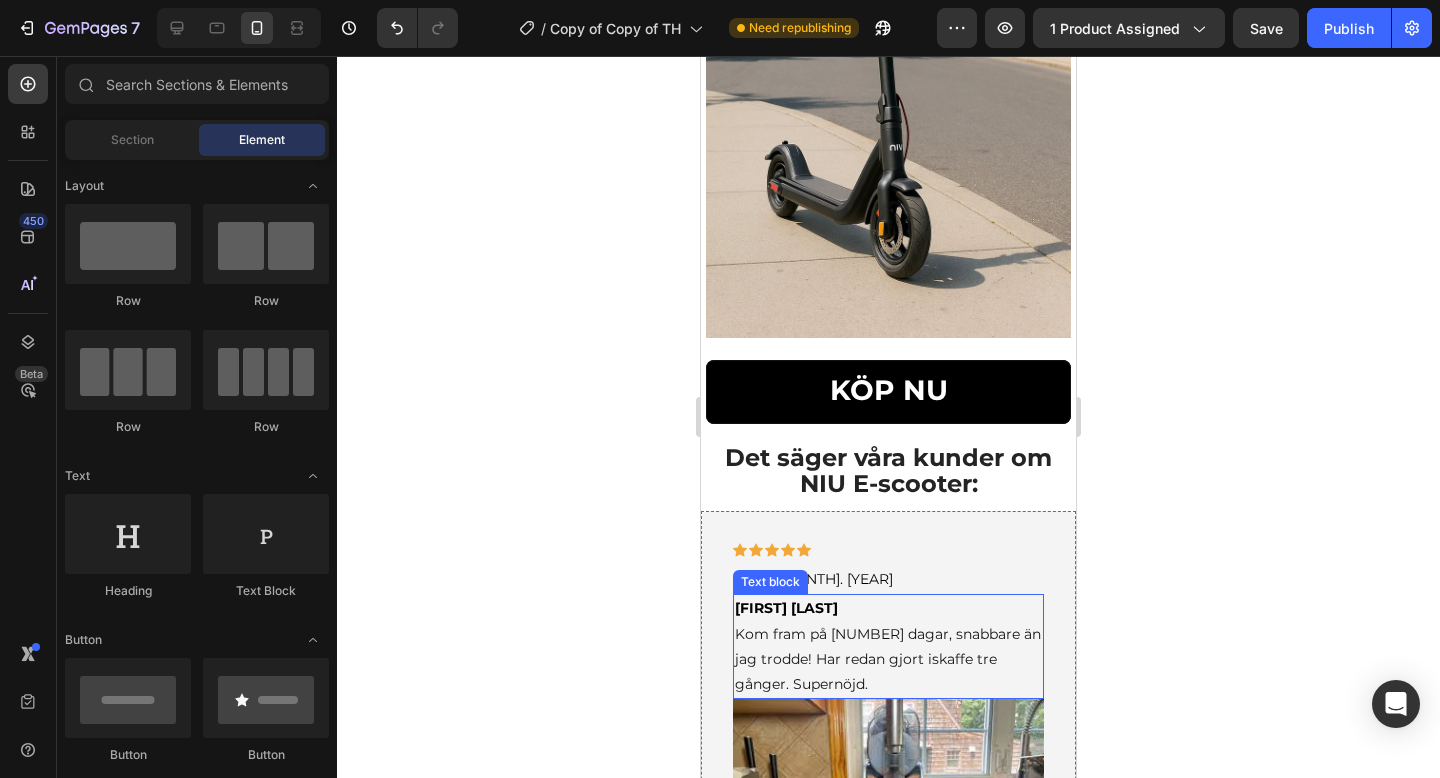 click on "Kom fram på [NUMBER] dagar, snabbare än jag trodde! Har redan gjort iskaffe tre gånger. Supernöjd." at bounding box center [888, 659] 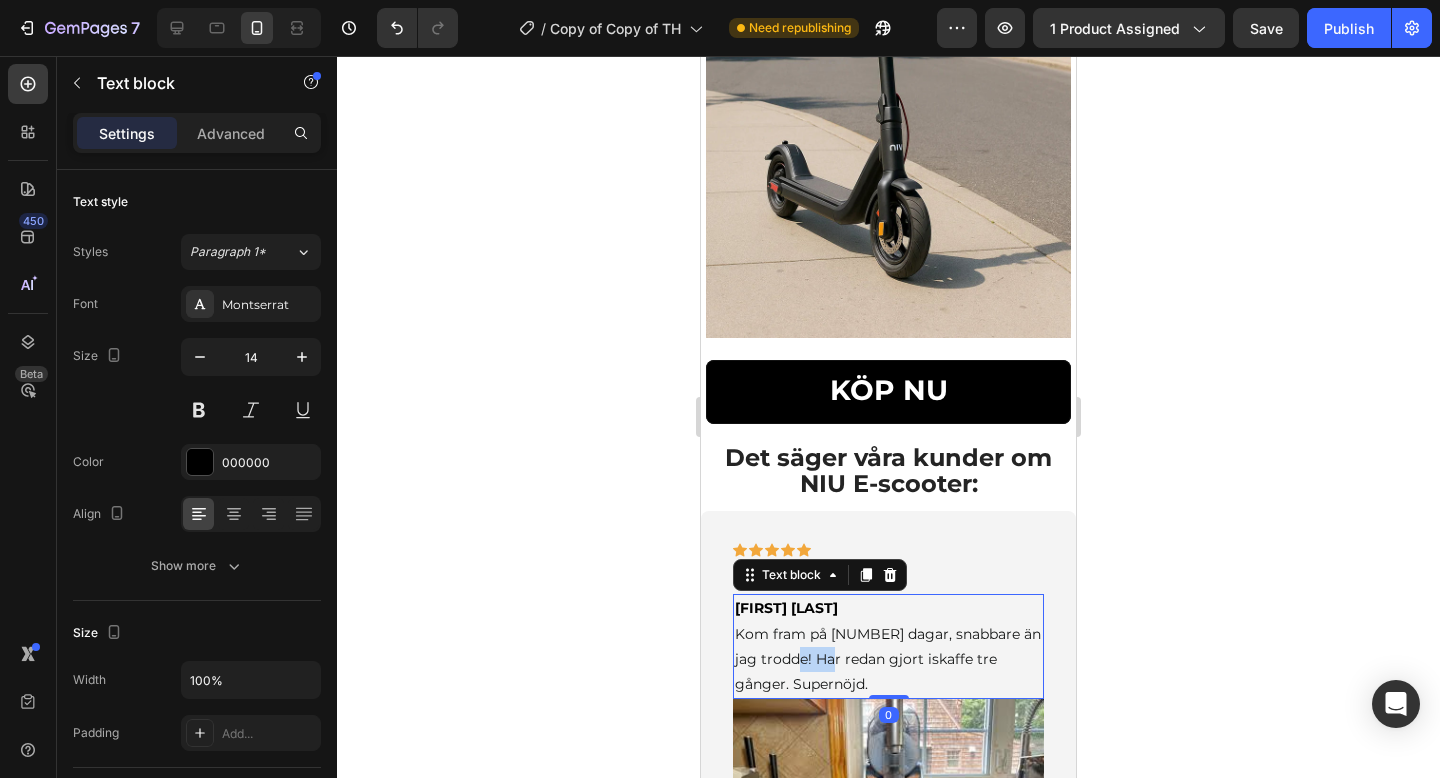 click on "Kom fram på [NUMBER] dagar, snabbare än jag trodde! Har redan gjort iskaffe tre gånger. Supernöjd." at bounding box center [888, 659] 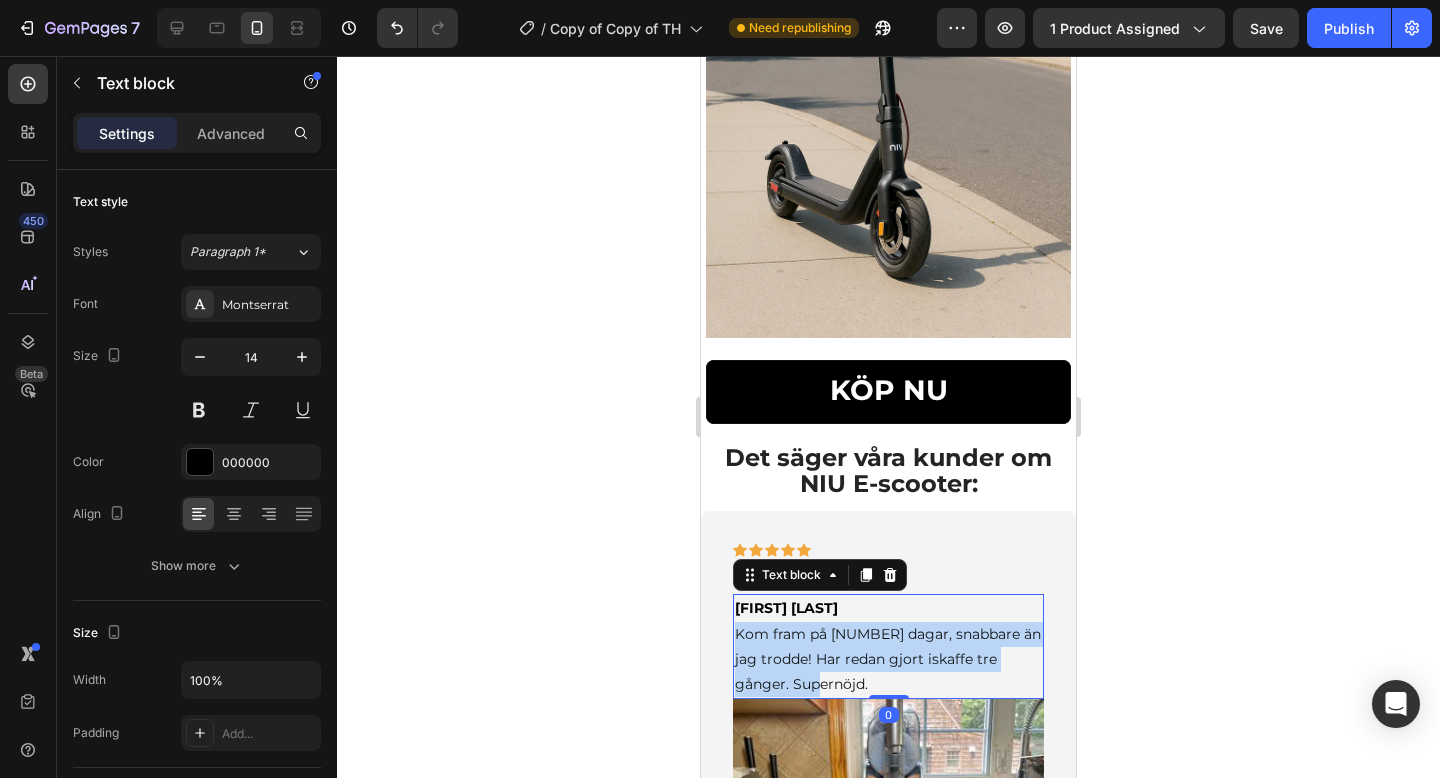 click on "Kom fram på [NUMBER] dagar, snabbare än jag trodde! Har redan gjort iskaffe tre gånger. Supernöjd." at bounding box center (888, 659) 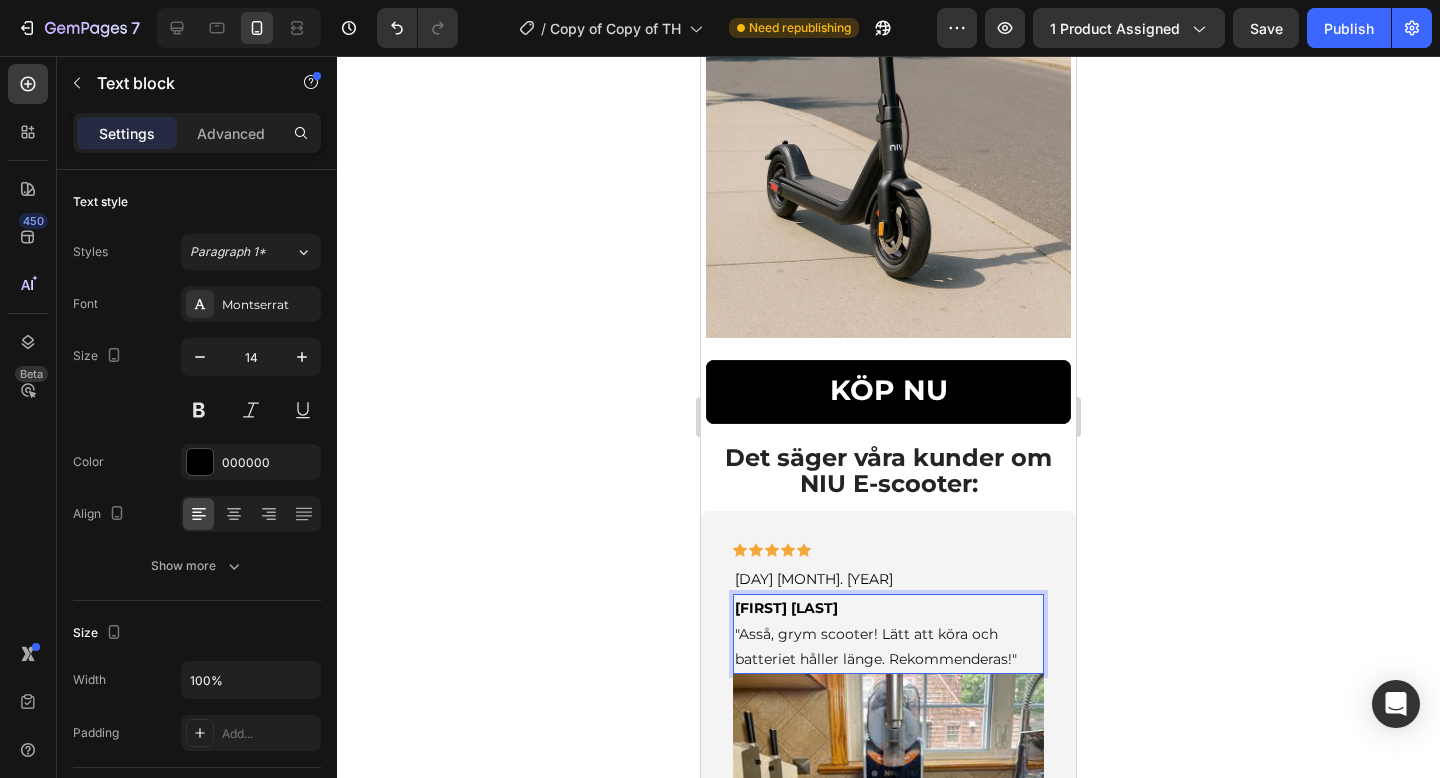 scroll, scrollTop: 4114, scrollLeft: 0, axis: vertical 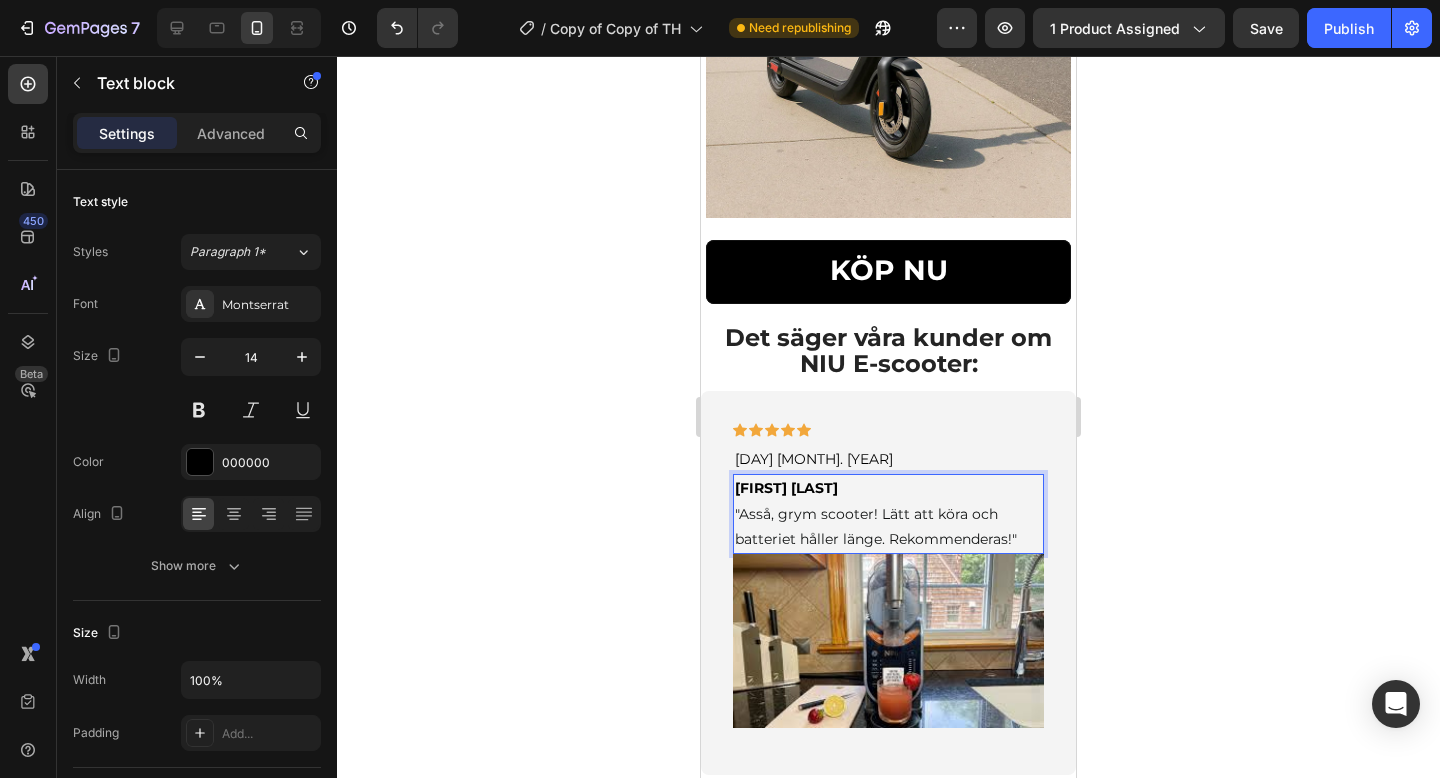 click at bounding box center [888, 641] 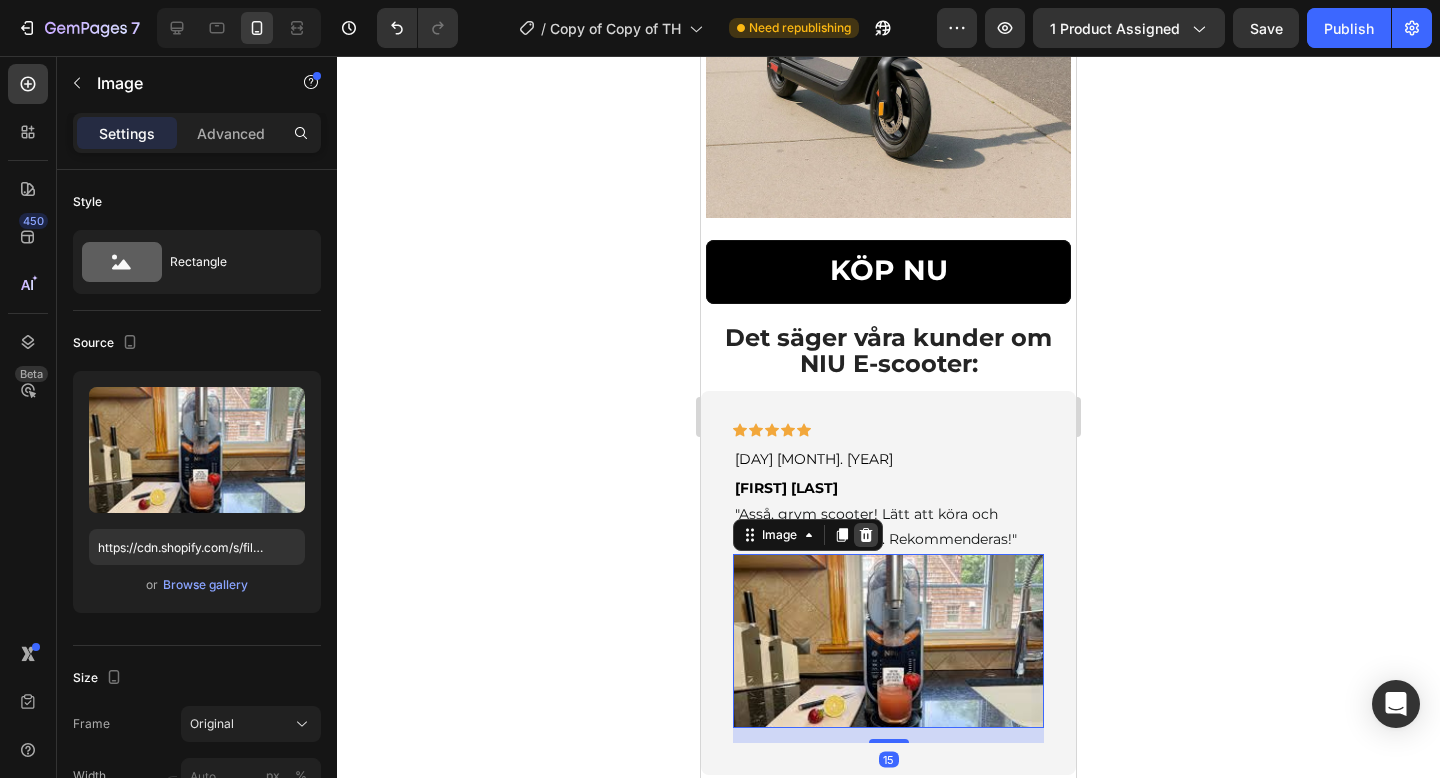 click 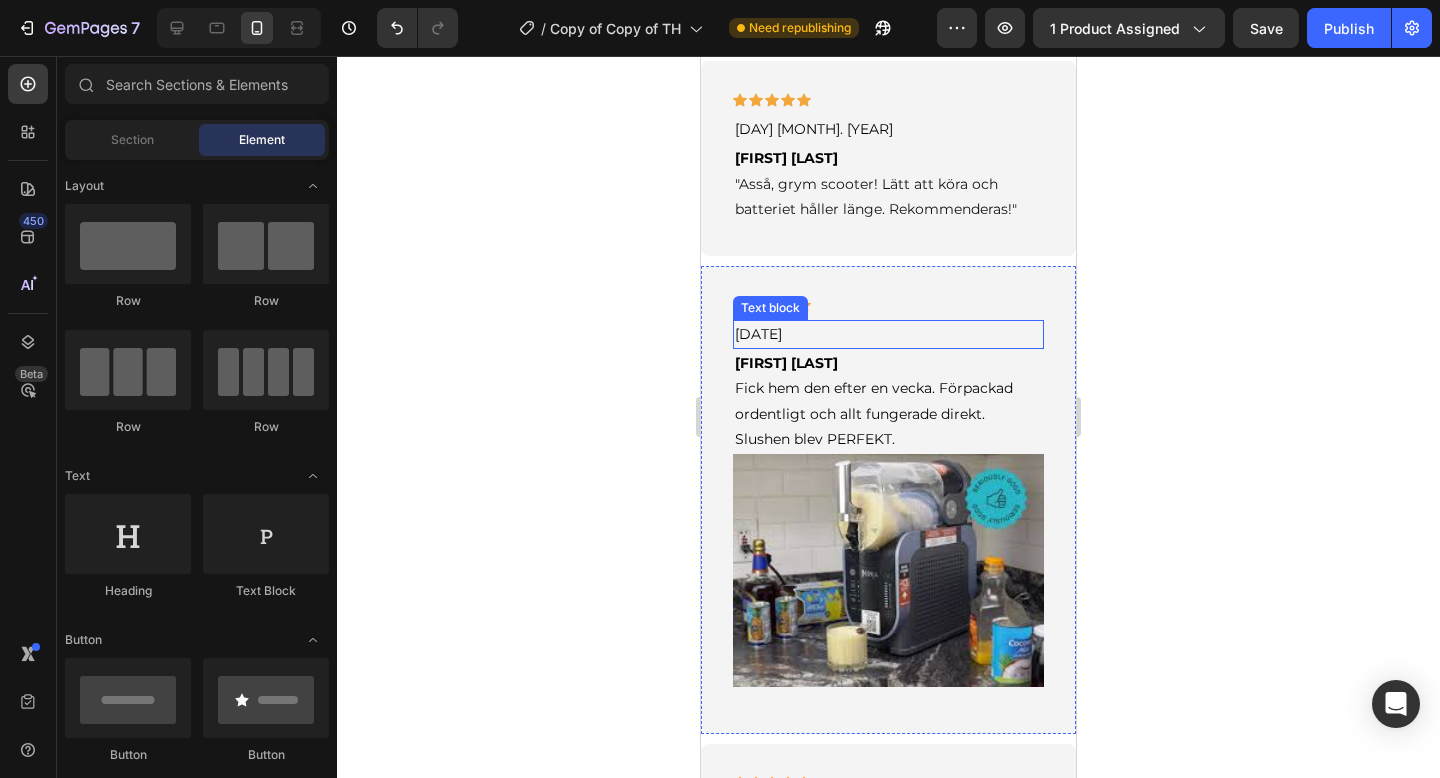 scroll, scrollTop: 4482, scrollLeft: 0, axis: vertical 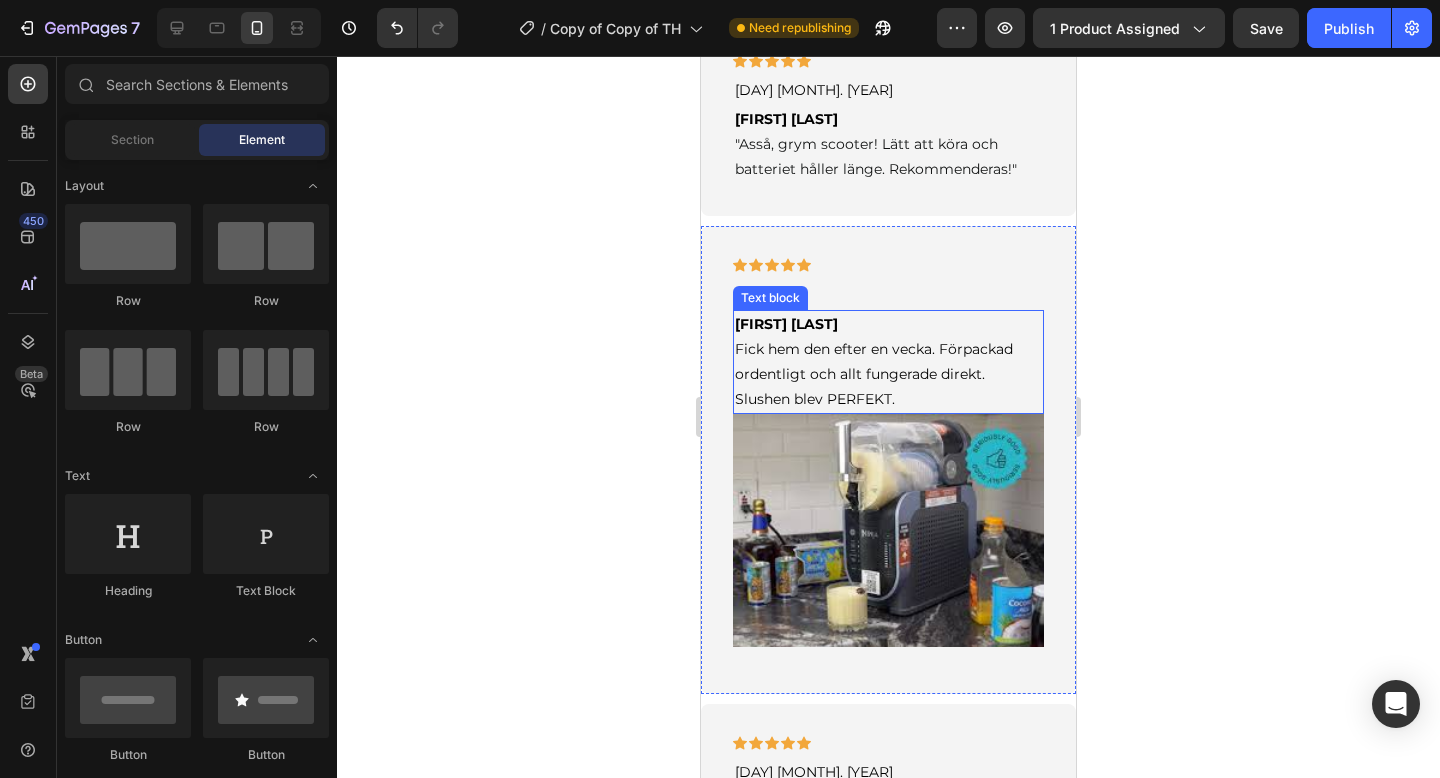 click on "[FIRST] [LAST] Fick hem den efter en vecka. Förpackad ordentligt och allt fungerade direkt. Slushen blev PERFEKT." at bounding box center [888, 362] 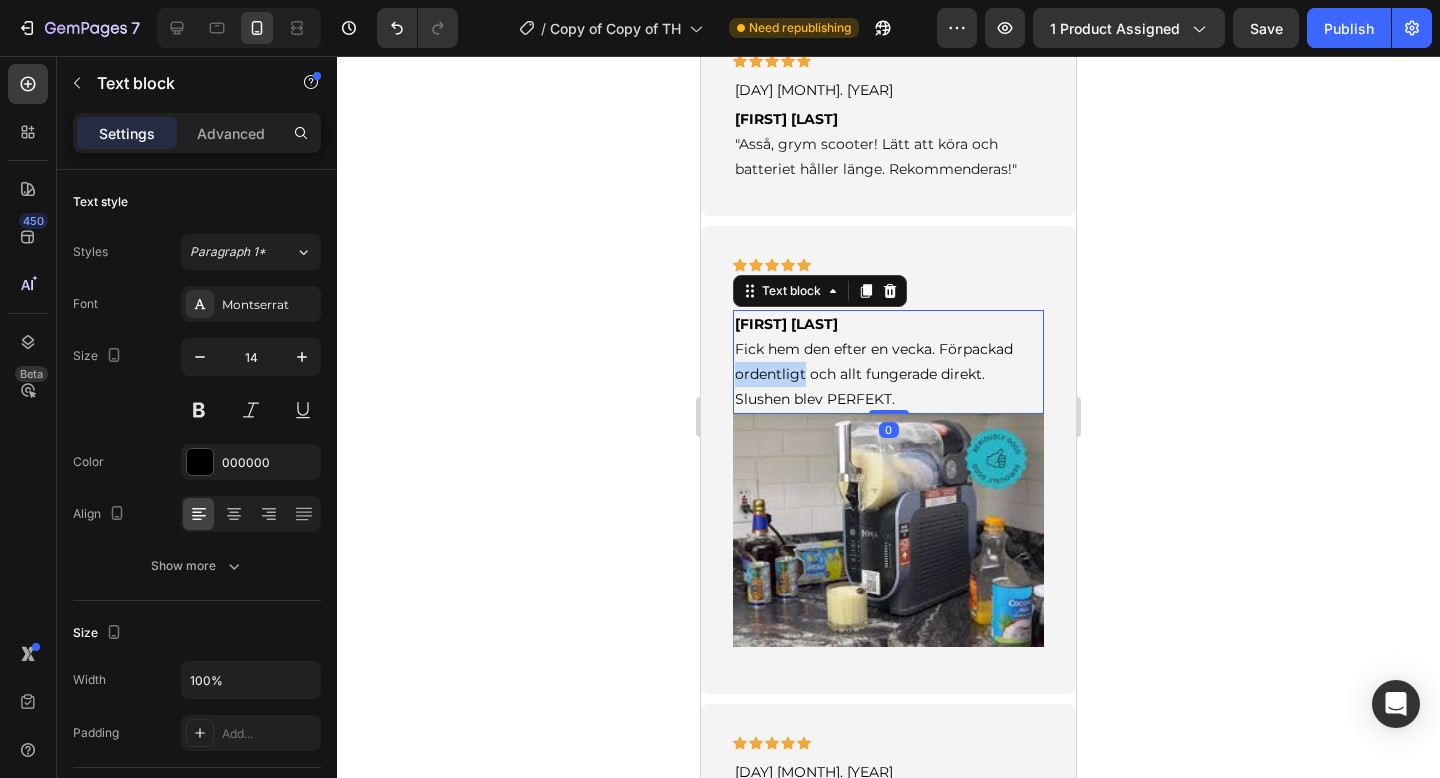 click on "[FIRST] [LAST] Fick hem den efter en vecka. Förpackad ordentligt och allt fungerade direkt. Slushen blev PERFEKT." at bounding box center (888, 362) 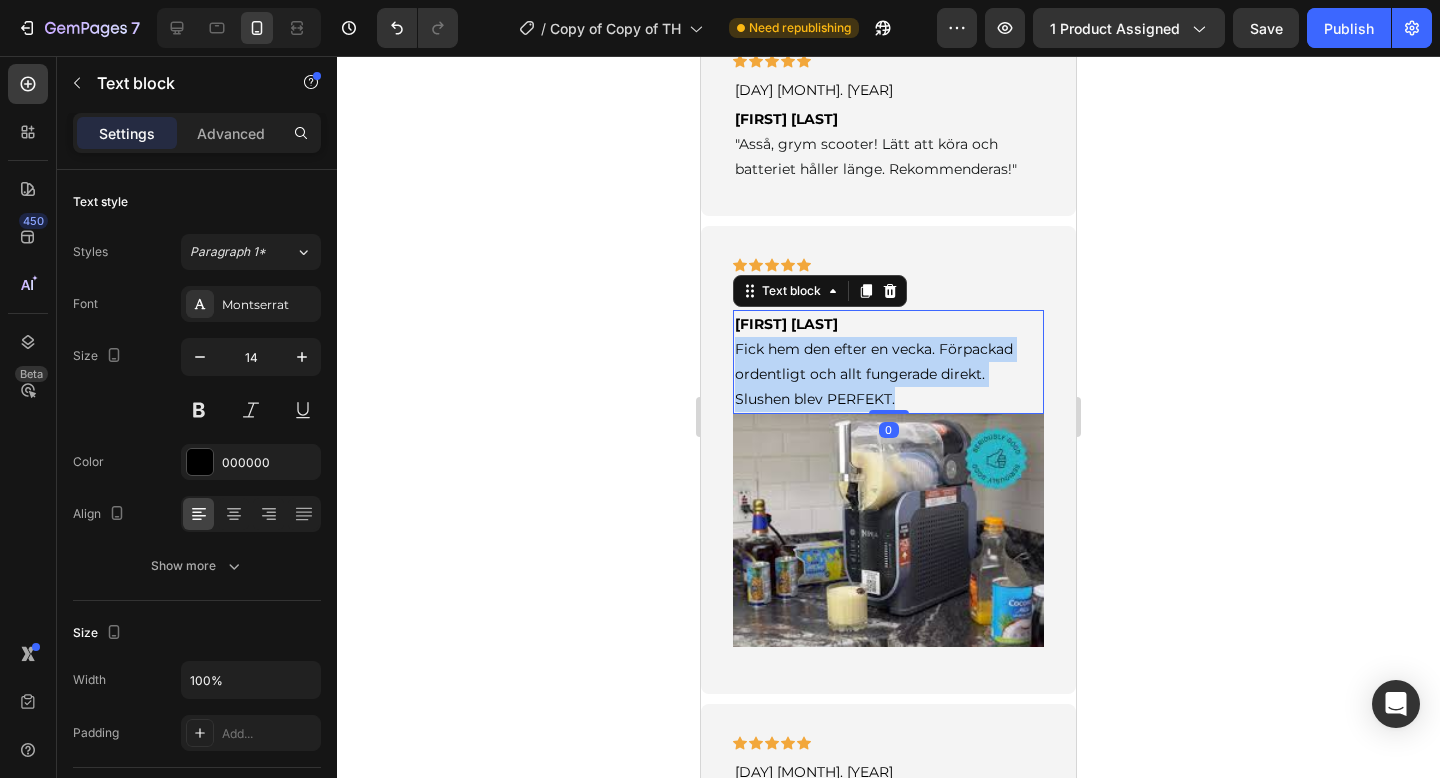 click on "[FIRST] [LAST] Fick hem den efter en vecka. Förpackad ordentligt och allt fungerade direkt. Slushen blev PERFEKT." at bounding box center [888, 362] 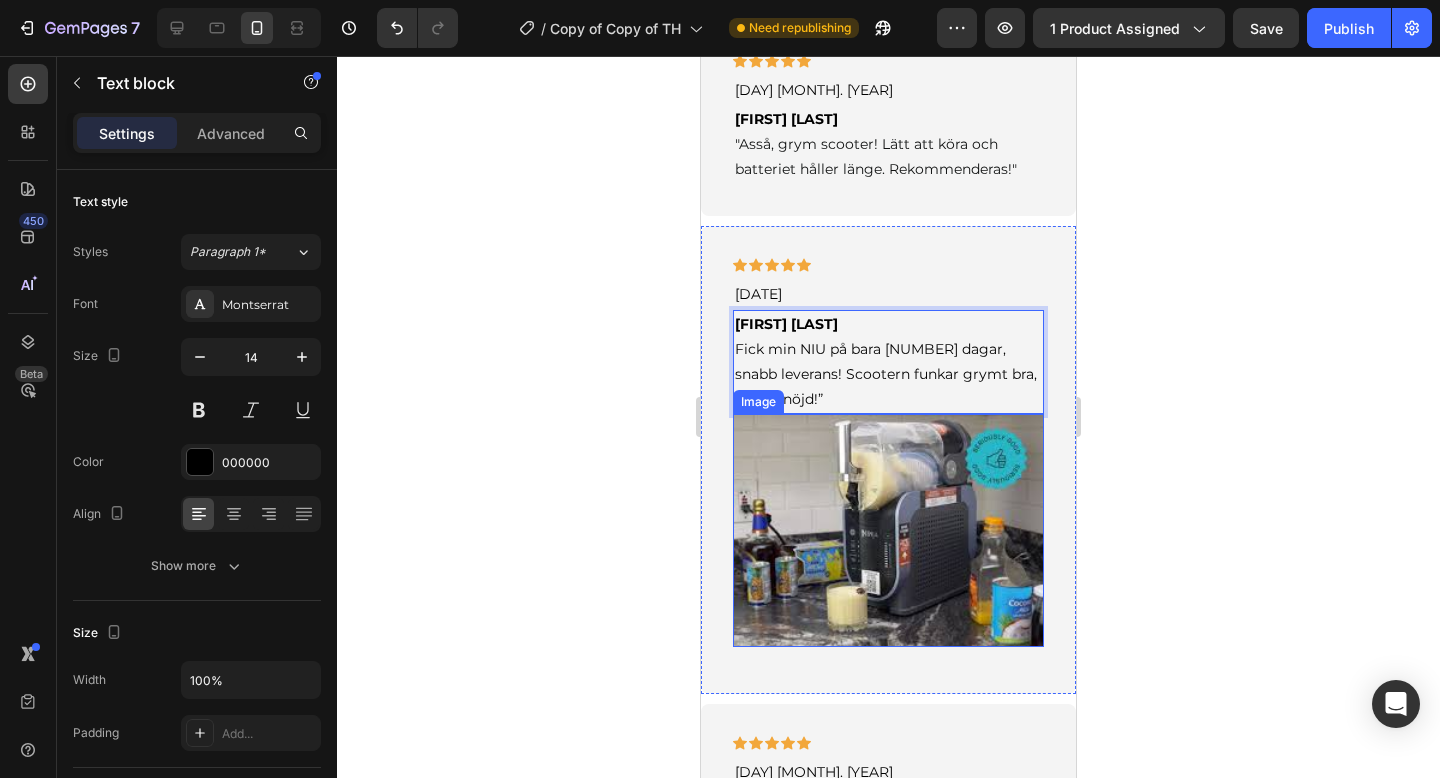 click at bounding box center (888, 530) 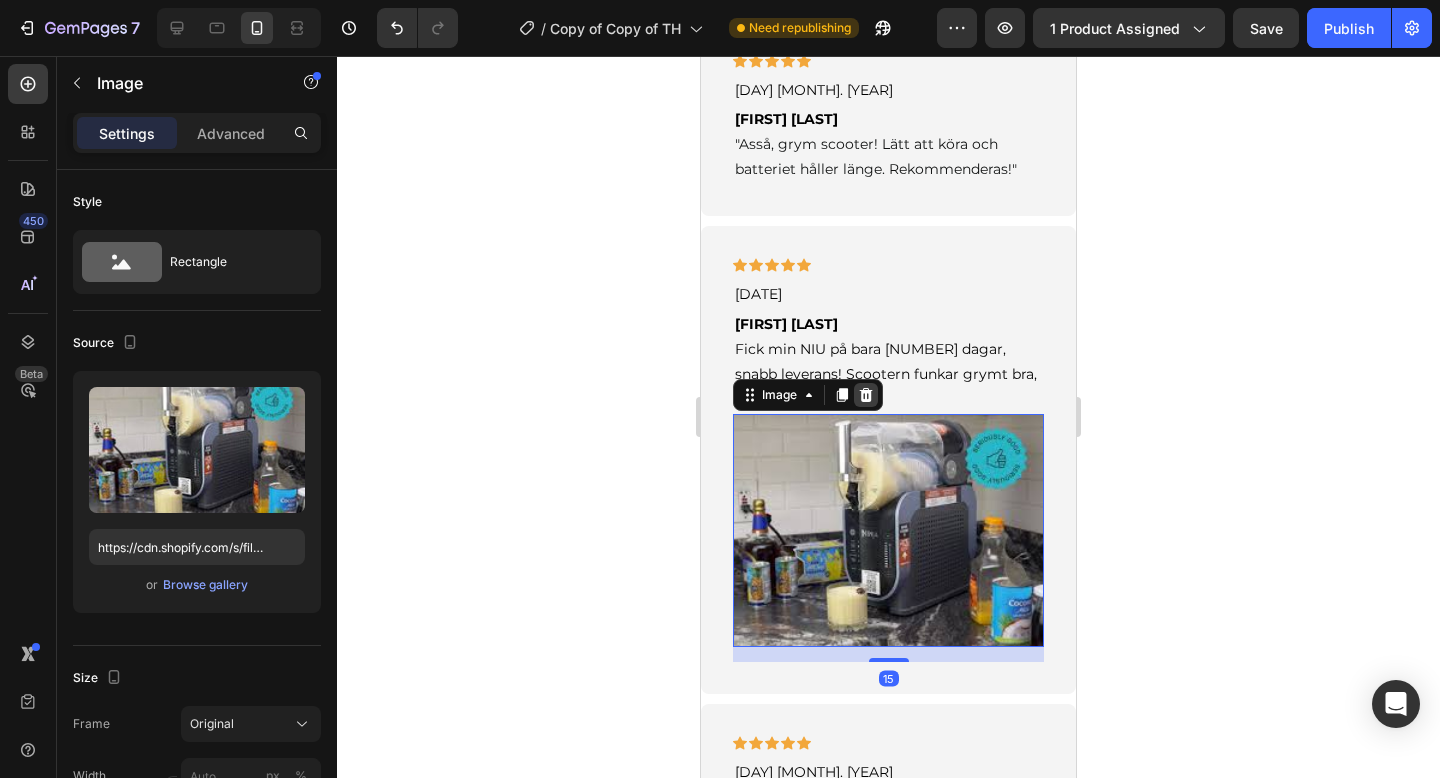 click 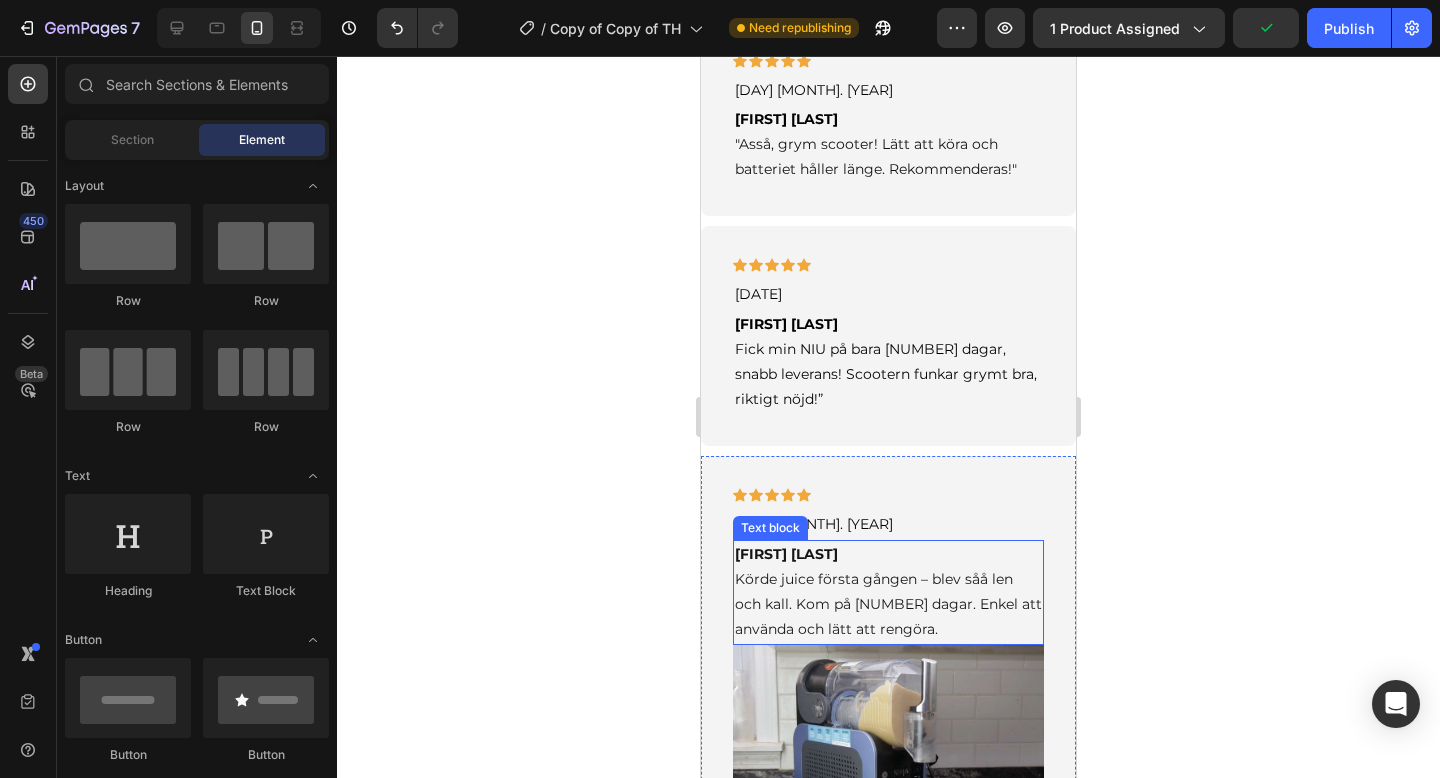 click on "[FIRST] [LAST] Körde juice första gången – blev såå len och kall. Kom på [NUMBER] dagar. Enkel att använda och lätt att rengöra." at bounding box center [888, 592] 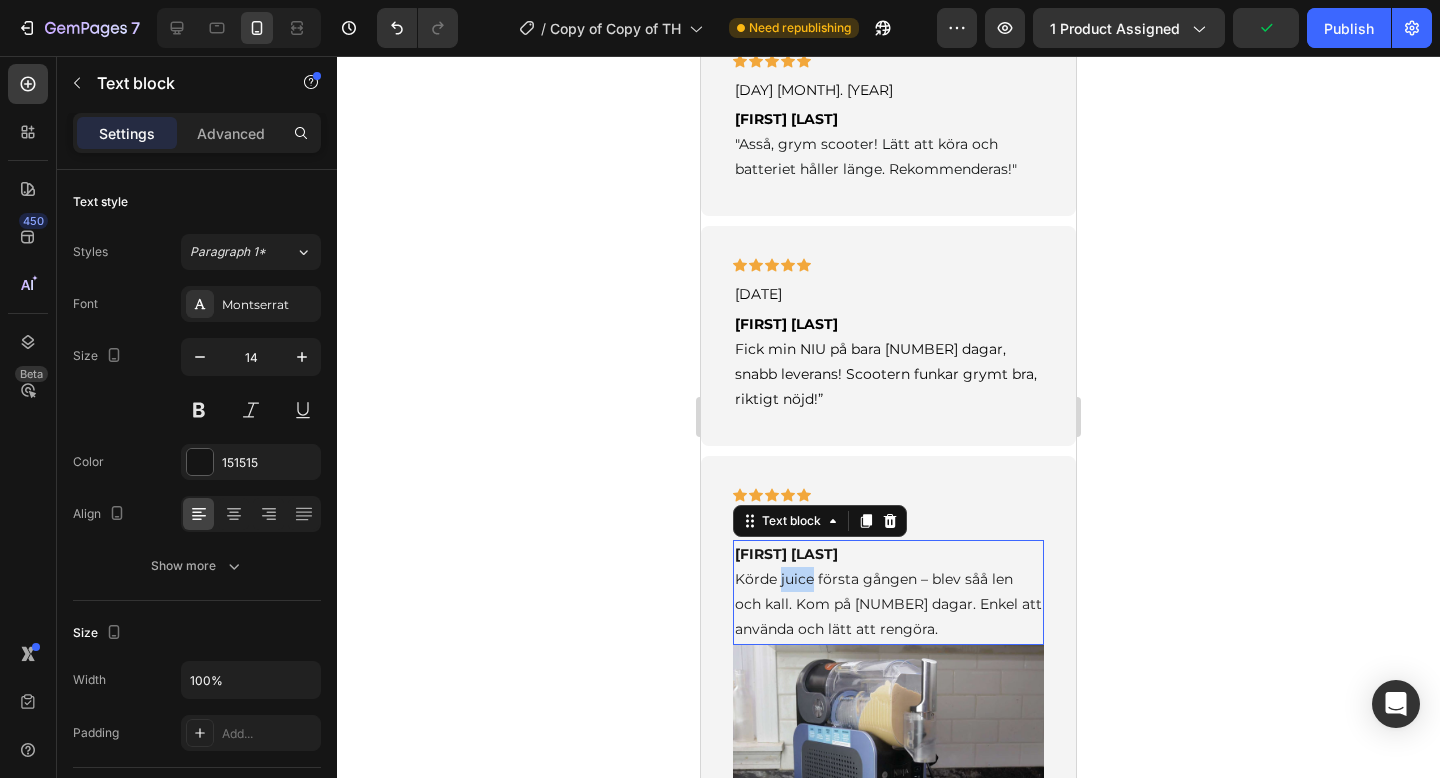 click on "[FIRST] [LAST] Körde juice första gången – blev såå len och kall. Kom på [NUMBER] dagar. Enkel att använda och lätt att rengöra." at bounding box center (888, 592) 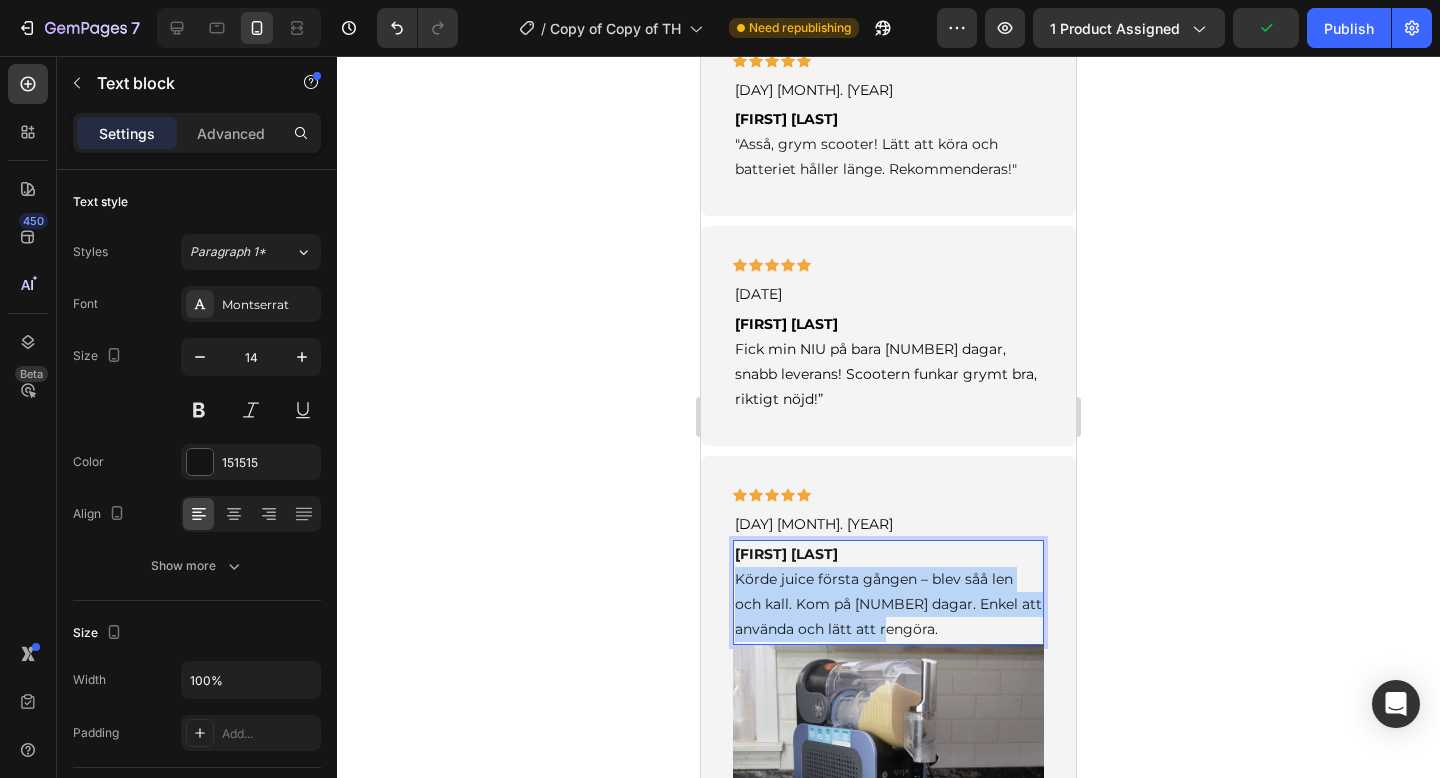 click on "[FIRST] [LAST] Körde juice första gången – blev såå len och kall. Kom på [NUMBER] dagar. Enkel att använda och lätt att rengöra." at bounding box center [888, 592] 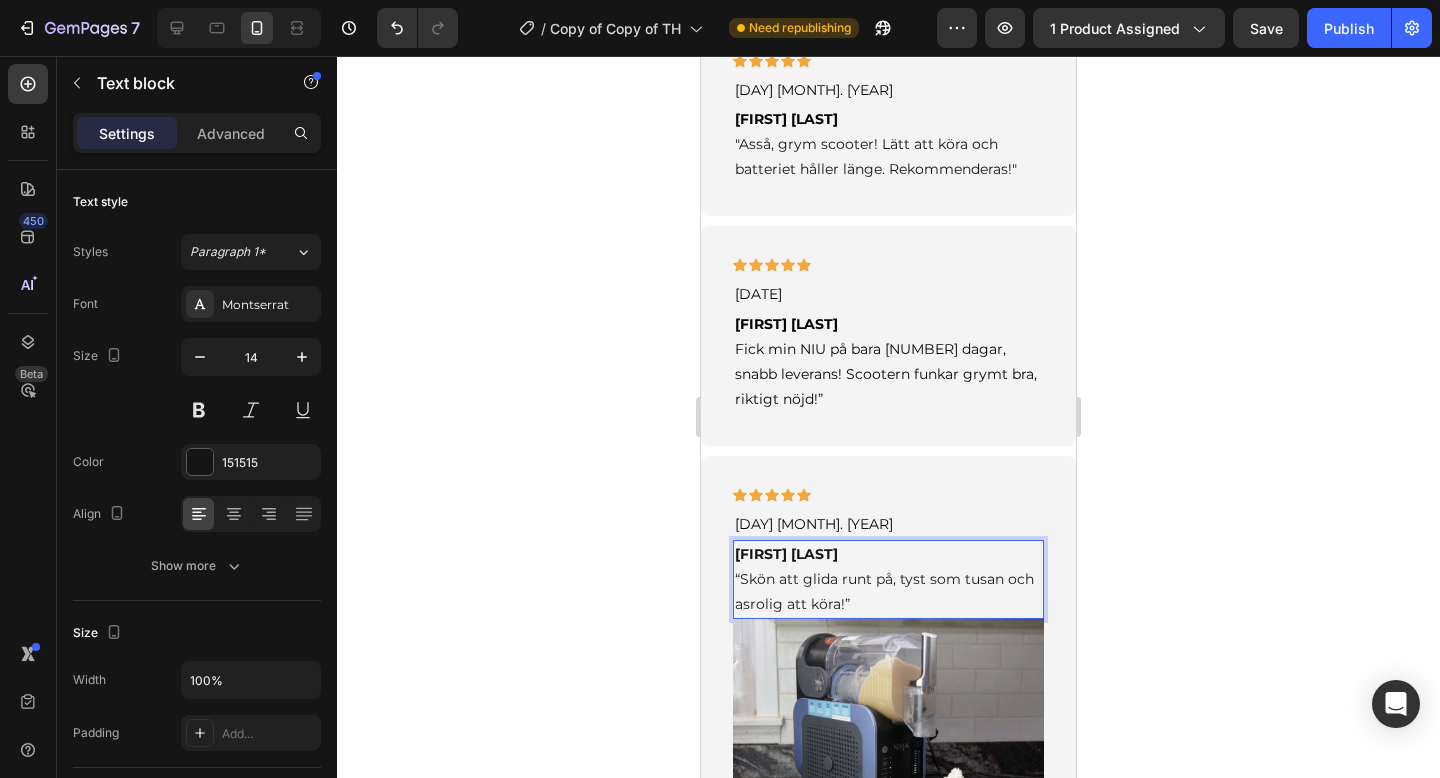 click at bounding box center (888, 735) 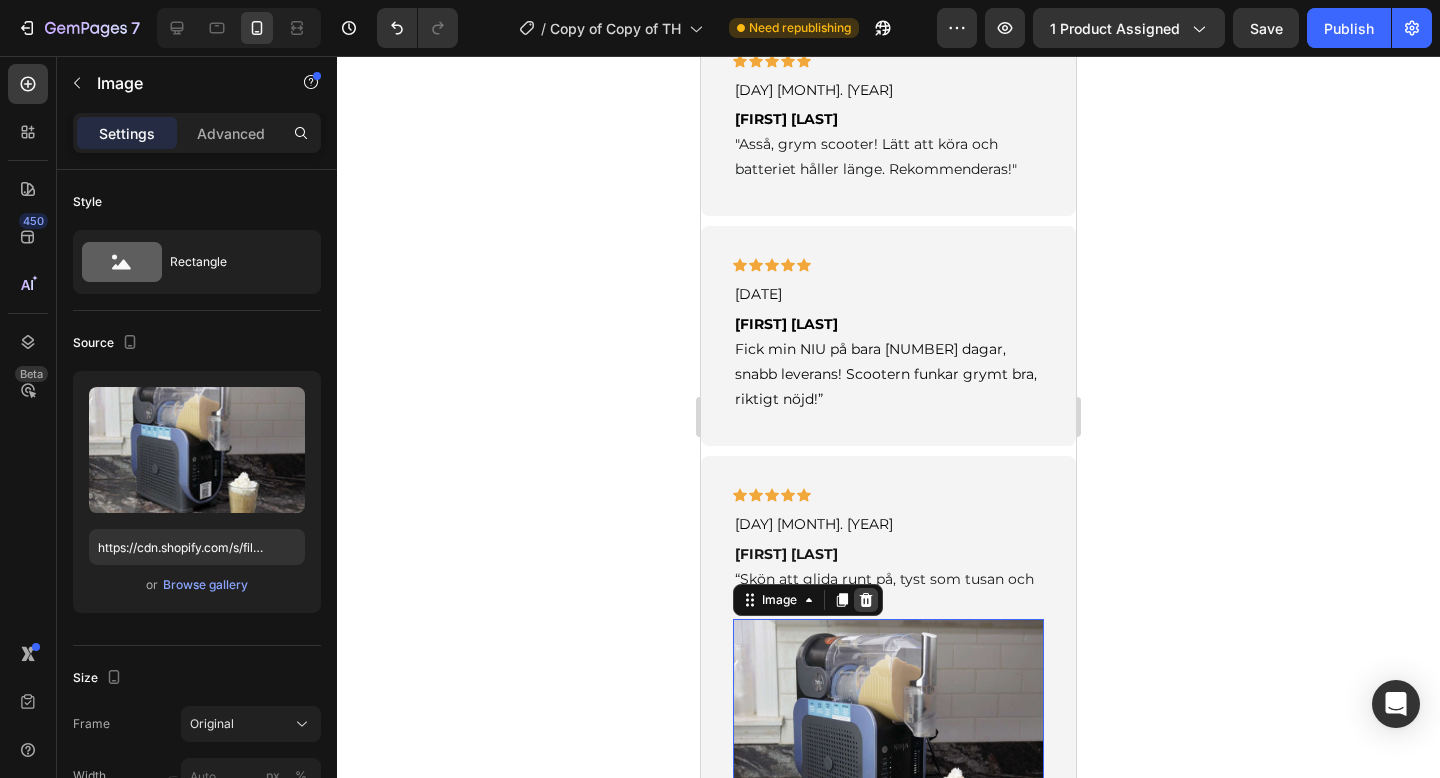 click 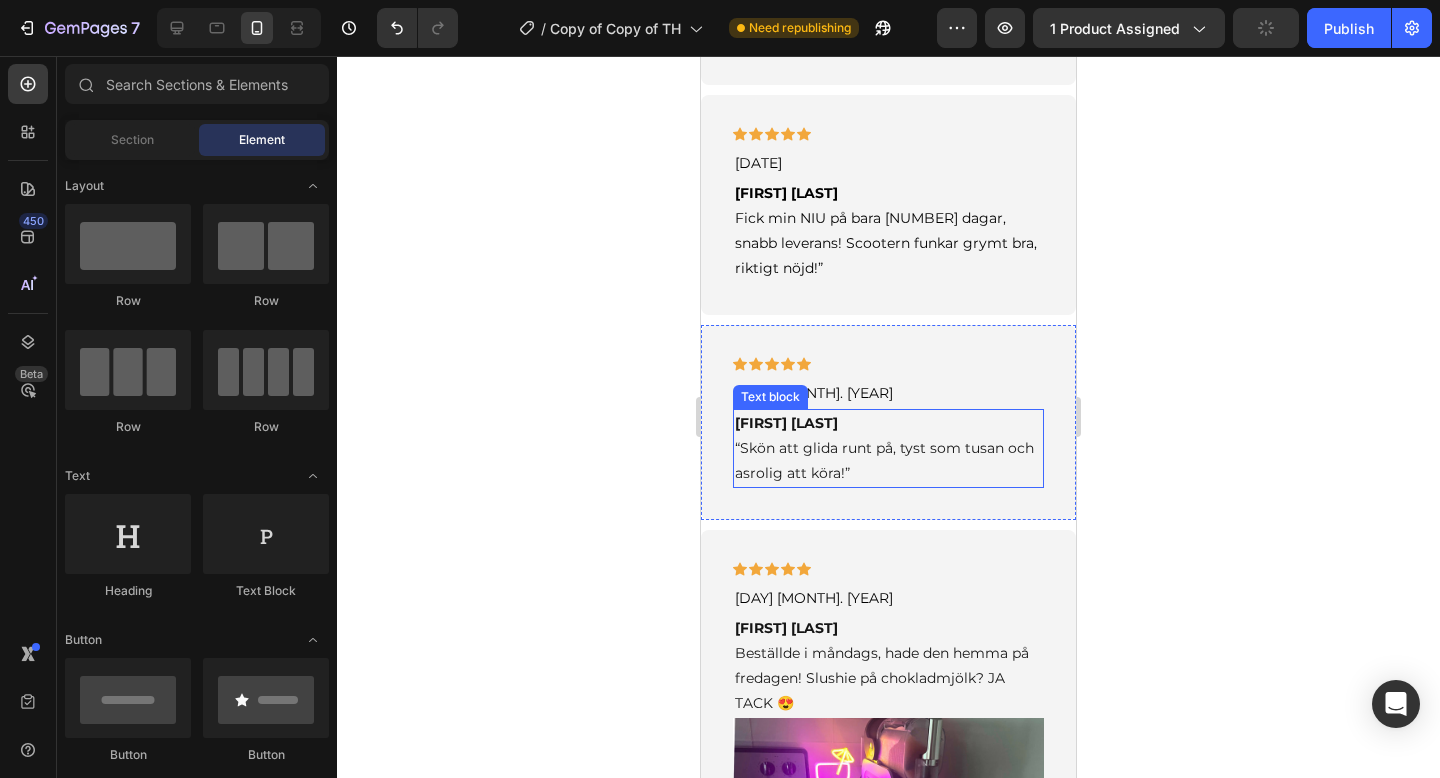 scroll, scrollTop: 4636, scrollLeft: 0, axis: vertical 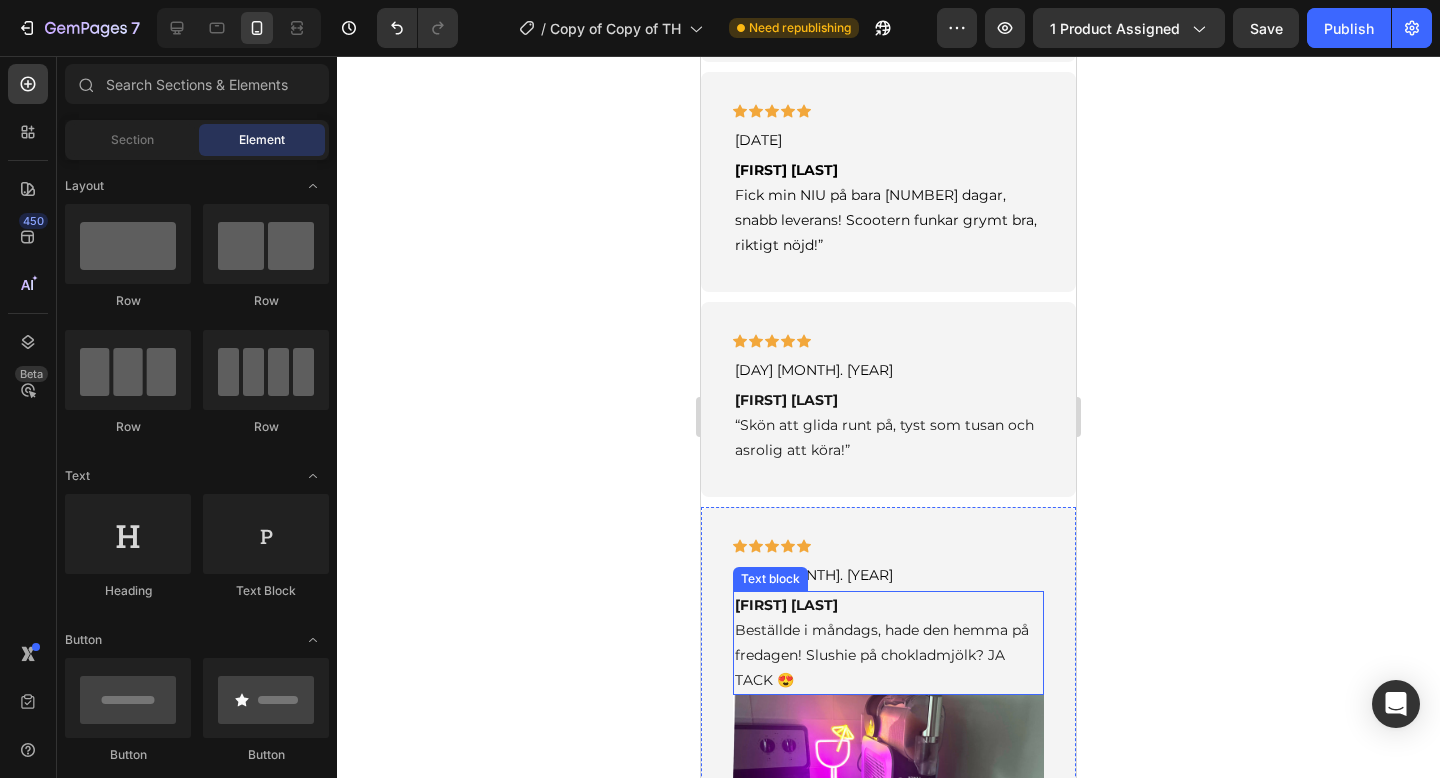 click on "[FIRST] [LAST] Beställde i måndags, hade den hemma på fredagen! Slushie på chokladmjölk? JA TACK 😍" at bounding box center [888, 643] 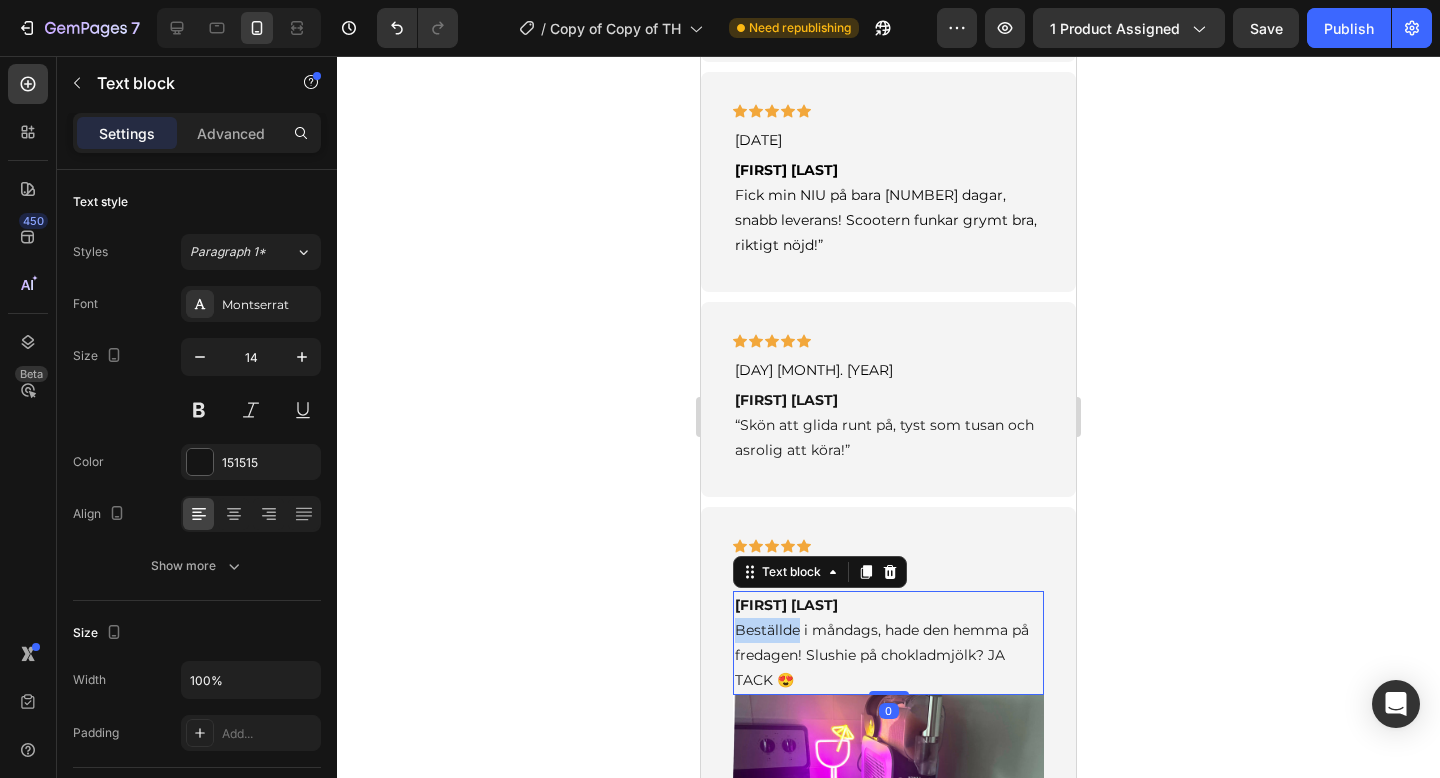 click on "[FIRST] [LAST] Beställde i måndags, hade den hemma på fredagen! Slushie på chokladmjölk? JA TACK 😍" at bounding box center [888, 643] 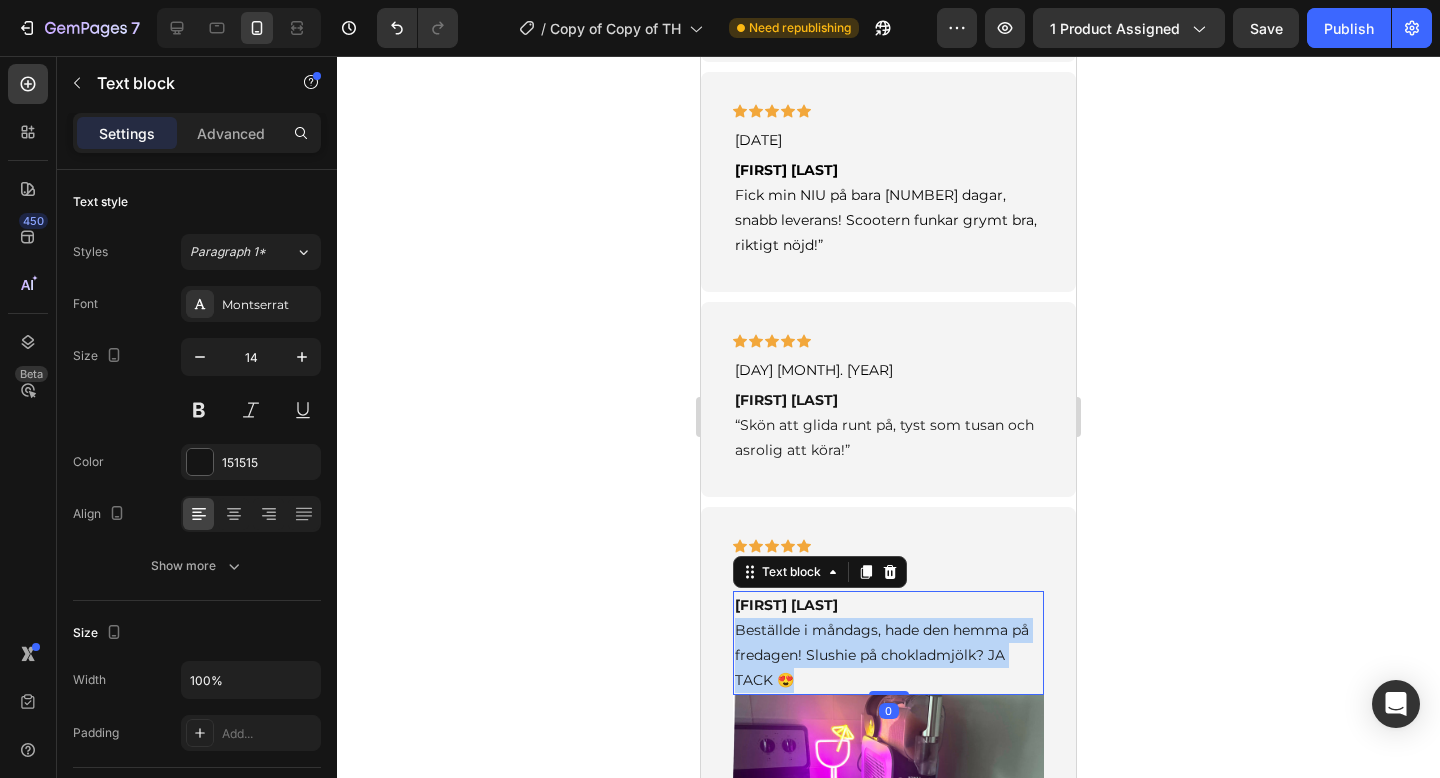 click on "[FIRST] [LAST] Beställde i måndags, hade den hemma på fredagen! Slushie på chokladmjölk? JA TACK 😍" at bounding box center (888, 643) 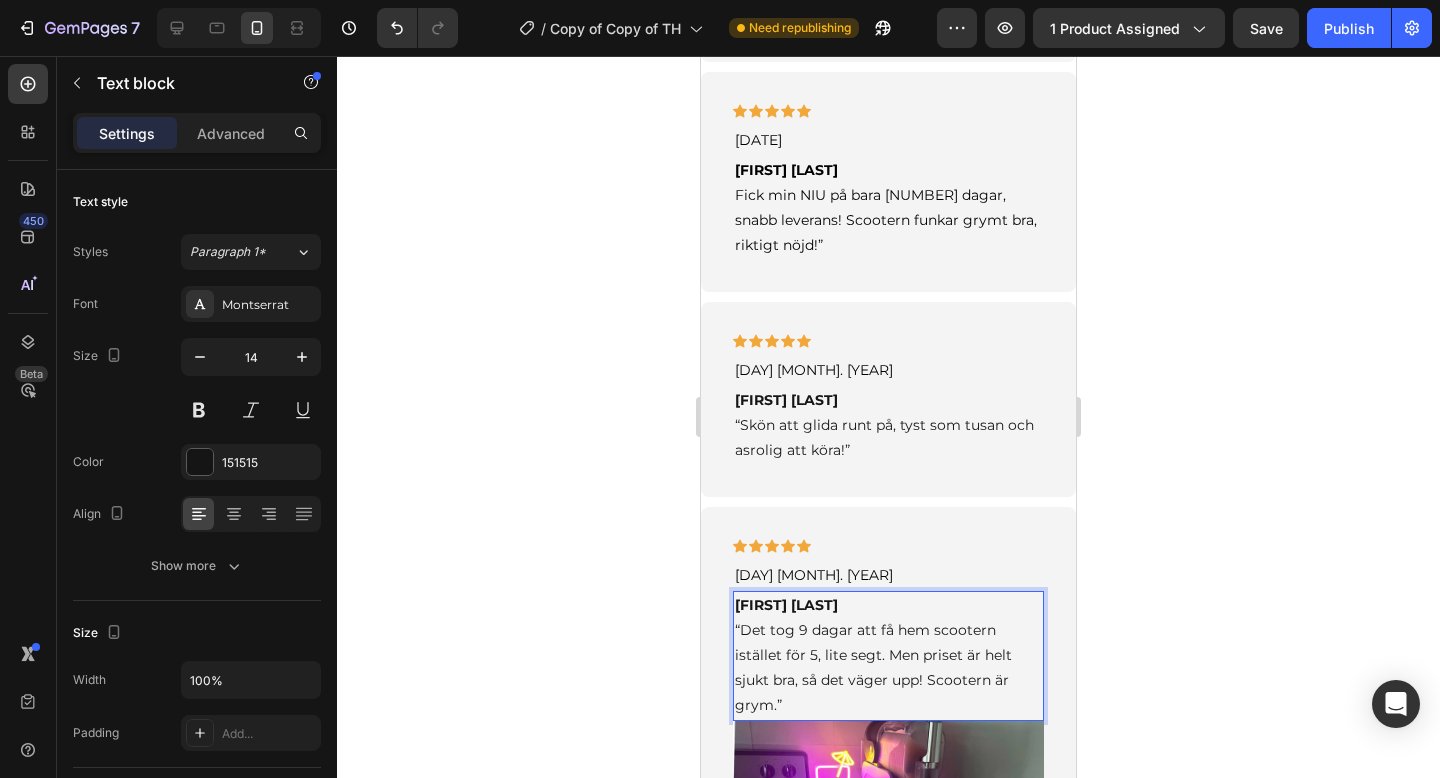 scroll, scrollTop: 4941, scrollLeft: 0, axis: vertical 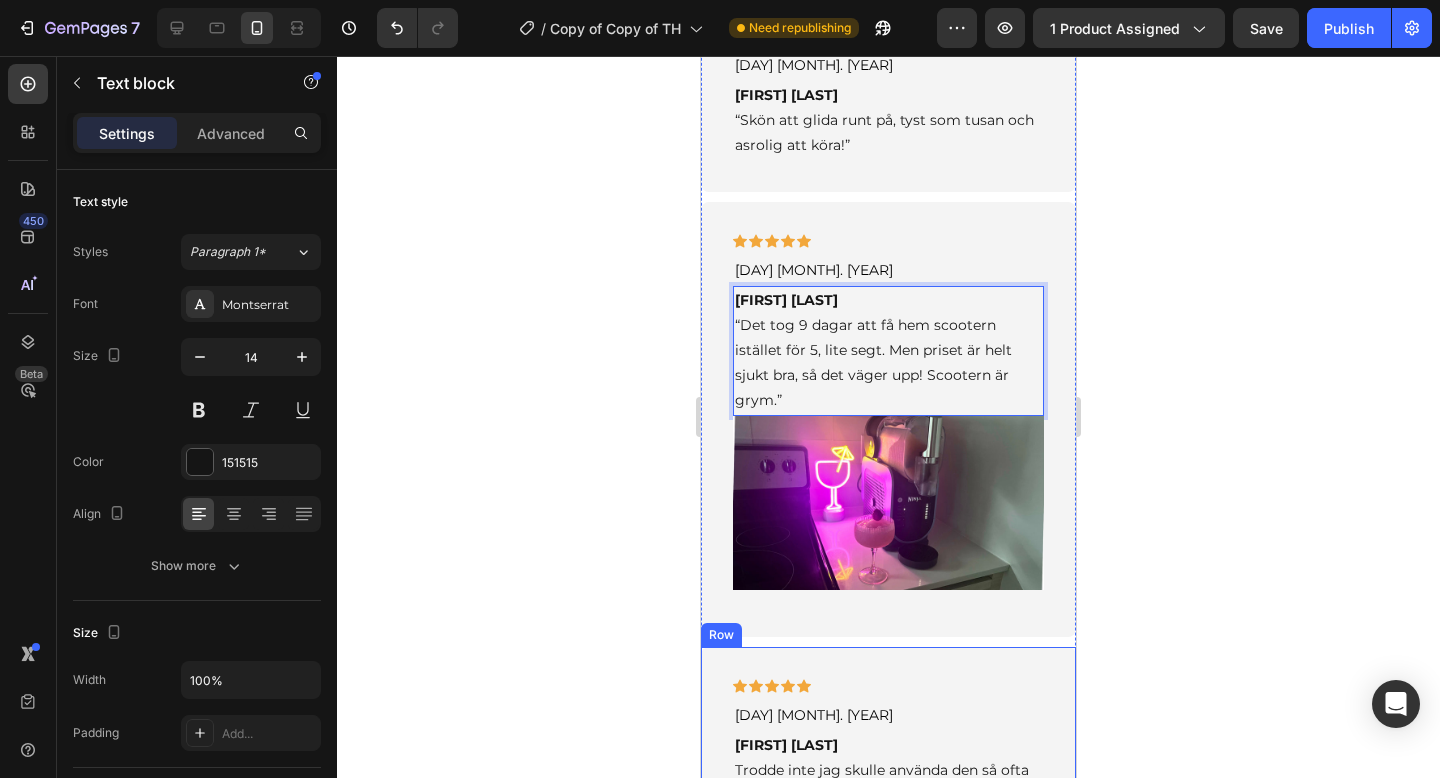 click at bounding box center (888, 503) 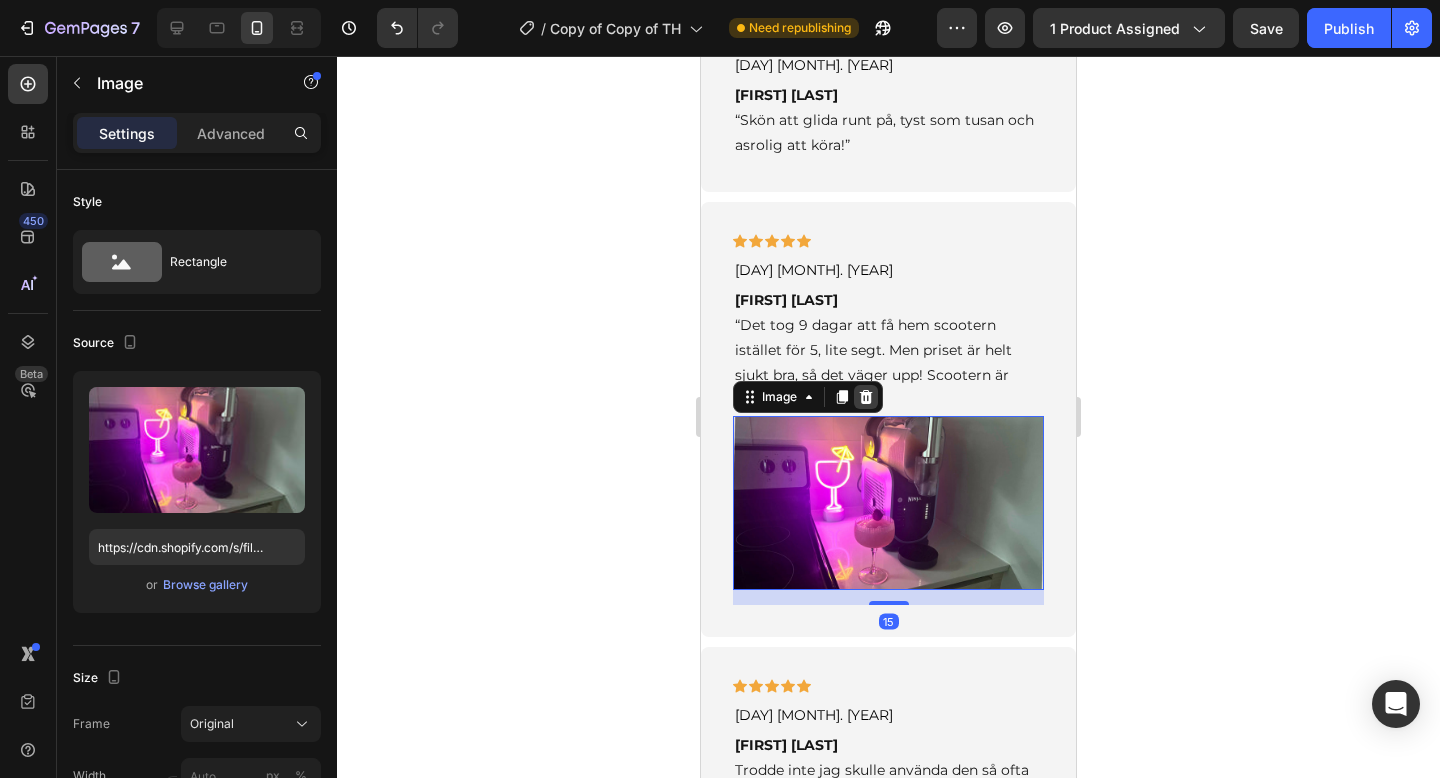 click 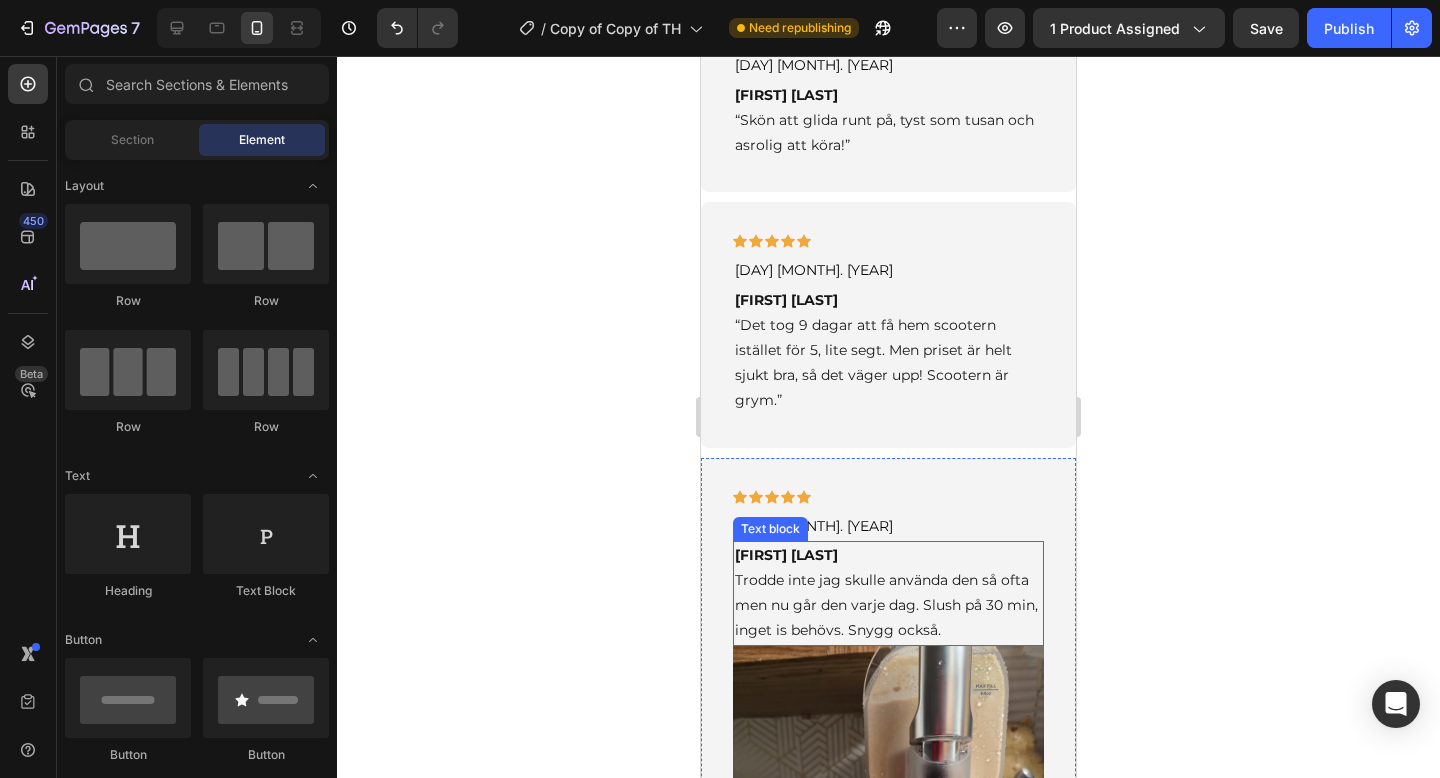 click on "[FIRST] [LAST] Trodde inte jag skulle använda den så ofta men nu går den varje dag. Slush på [NUMBER] min, inget is behövs. Snygg också." at bounding box center [888, 593] 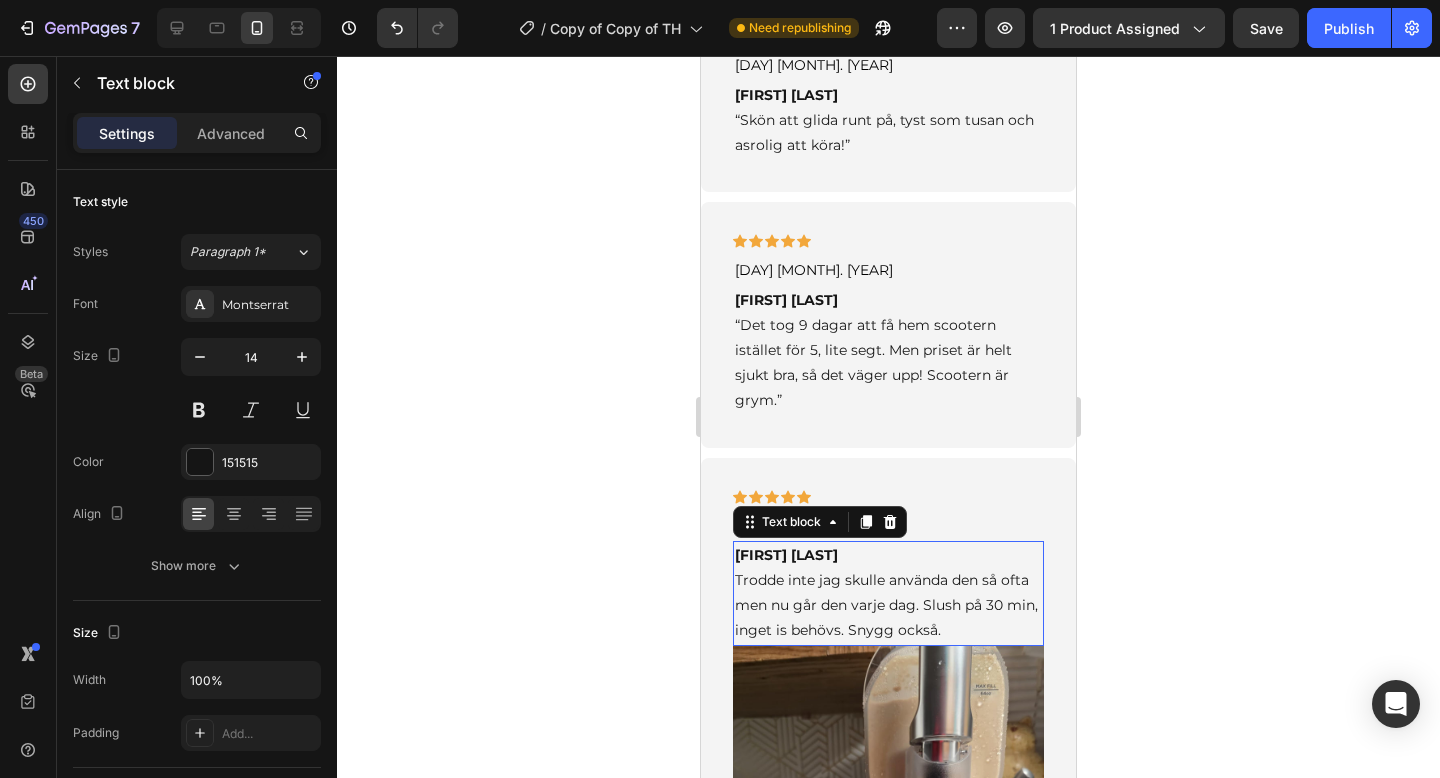 click on "[FIRST] [LAST] Trodde inte jag skulle använda den så ofta men nu går den varje dag. Slush på [NUMBER] min, inget is behövs. Snygg också." at bounding box center (888, 593) 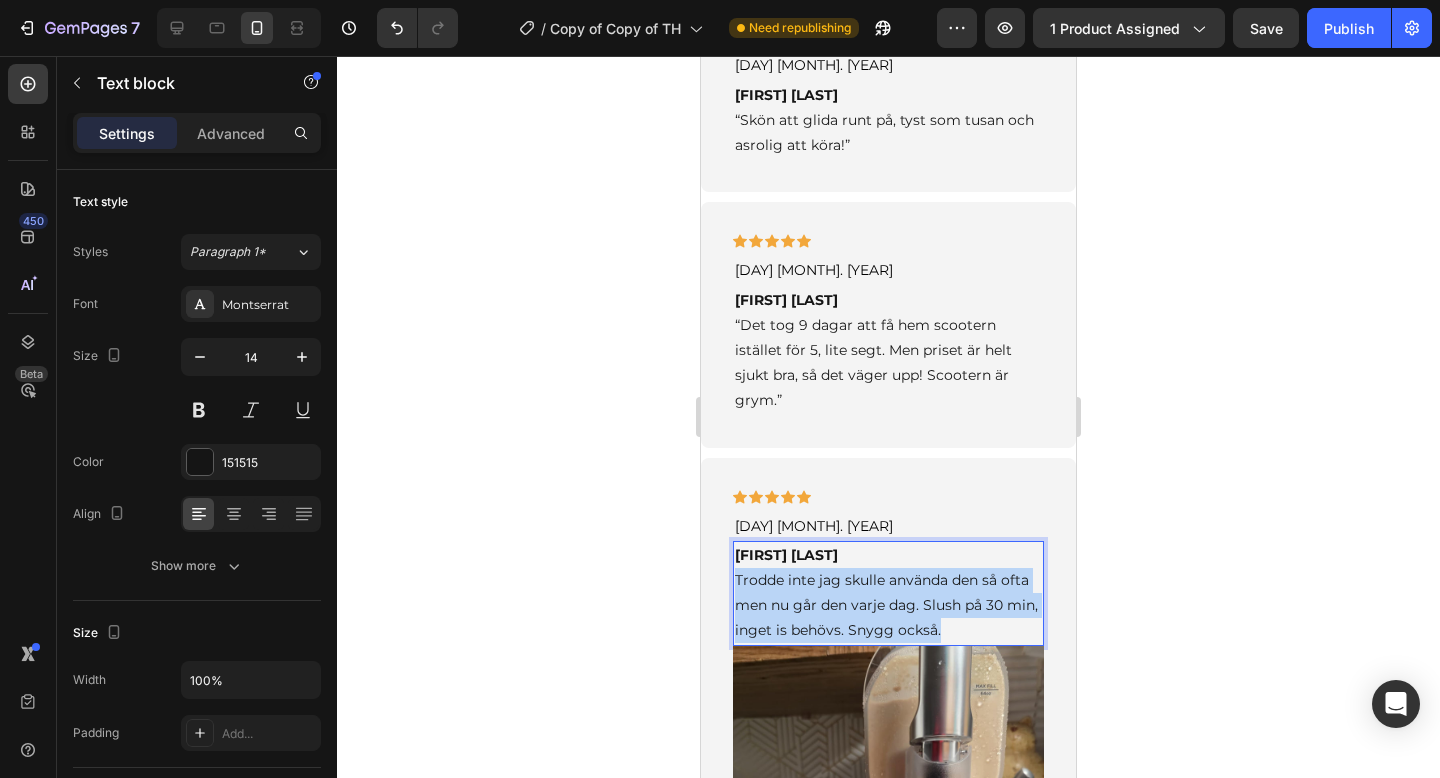 click on "[FIRST] [LAST] Trodde inte jag skulle använda den så ofta men nu går den varje dag. Slush på [NUMBER] min, inget is behövs. Snygg också." at bounding box center [888, 593] 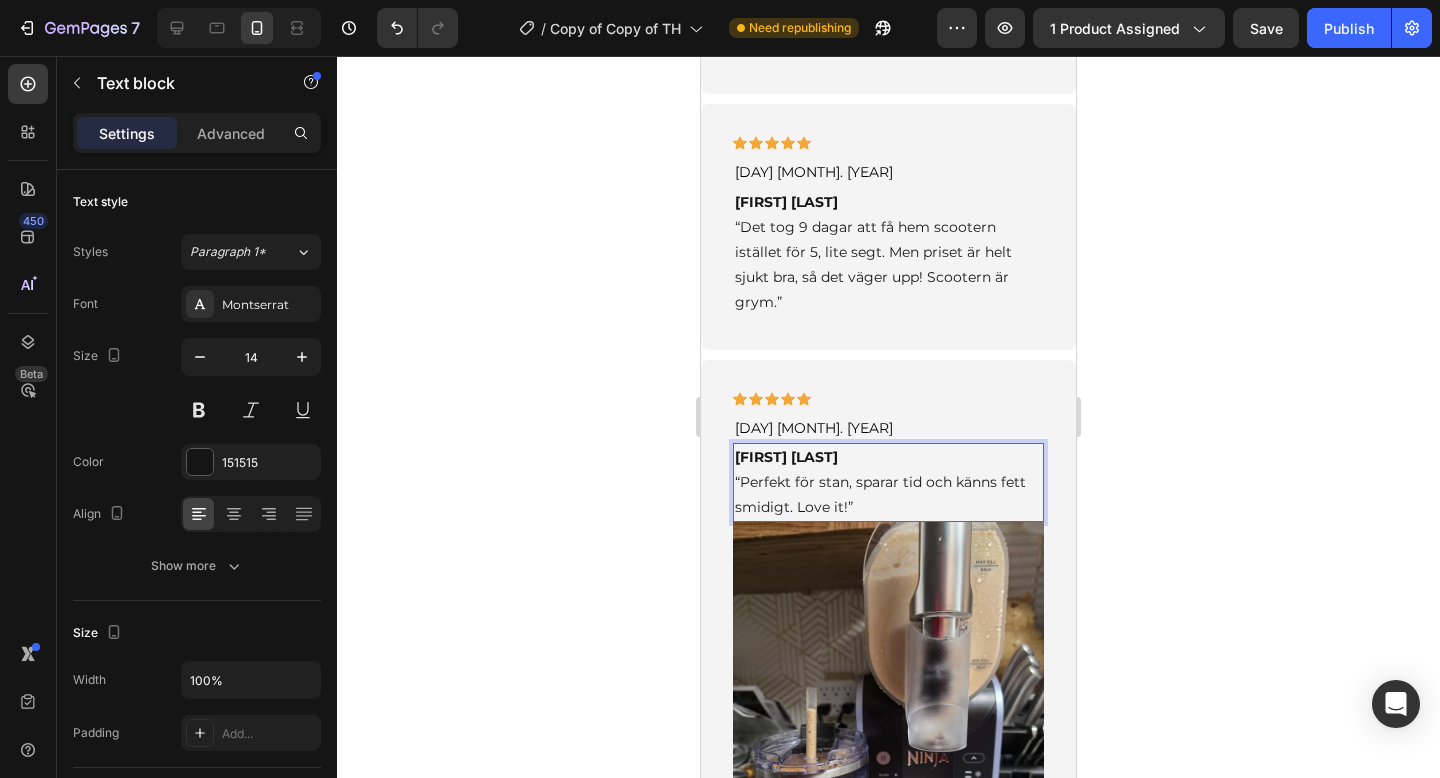 scroll, scrollTop: 5082, scrollLeft: 0, axis: vertical 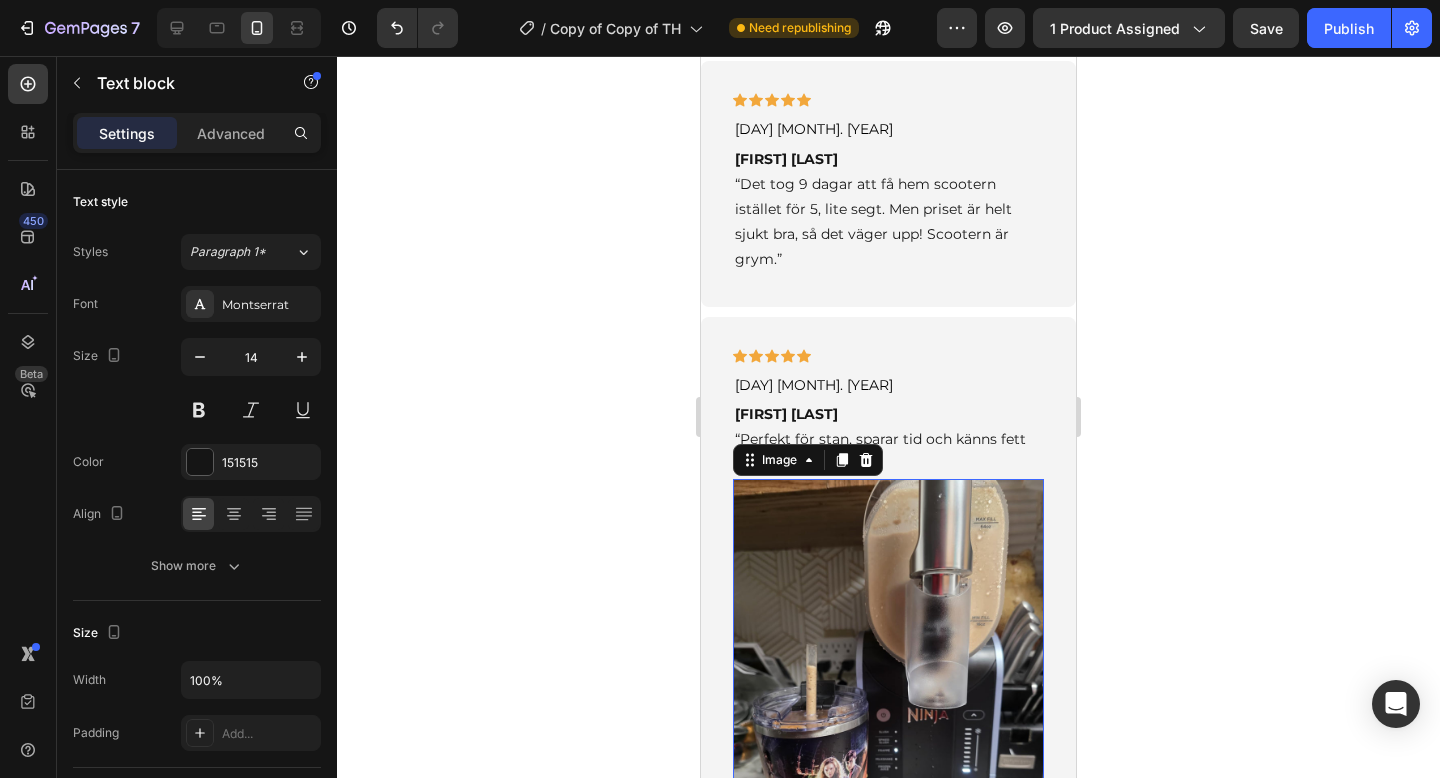 click at bounding box center (888, 686) 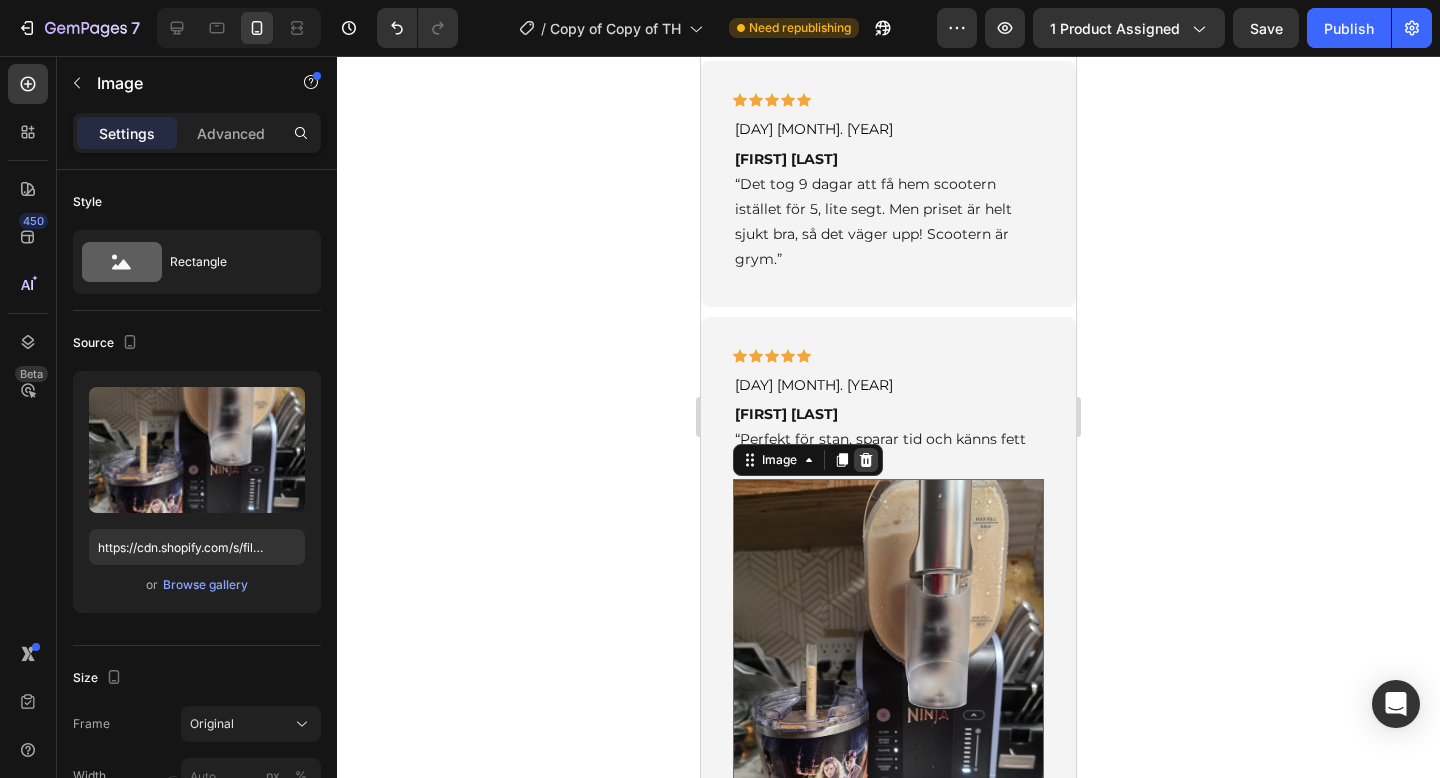 click 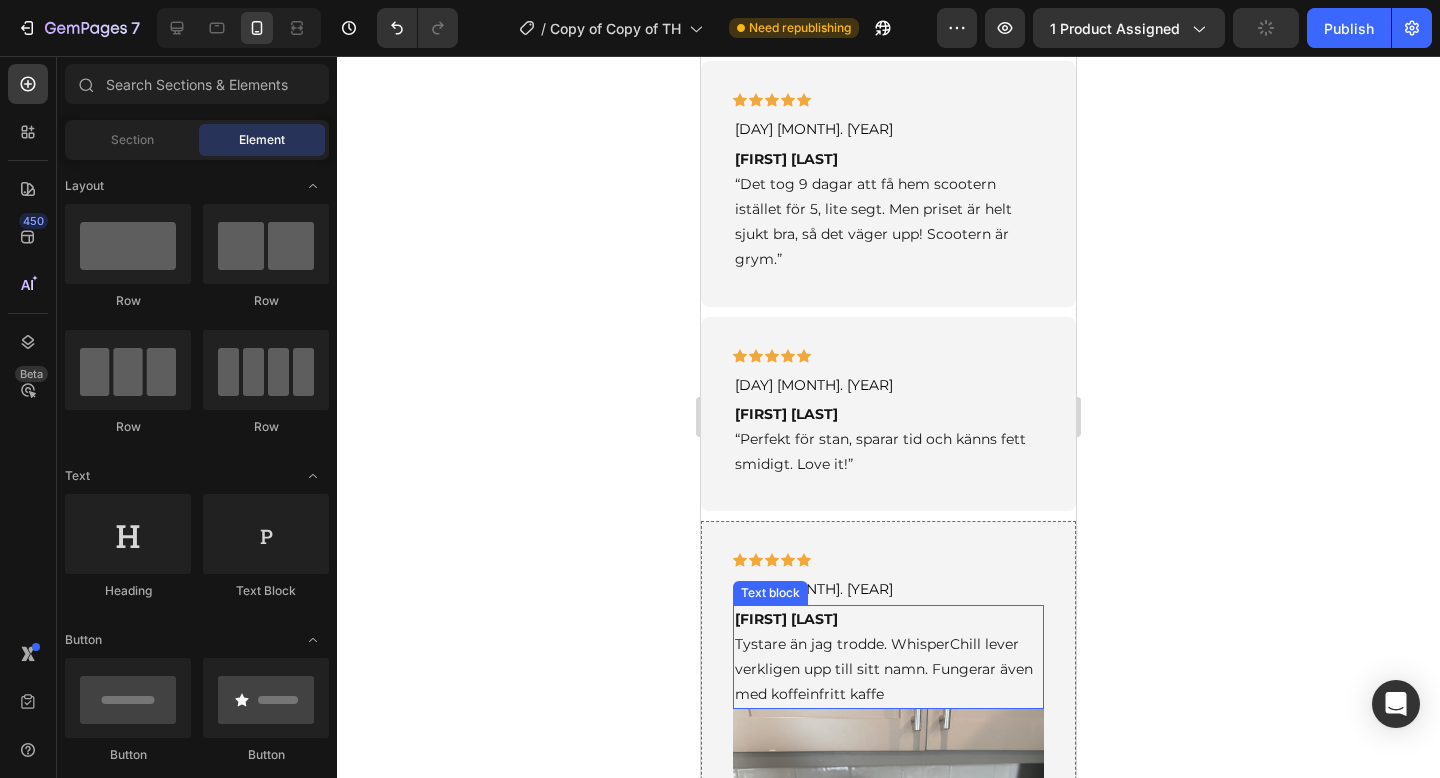 click on "[FIRST] [LAST] Tystare än jag trodde. WhisperChill lever verkligen upp till sitt namn. Fungerar även med koffeinfritt kaffe" at bounding box center (888, 657) 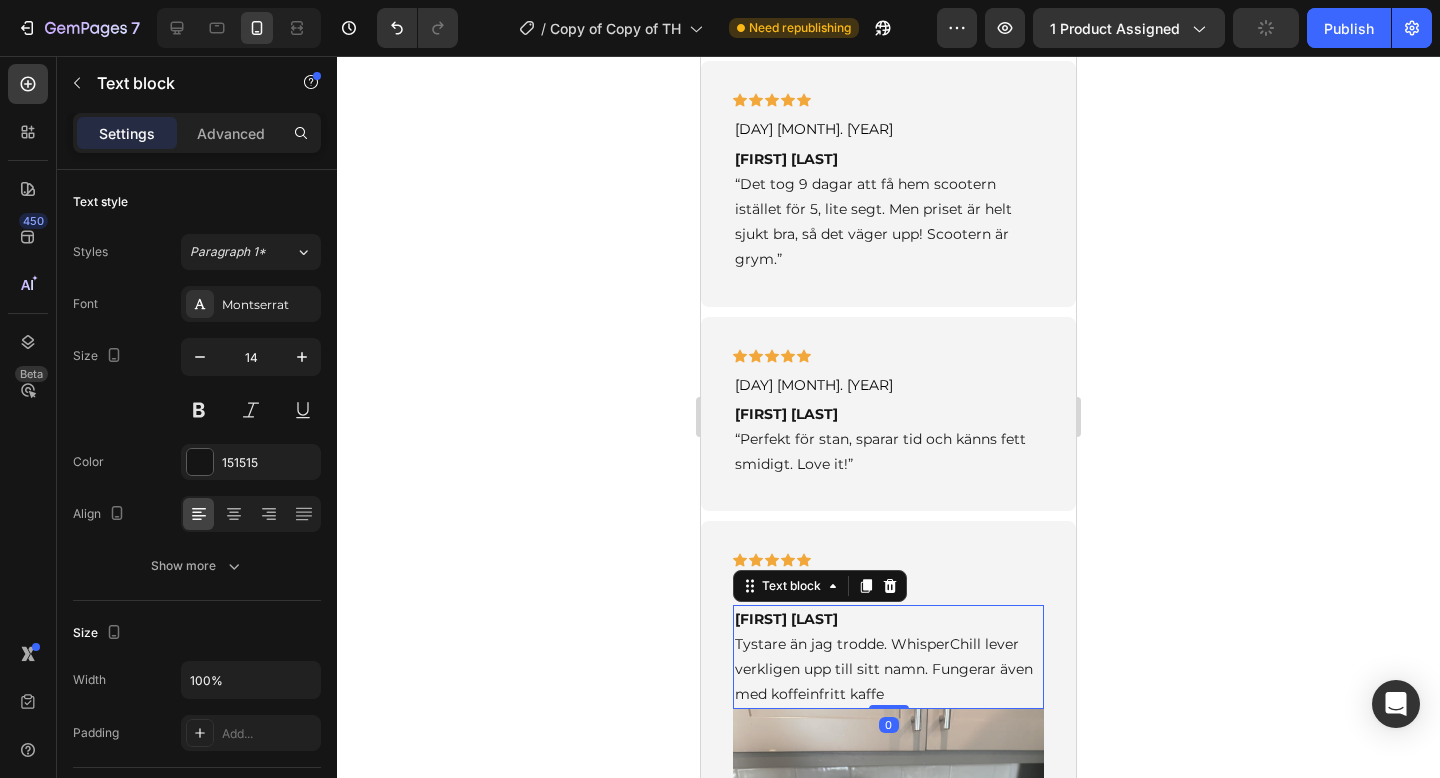 click on "[FIRST] [LAST] Tystare än jag trodde. WhisperChill lever verkligen upp till sitt namn. Fungerar även med koffeinfritt kaffe" at bounding box center (888, 657) 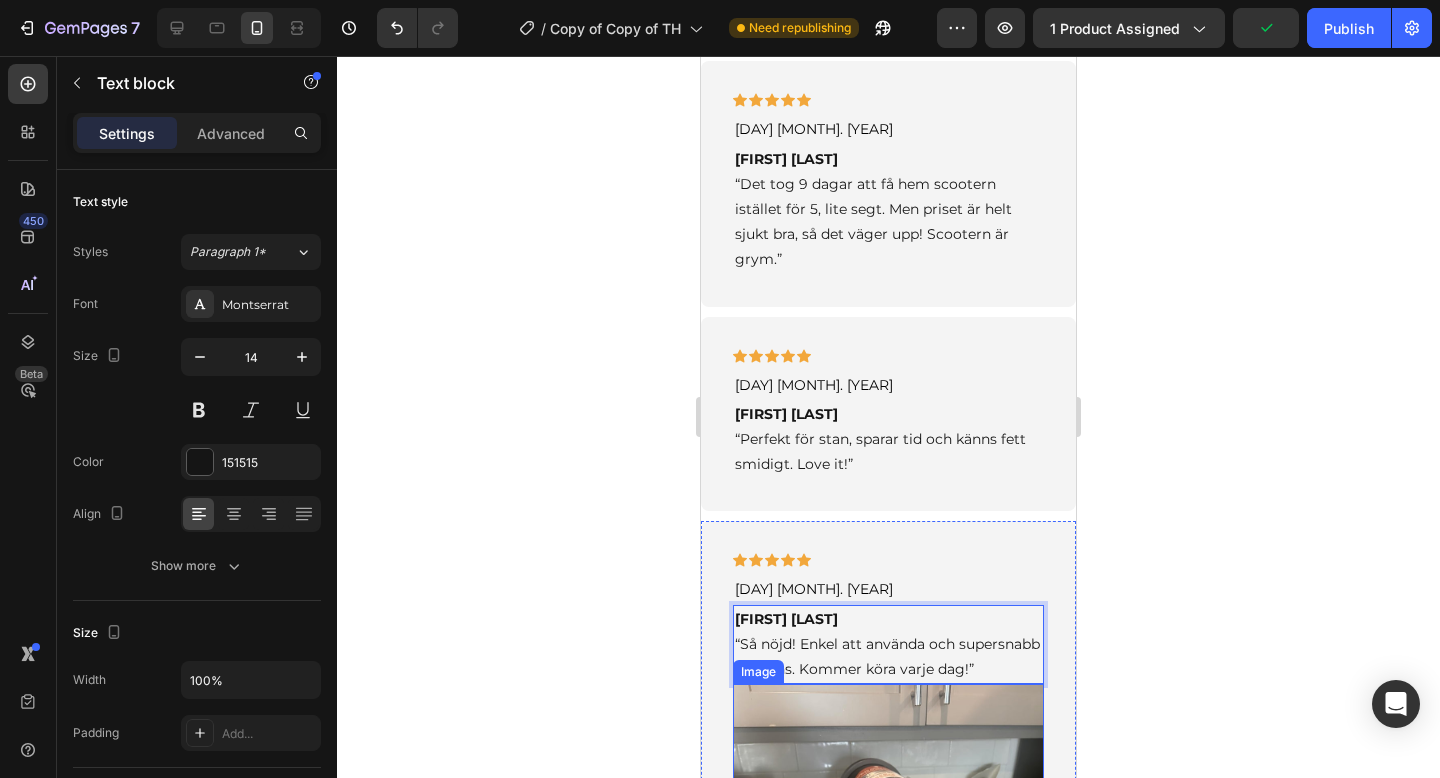 click at bounding box center (888, 891) 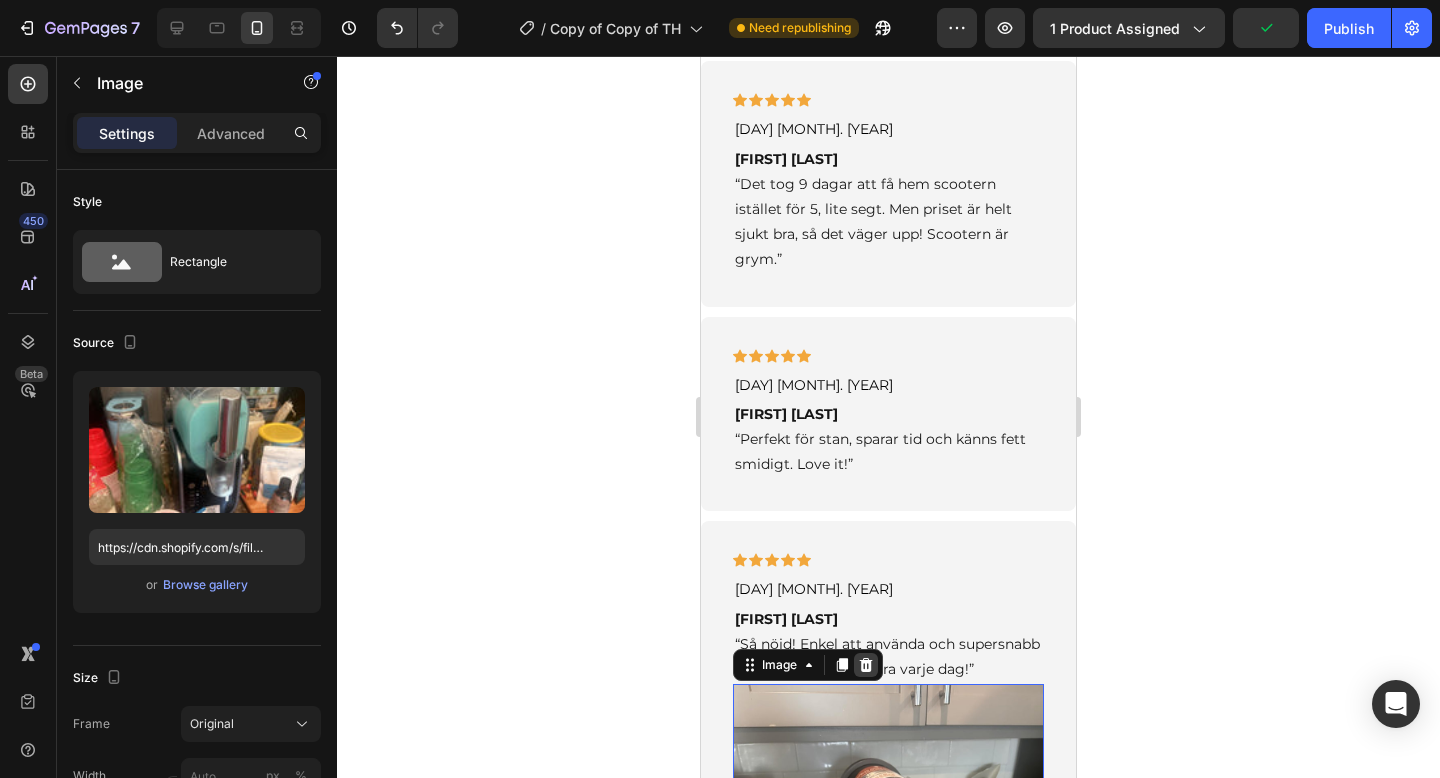 click 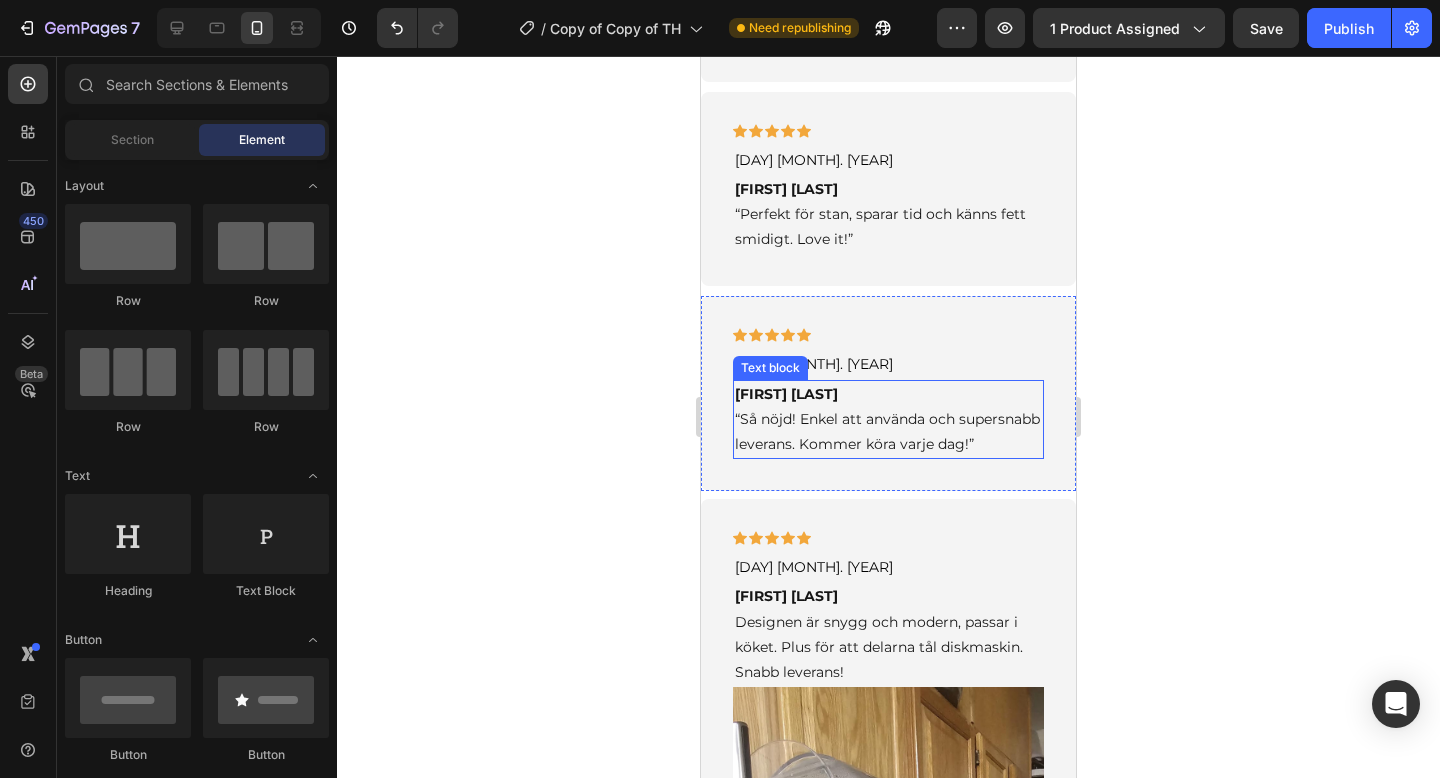 scroll, scrollTop: 5454, scrollLeft: 0, axis: vertical 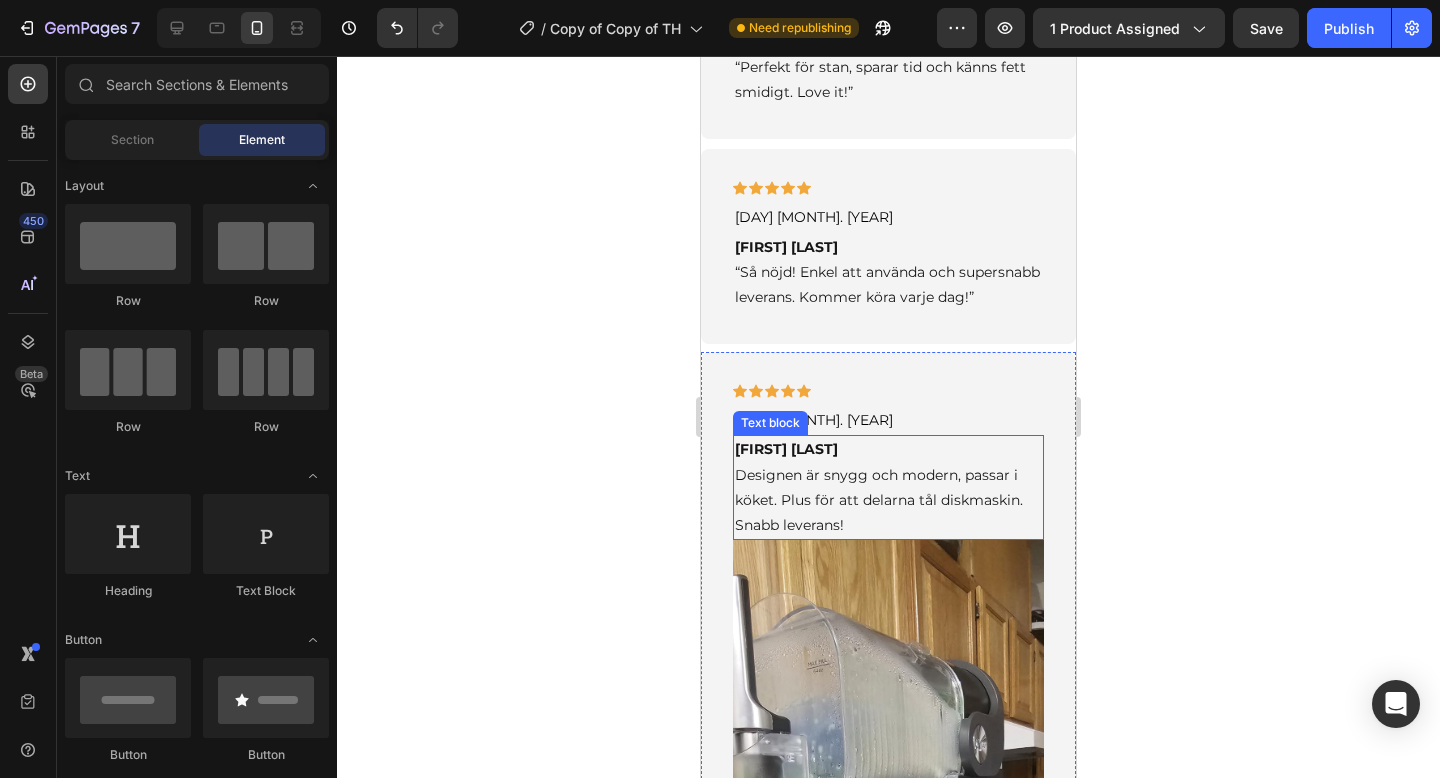 click on "[FIRST] [LAST] Designen är snygg och modern, passar i köket. Plus för att delarna tål diskmaskin. Snabb leverans!" at bounding box center [888, 487] 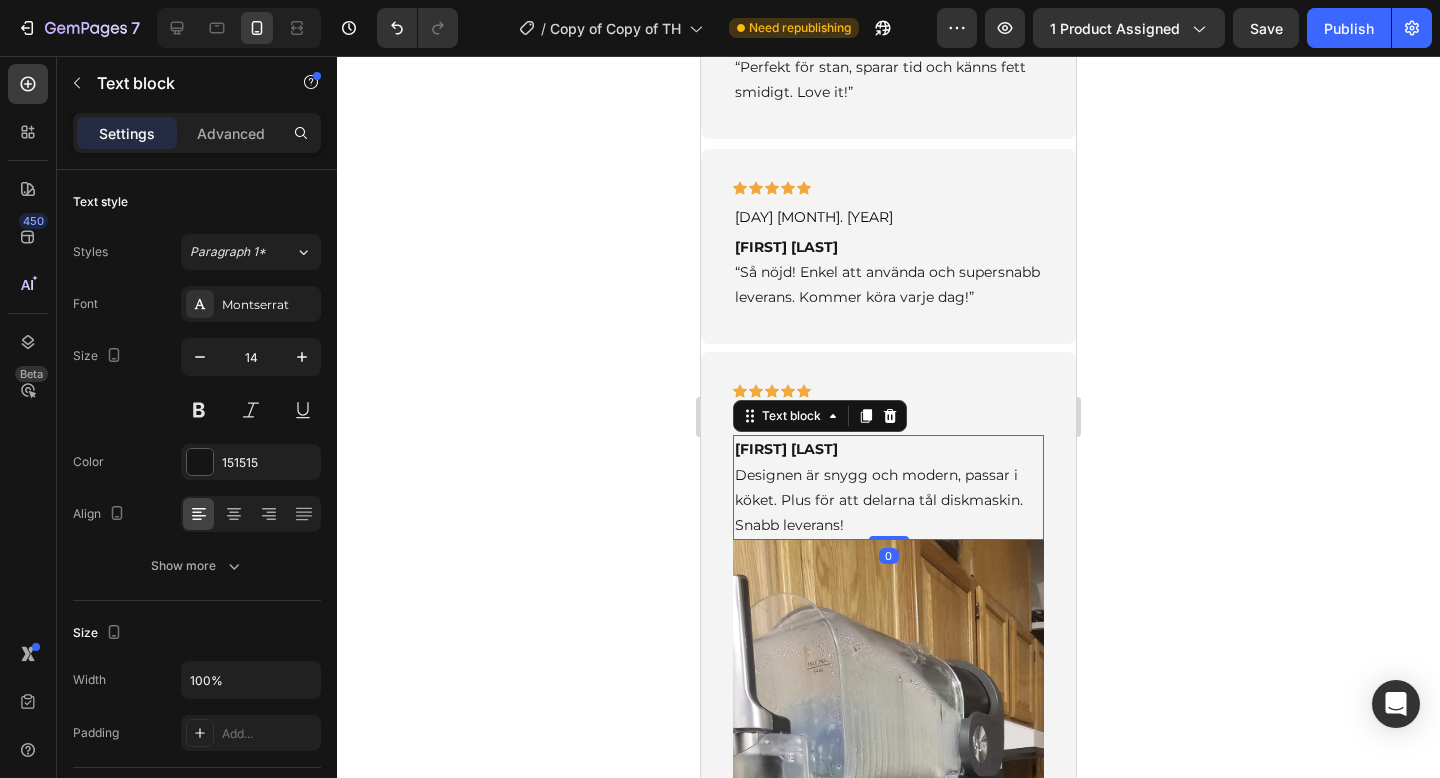 click on "[FIRST] [LAST] Designen är snygg och modern, passar i köket. Plus för att delarna tål diskmaskin. Snabb leverans!" at bounding box center [888, 487] 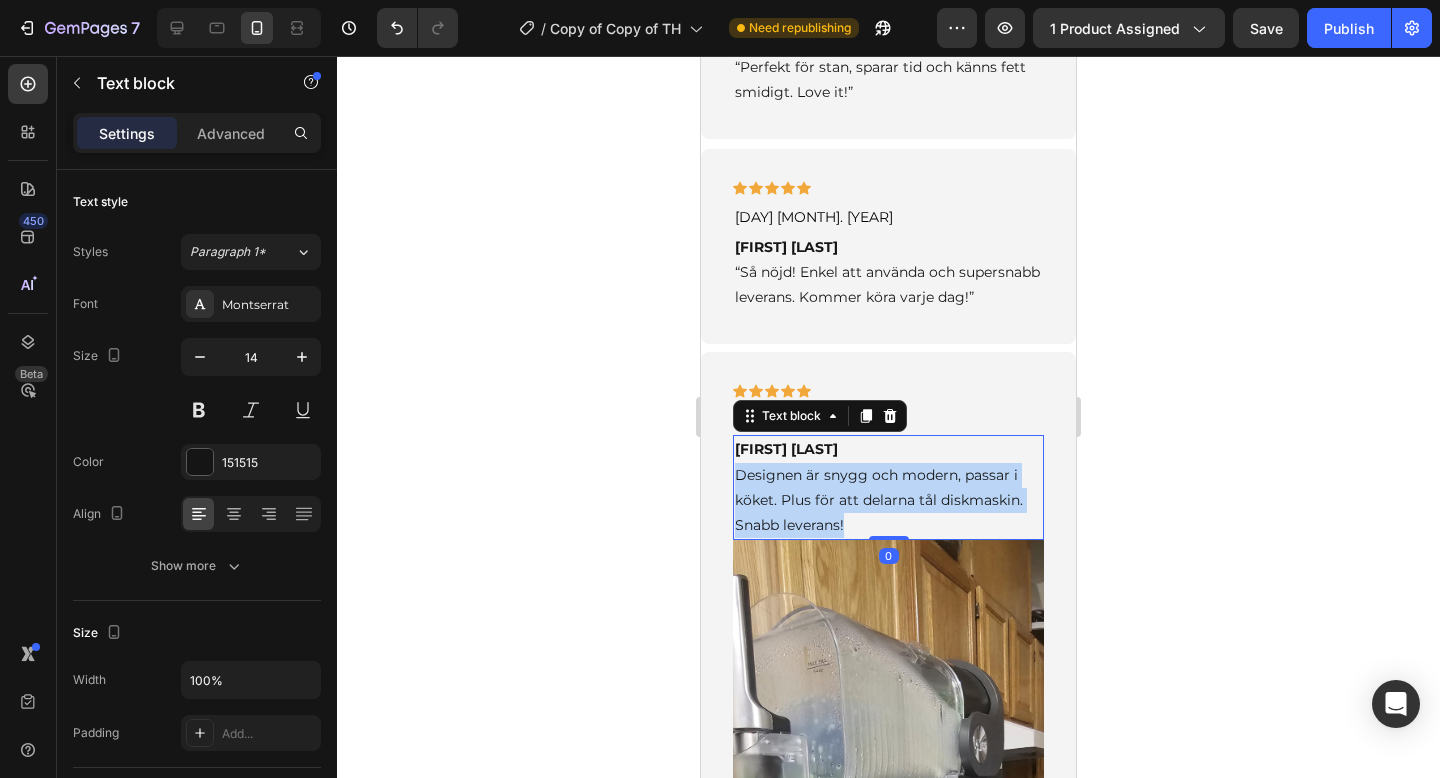 click on "[FIRST] [LAST] Designen är snygg och modern, passar i köket. Plus för att delarna tål diskmaskin. Snabb leverans!" at bounding box center (888, 487) 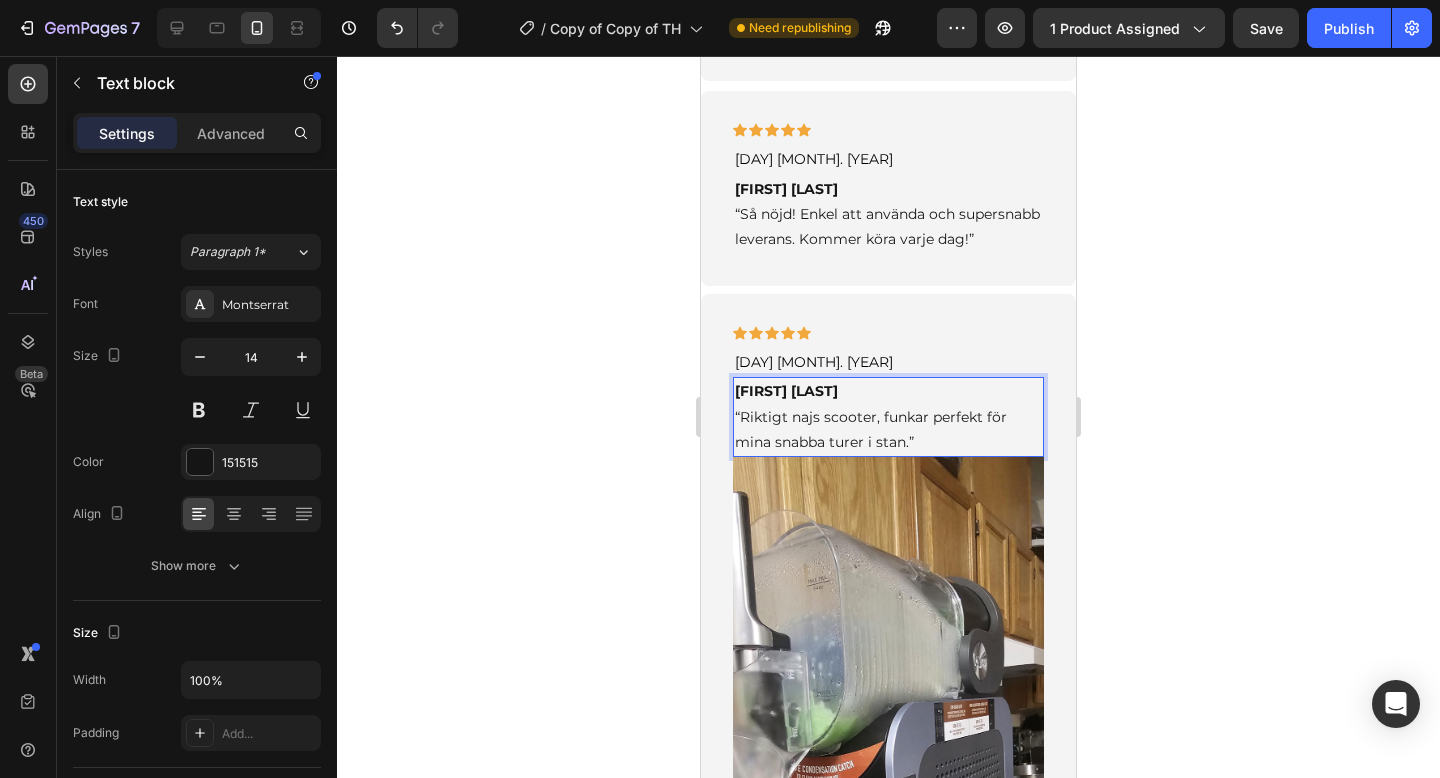 scroll, scrollTop: 5624, scrollLeft: 0, axis: vertical 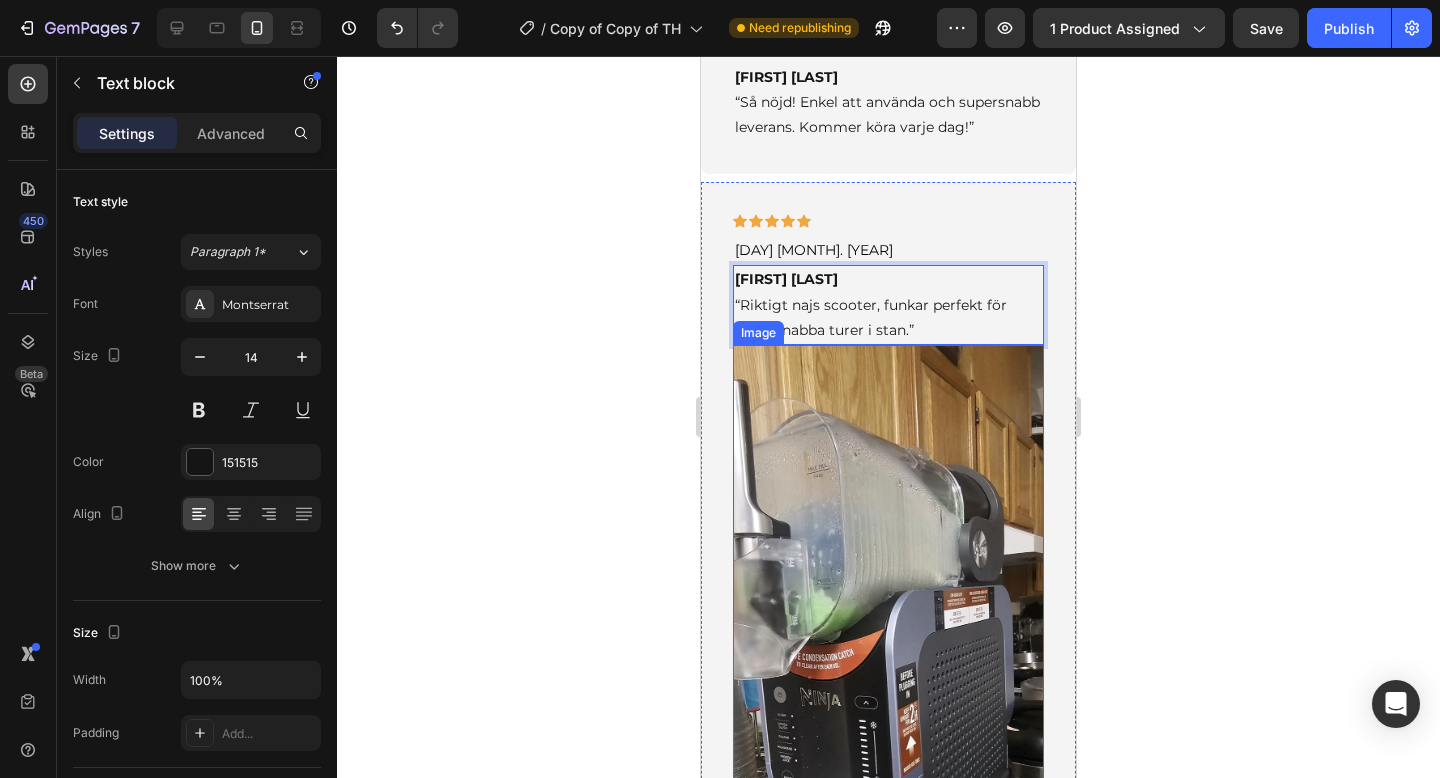 click at bounding box center (888, 678) 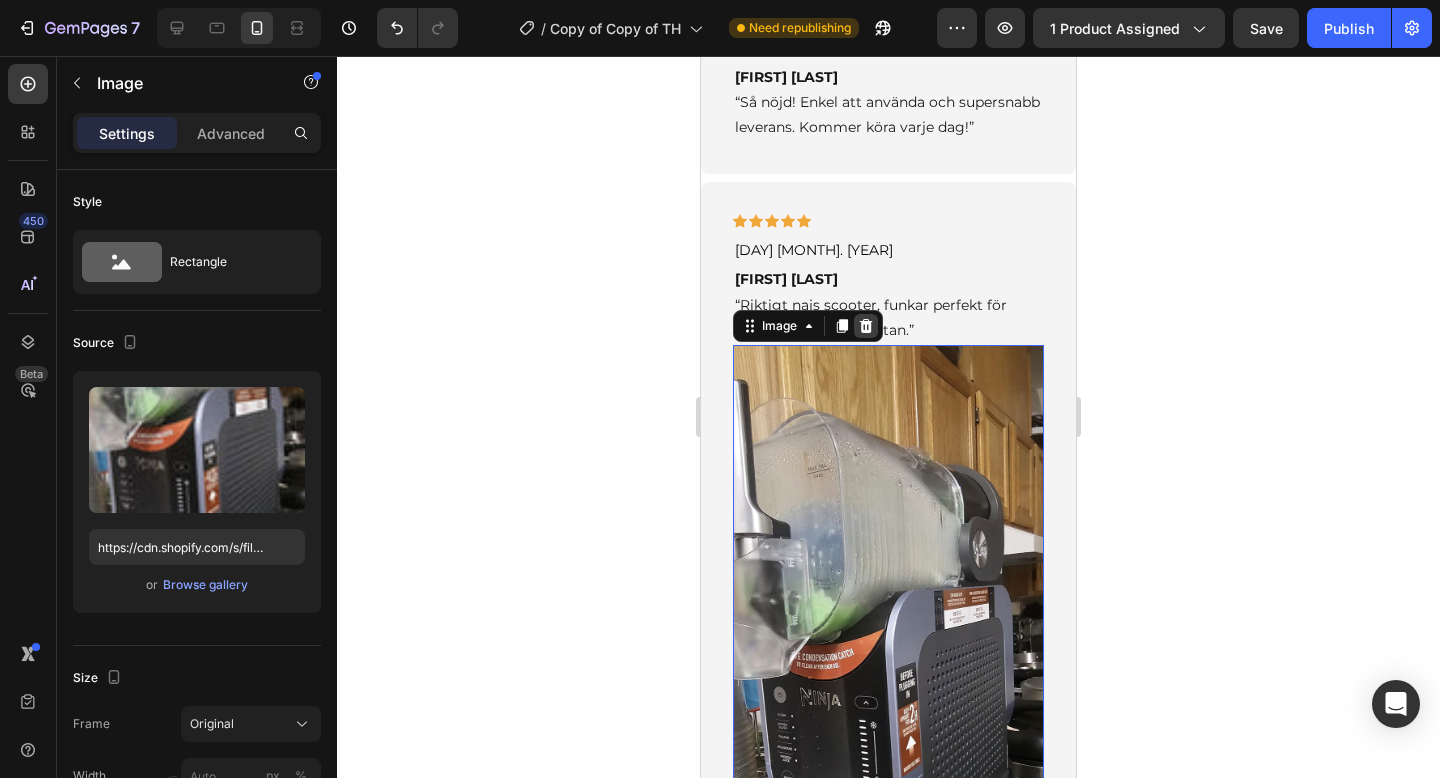 click 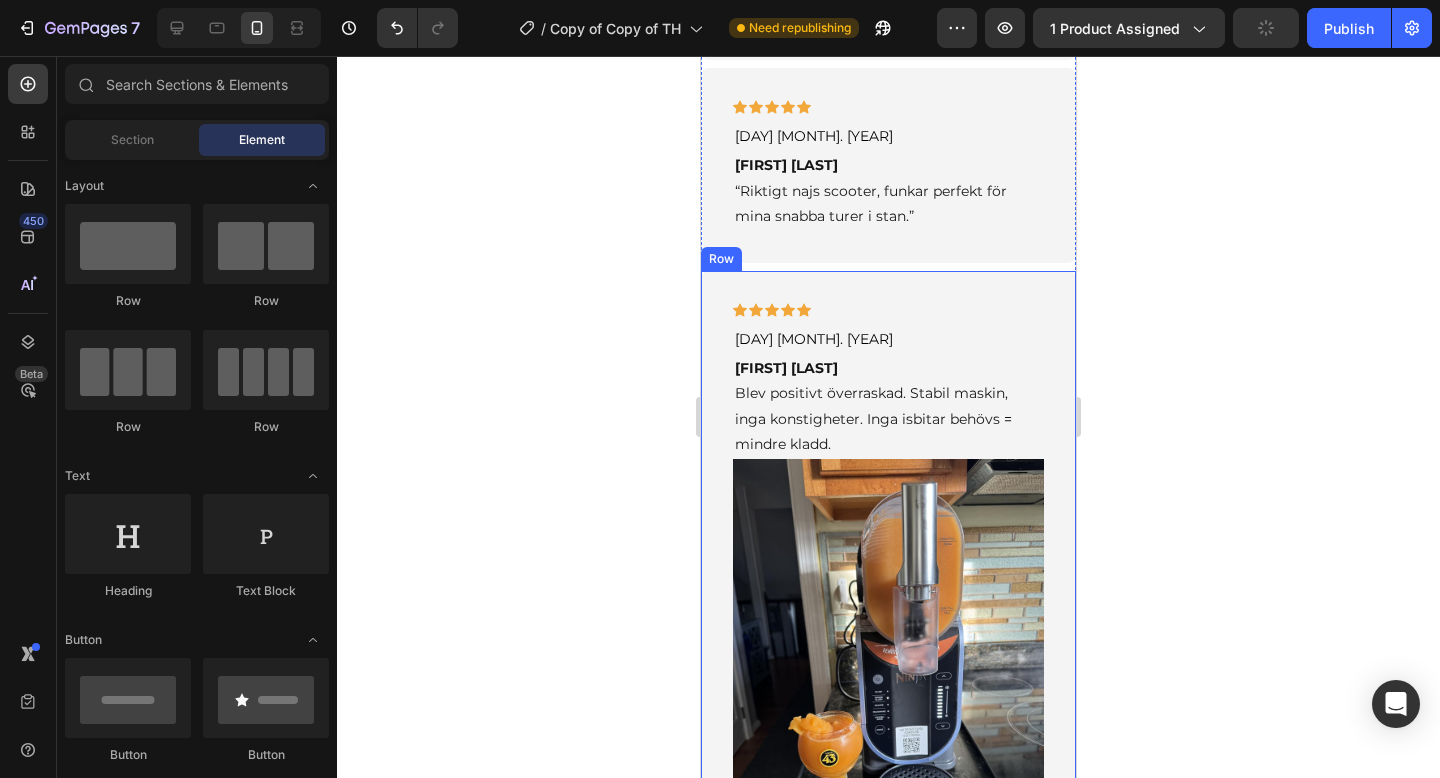 scroll, scrollTop: 5816, scrollLeft: 0, axis: vertical 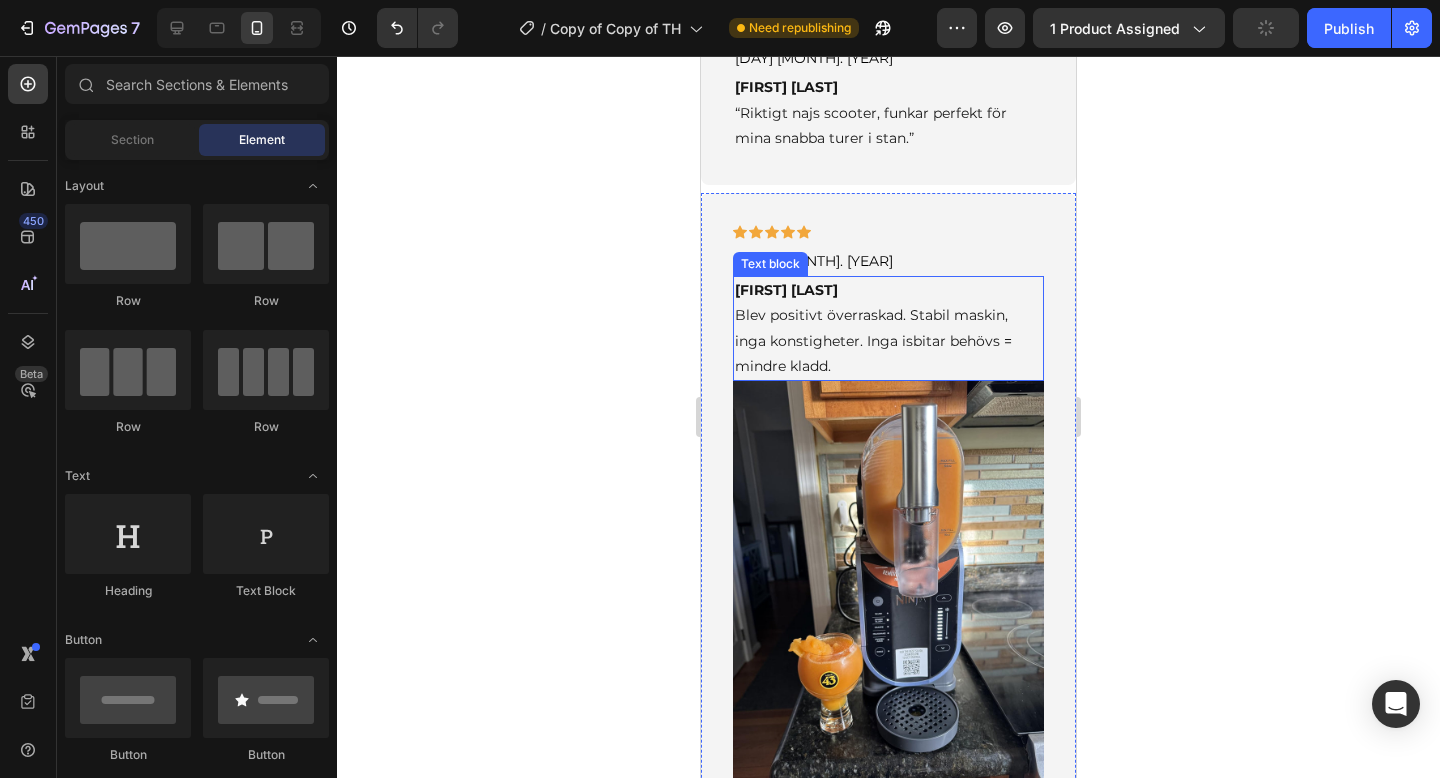 click on "[FIRST] [LAST] Blev positivt överraskad. Stabil maskin, inga konstigheter. Inga isbitar behövs = mindre kladd." at bounding box center [888, 328] 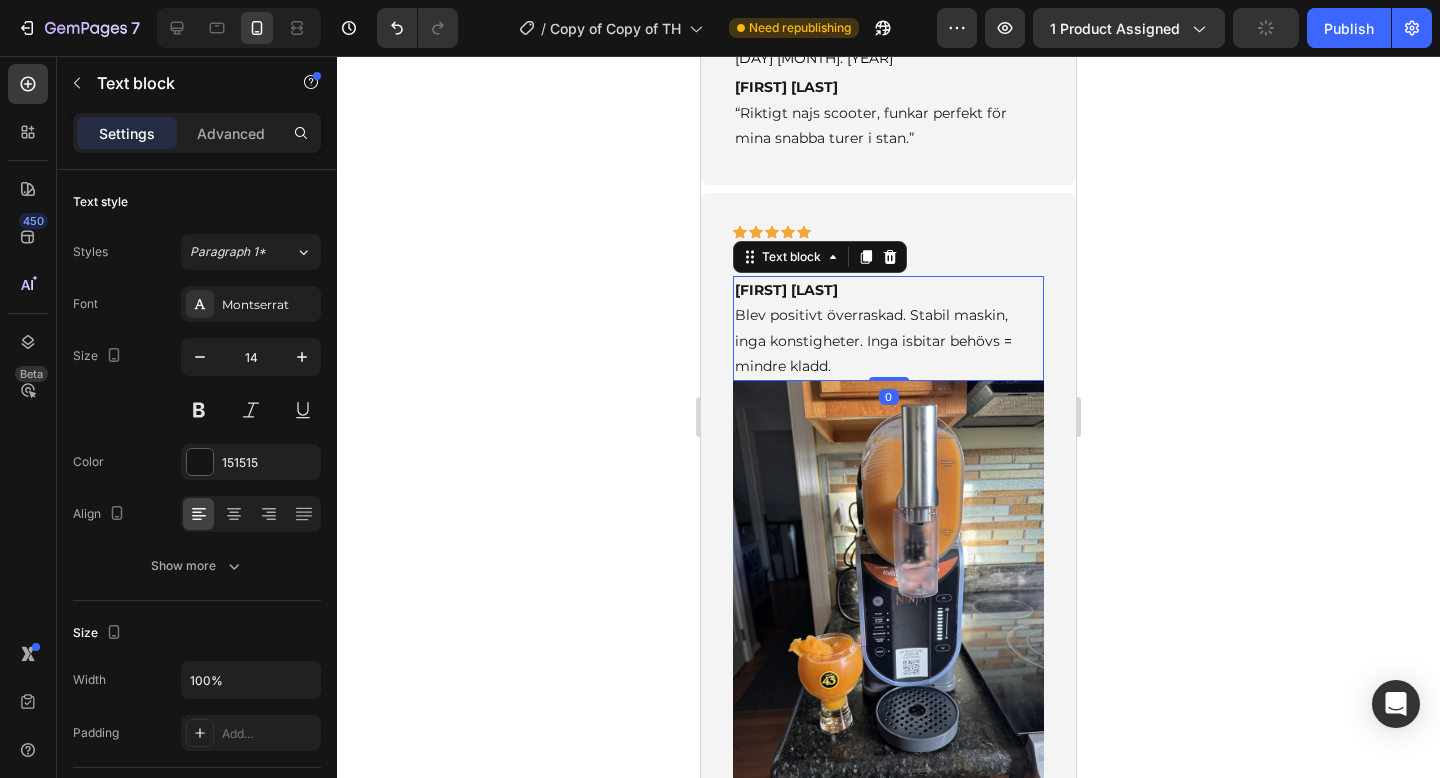 click on "[FIRST] [LAST] Blev positivt överraskad. Stabil maskin, inga konstigheter. Inga isbitar behövs = mindre kladd." at bounding box center [888, 328] 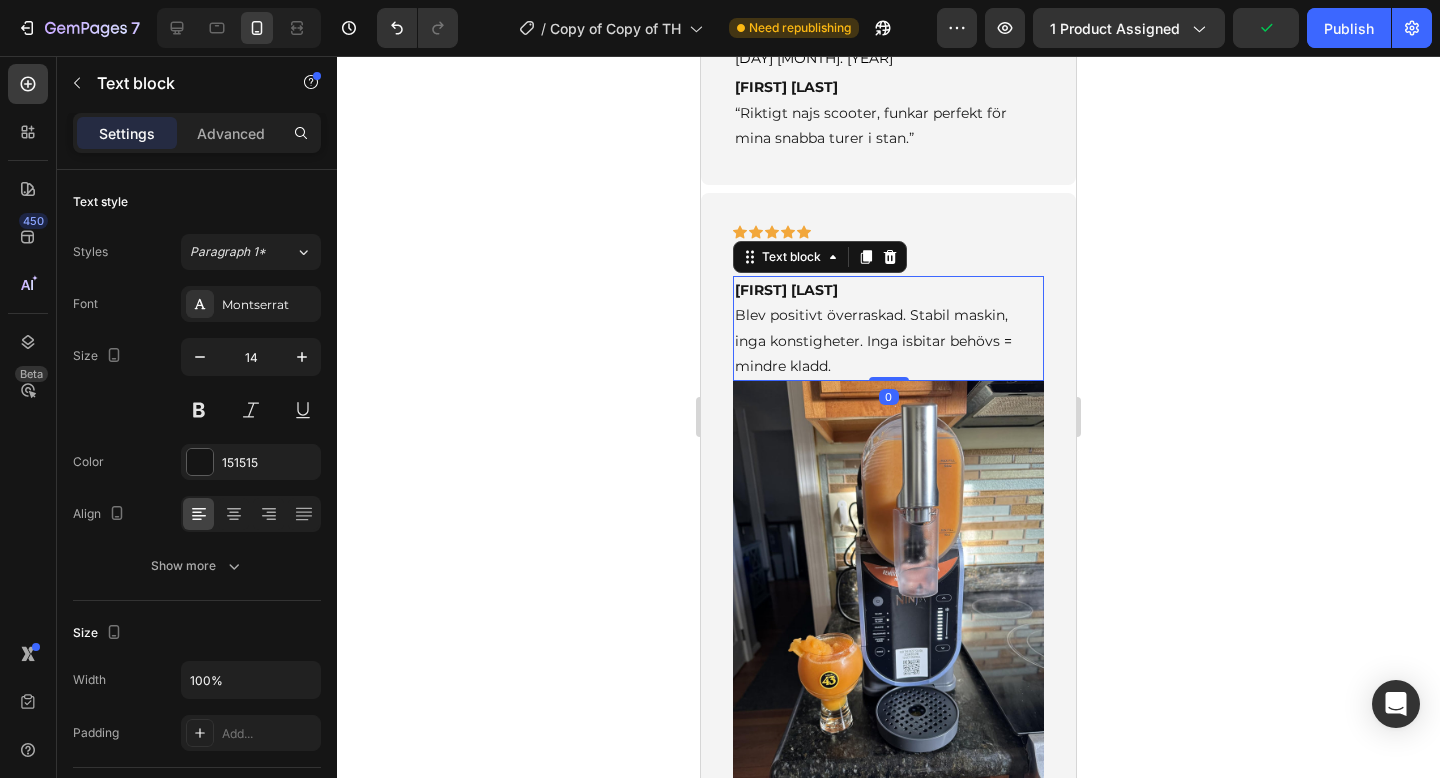 click on "[FIRST] [LAST] Blev positivt överraskad. Stabil maskin, inga konstigheter. Inga isbitar behövs = mindre kladd." at bounding box center [888, 328] 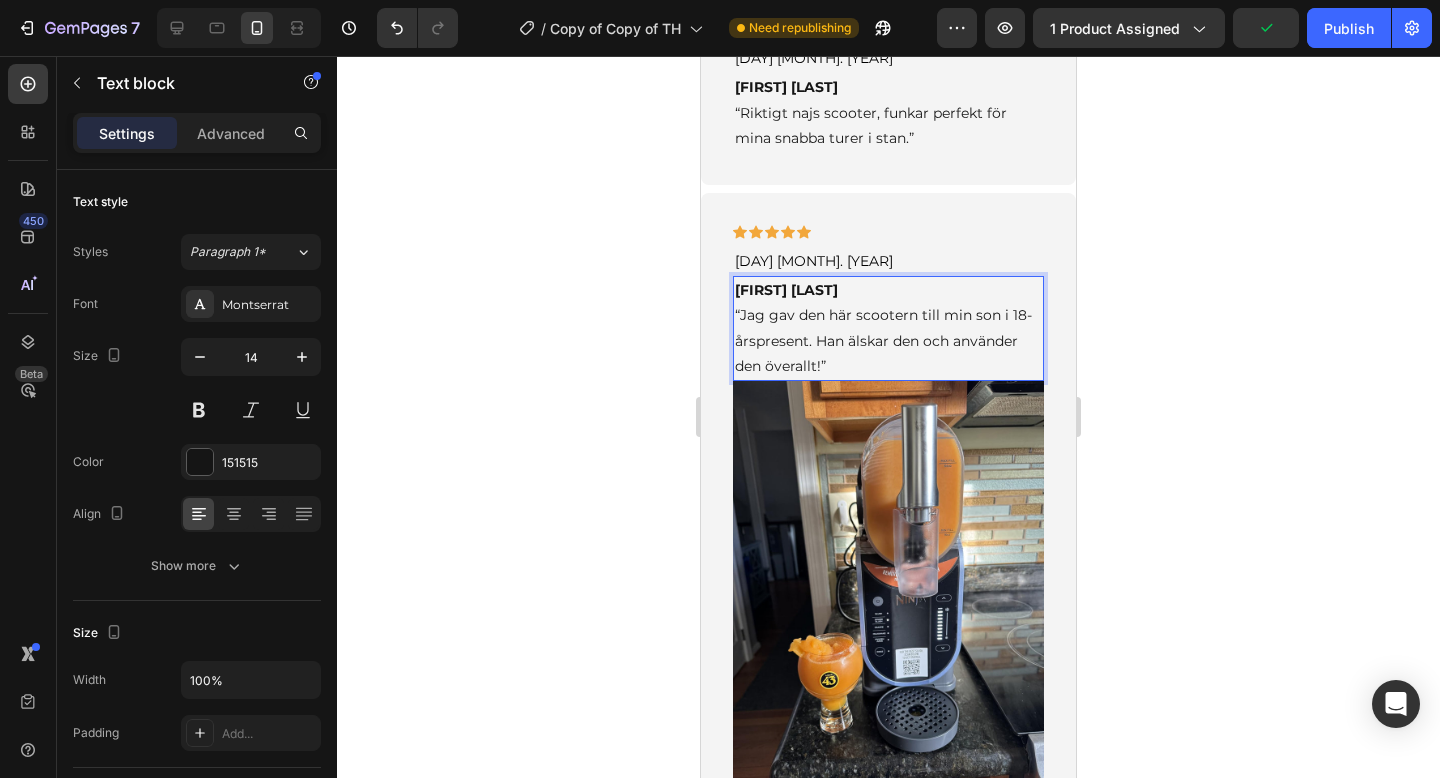 click at bounding box center [888, 588] 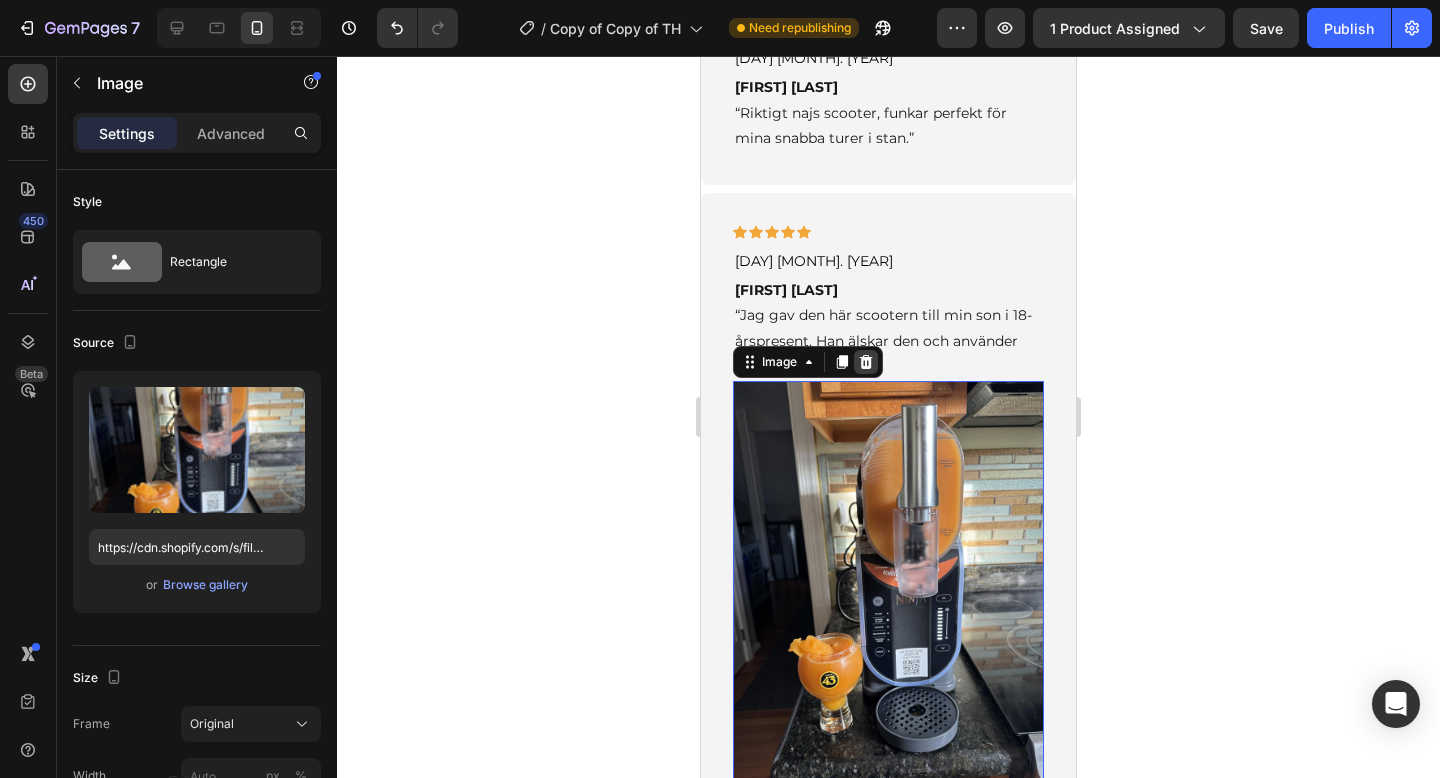 click 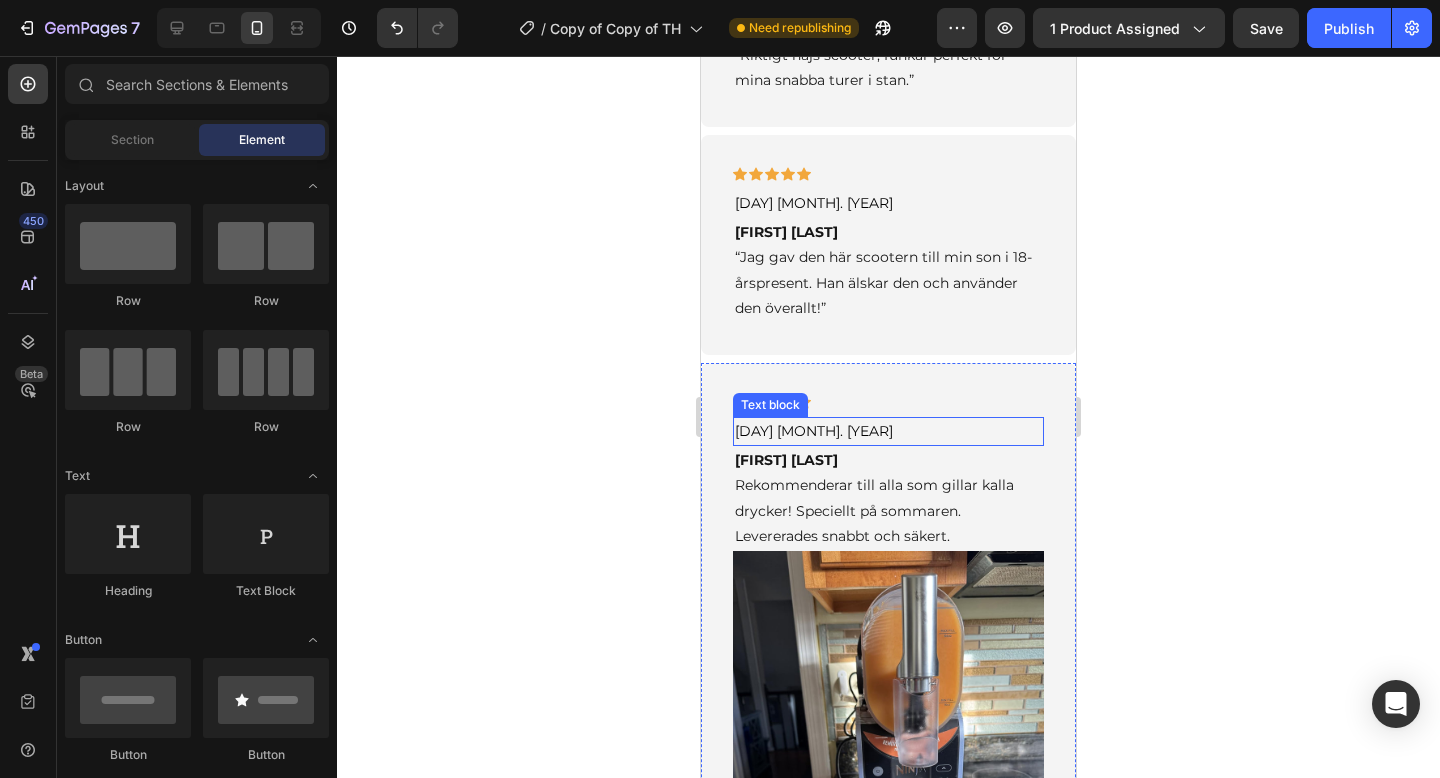 scroll, scrollTop: 6083, scrollLeft: 0, axis: vertical 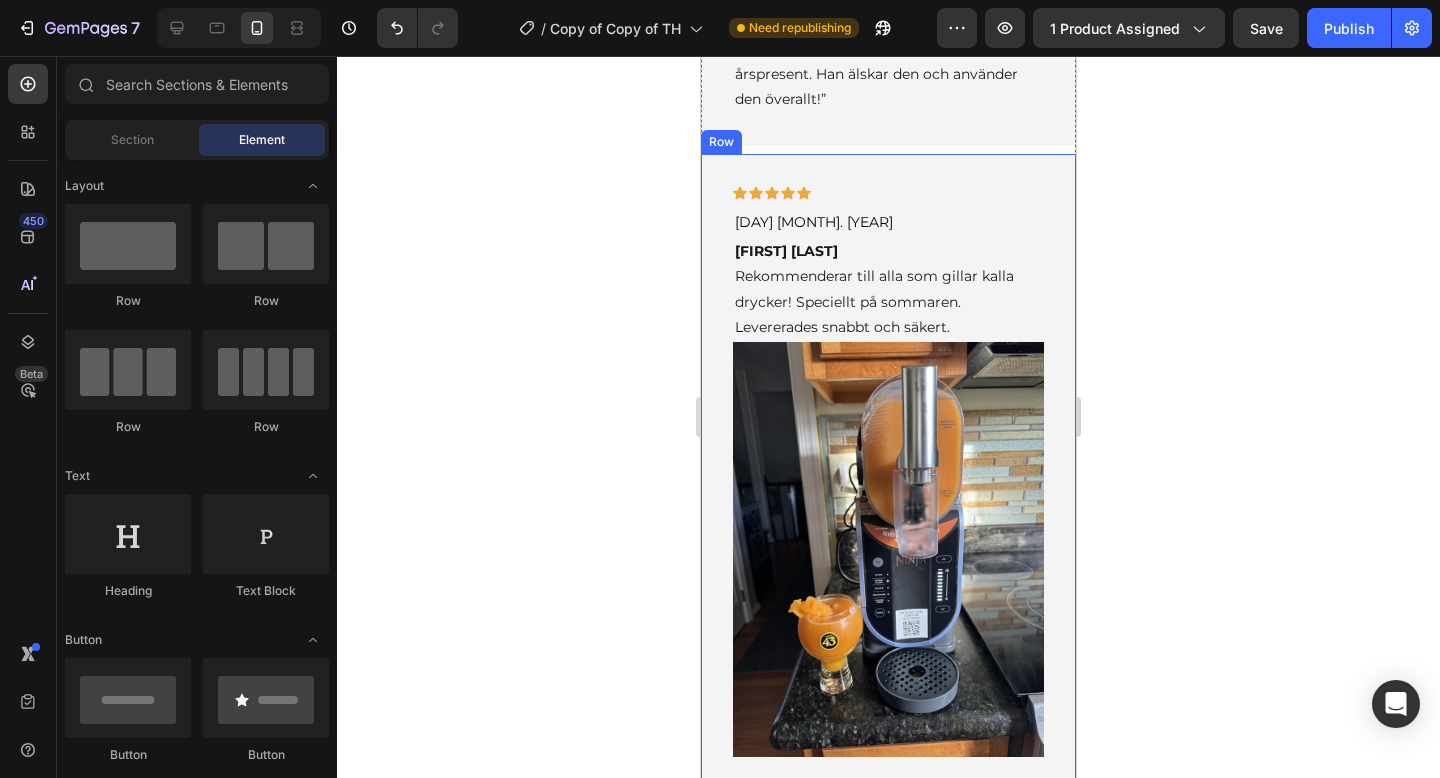 click on "Icon Icon Icon Icon Icon Row [DAY] [MONTH]. [YEAR] Text block [FIRST] [LAST] Rekommenderar till alla som gillar kalla drycker! Speciellt på sommaren. Levererades snabbt och säkert. Text block Image Row" at bounding box center (888, 479) 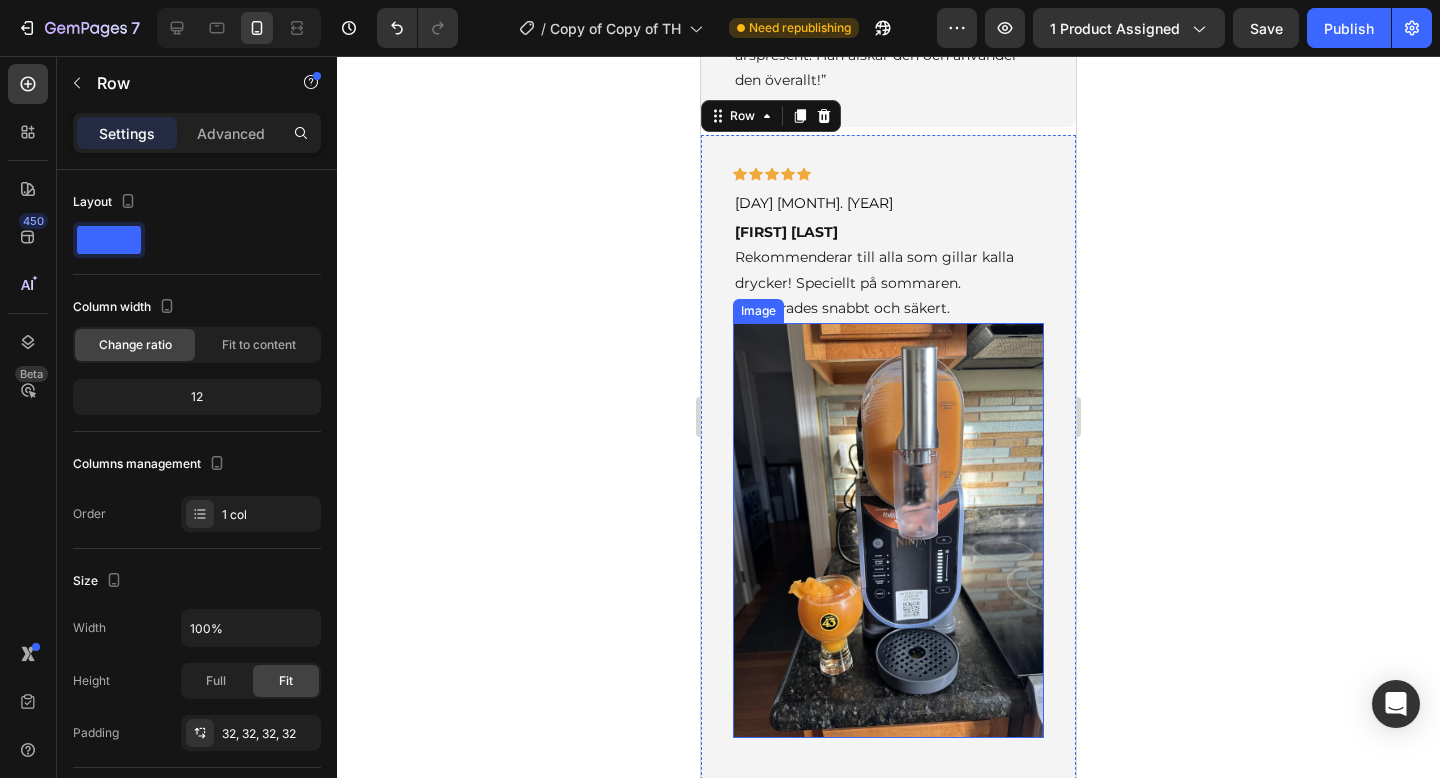 scroll, scrollTop: 6093, scrollLeft: 0, axis: vertical 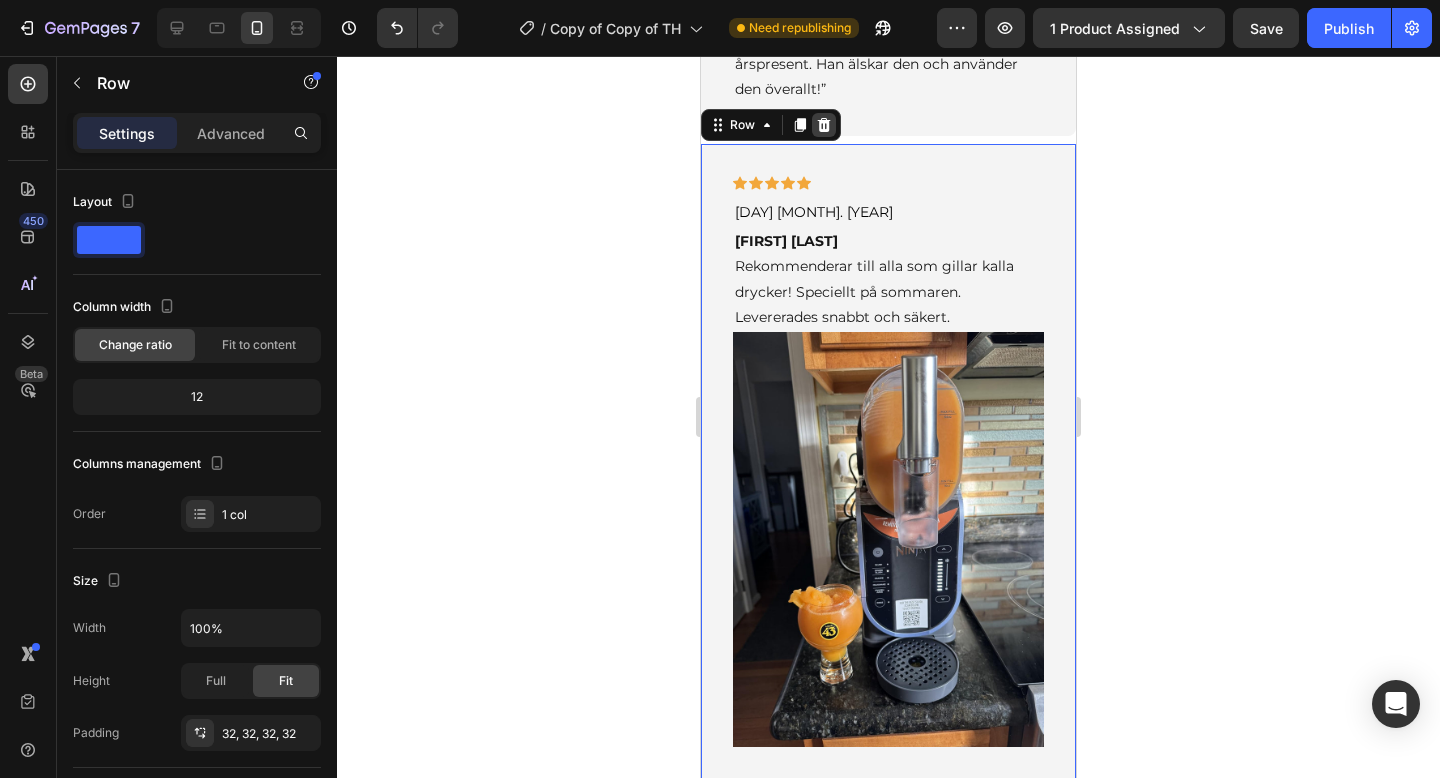 click 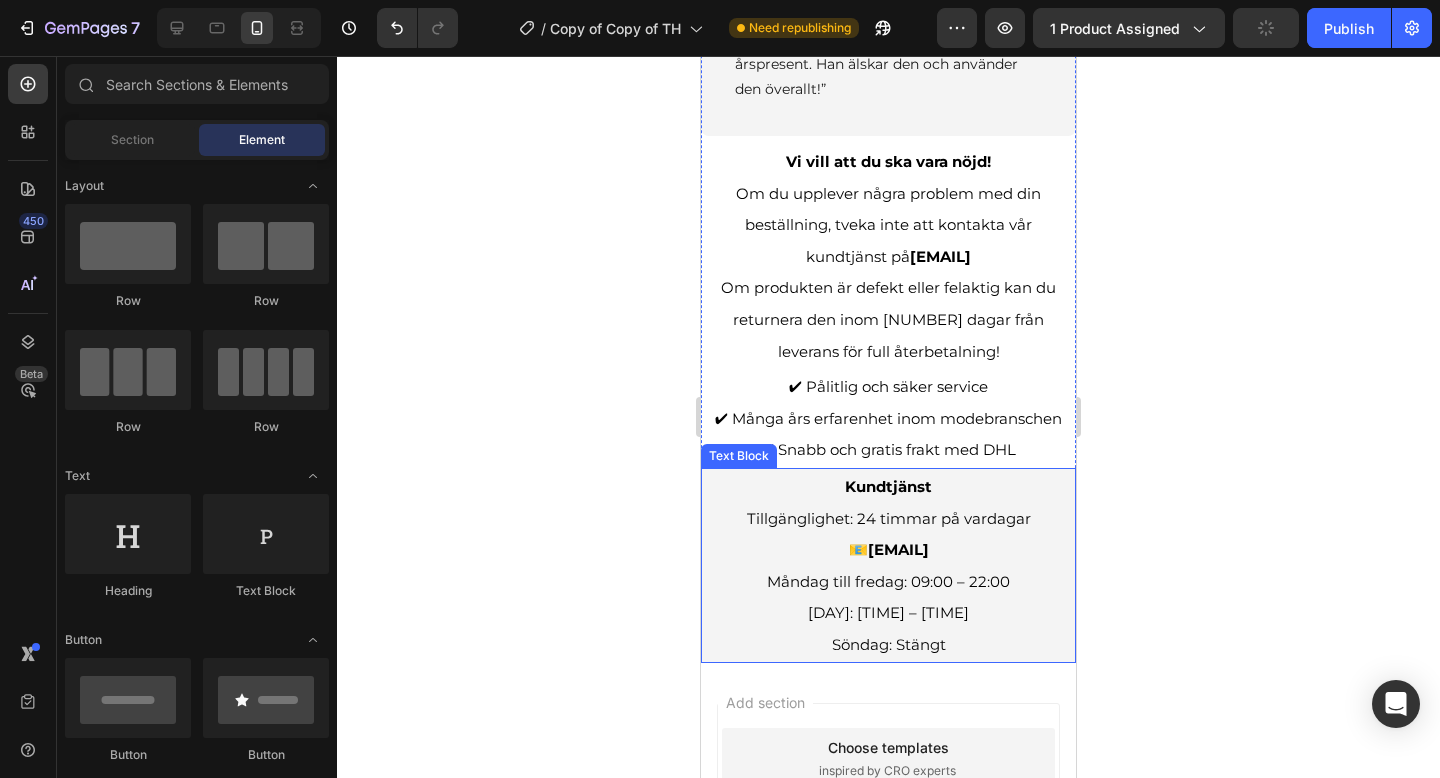 click on "Kundtjänst Tillgänglighet: [NUMBER] timmar på [DAY] 📧 [EMAIL] [DAY] till [DAY]: [TIME] – [TIME] [DAY]: [TIME] – [TIME] [DAY]: Stängt" at bounding box center [888, 566] 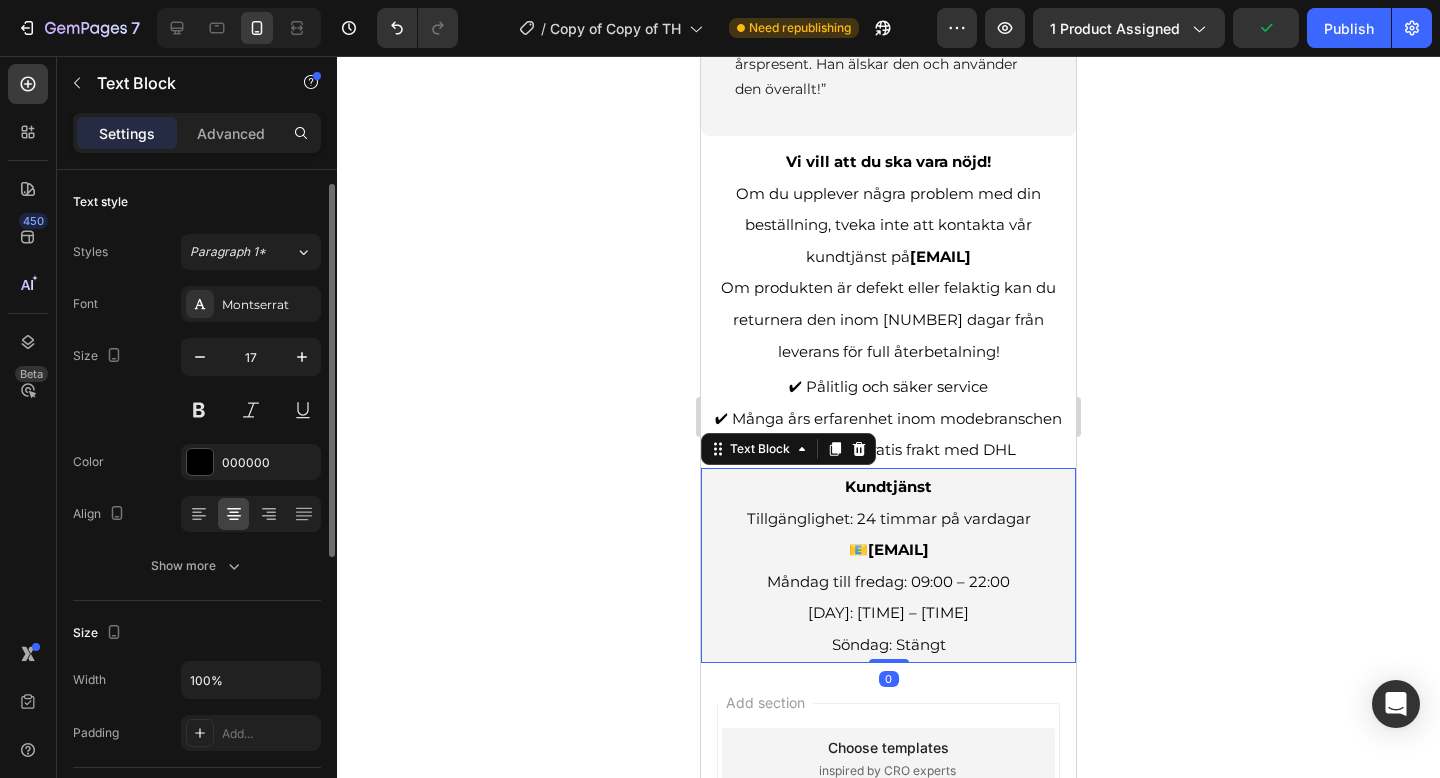 scroll, scrollTop: 30, scrollLeft: 0, axis: vertical 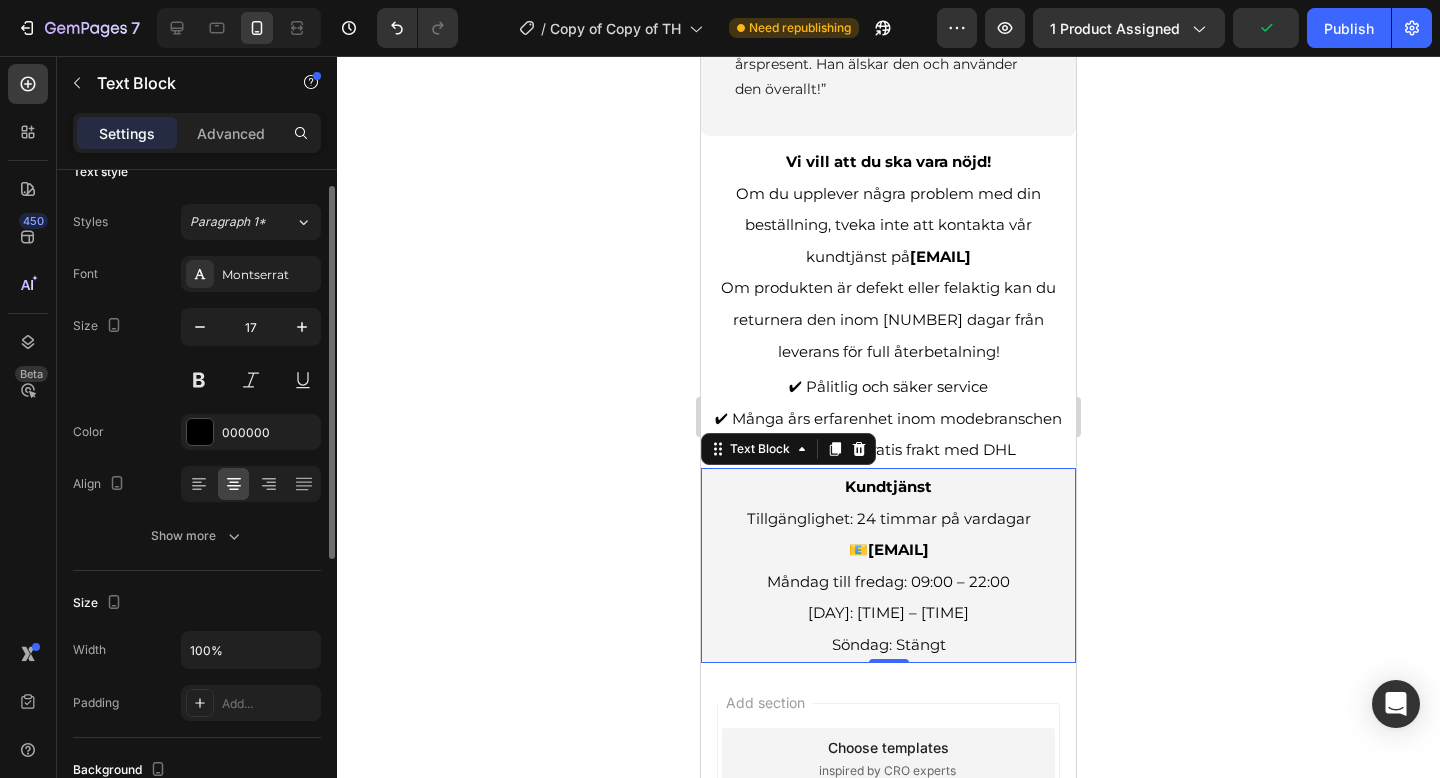 click 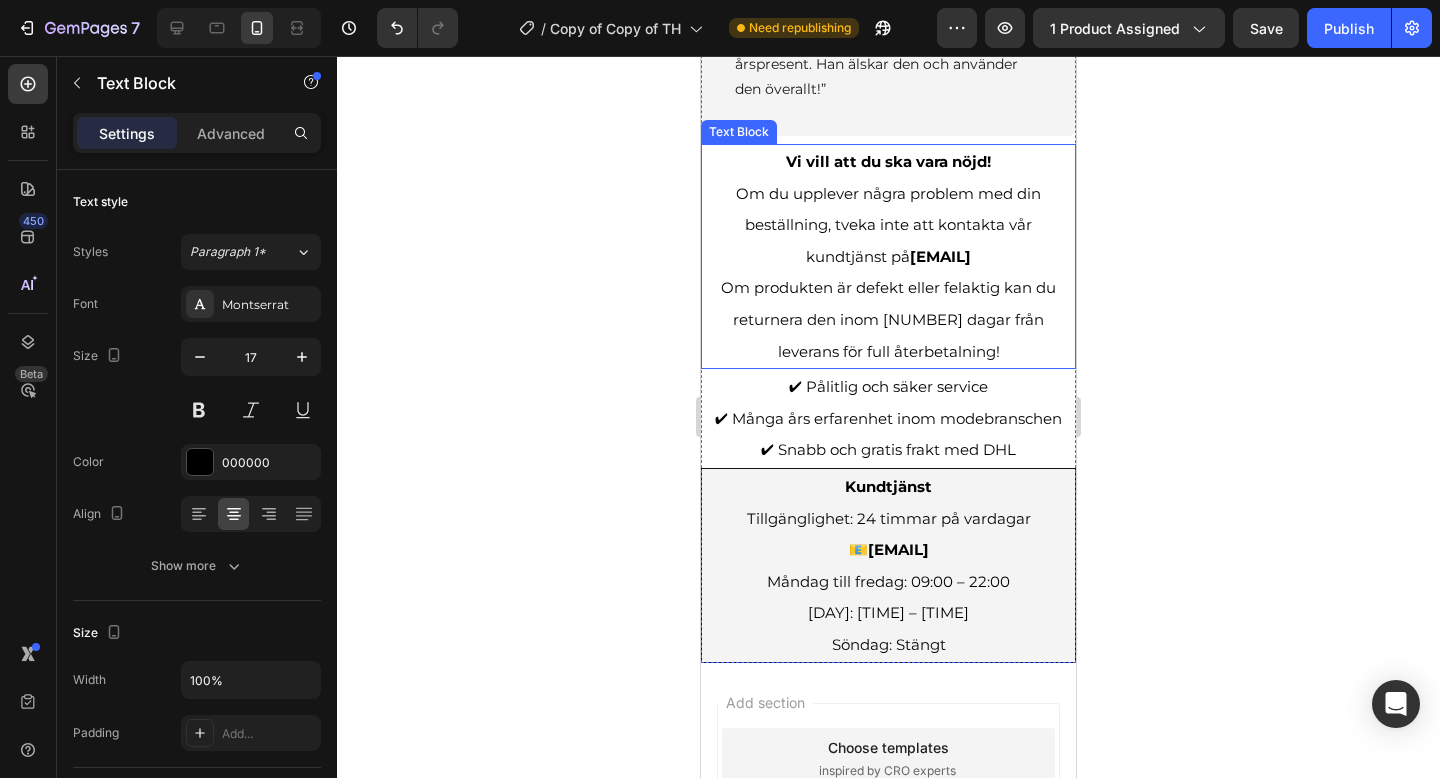 click on "Vi vill att du ska vara nöjd! Om du upplever några problem med din beställning, tveka inte att kontakta vår kundtjänst på [EMAIL] Om produkten är defekt eller felaktig kan du returnera den inom [NUMBER] dagar från leverans för full återbetalning!" at bounding box center [888, 256] 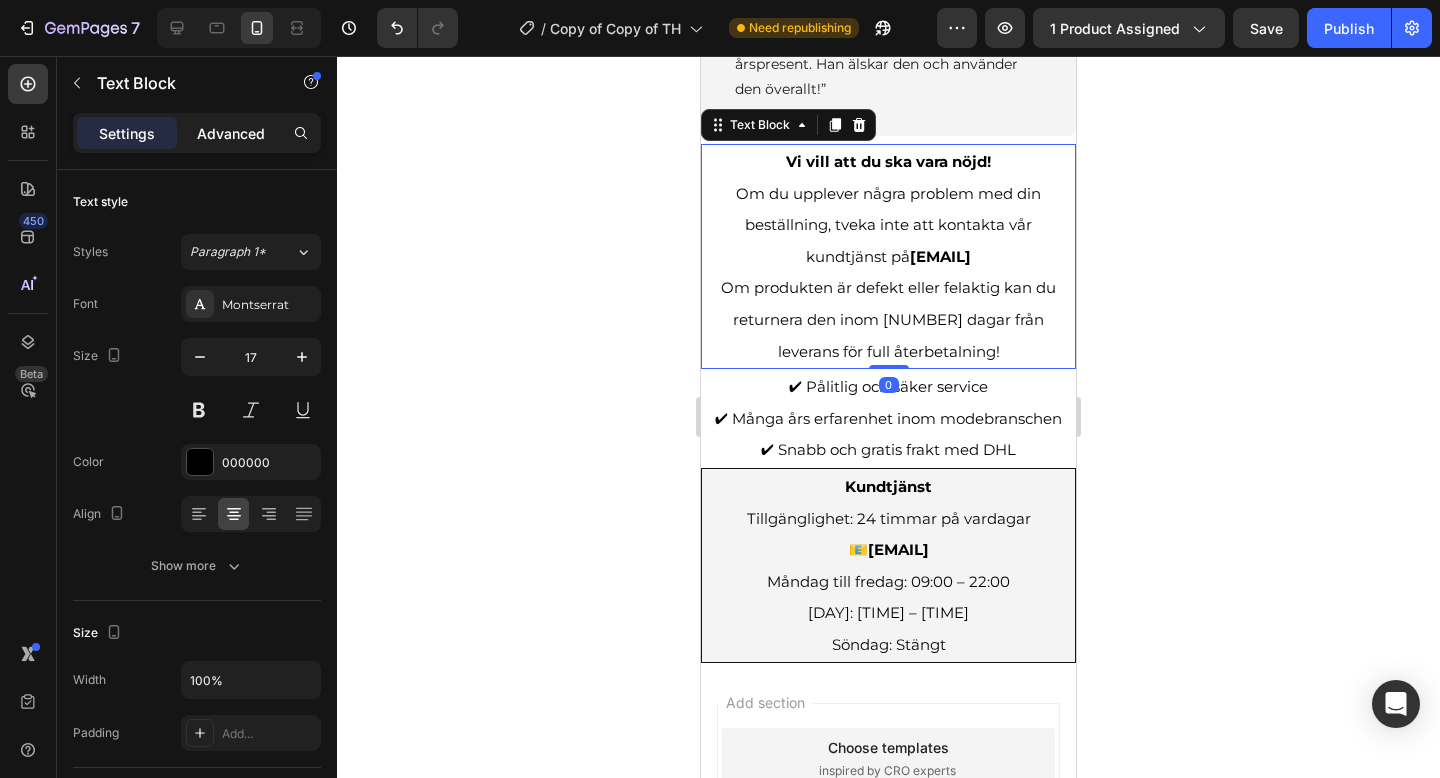 click on "Advanced" 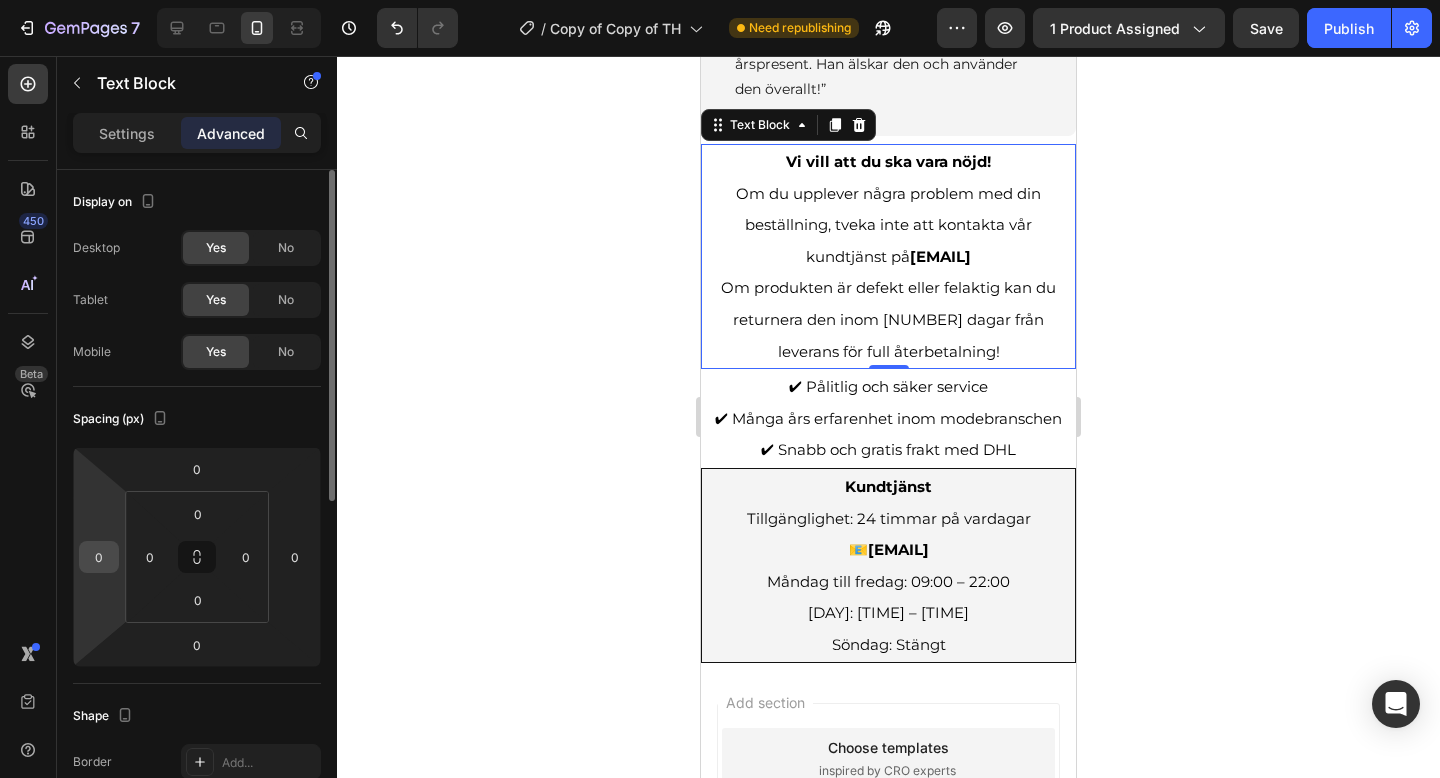 click on "0" at bounding box center (99, 557) 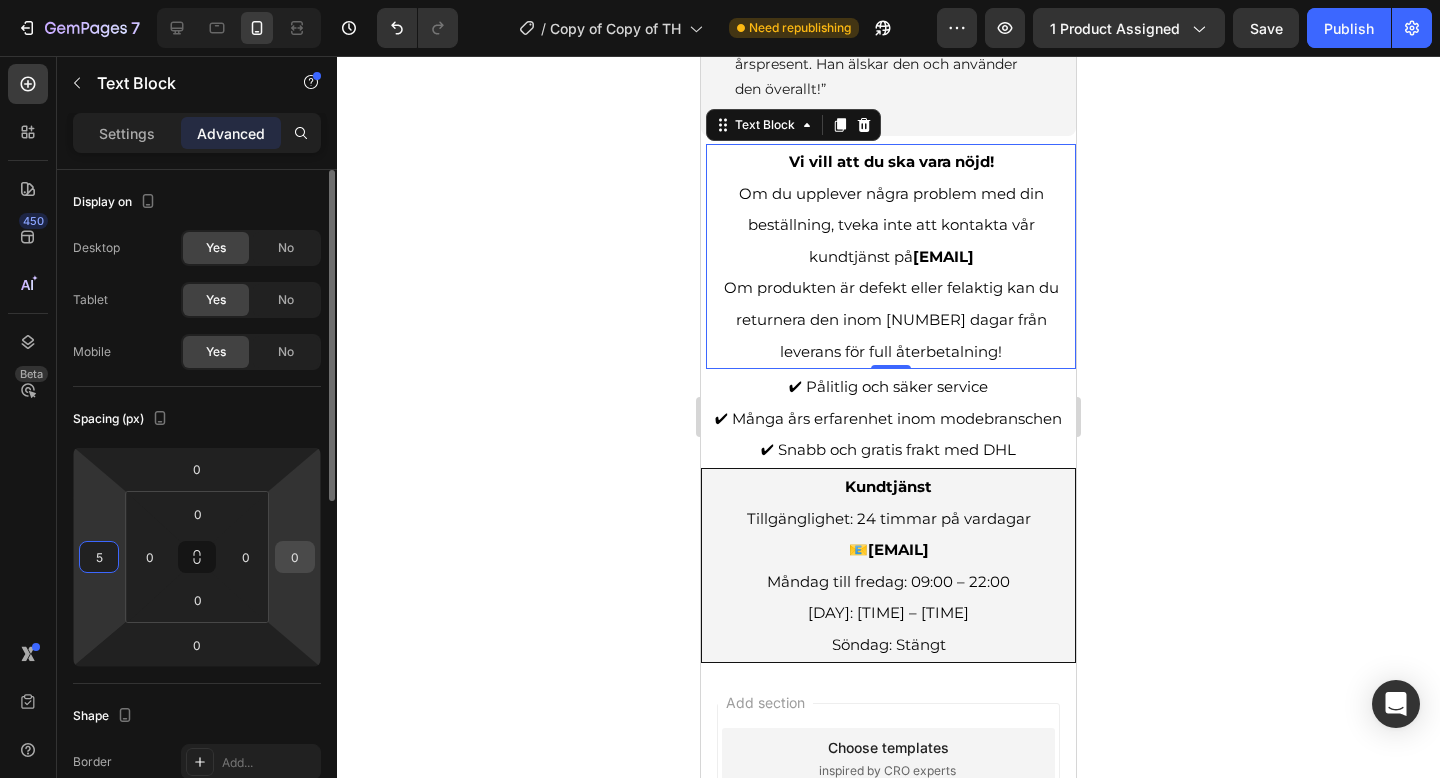 type on "5" 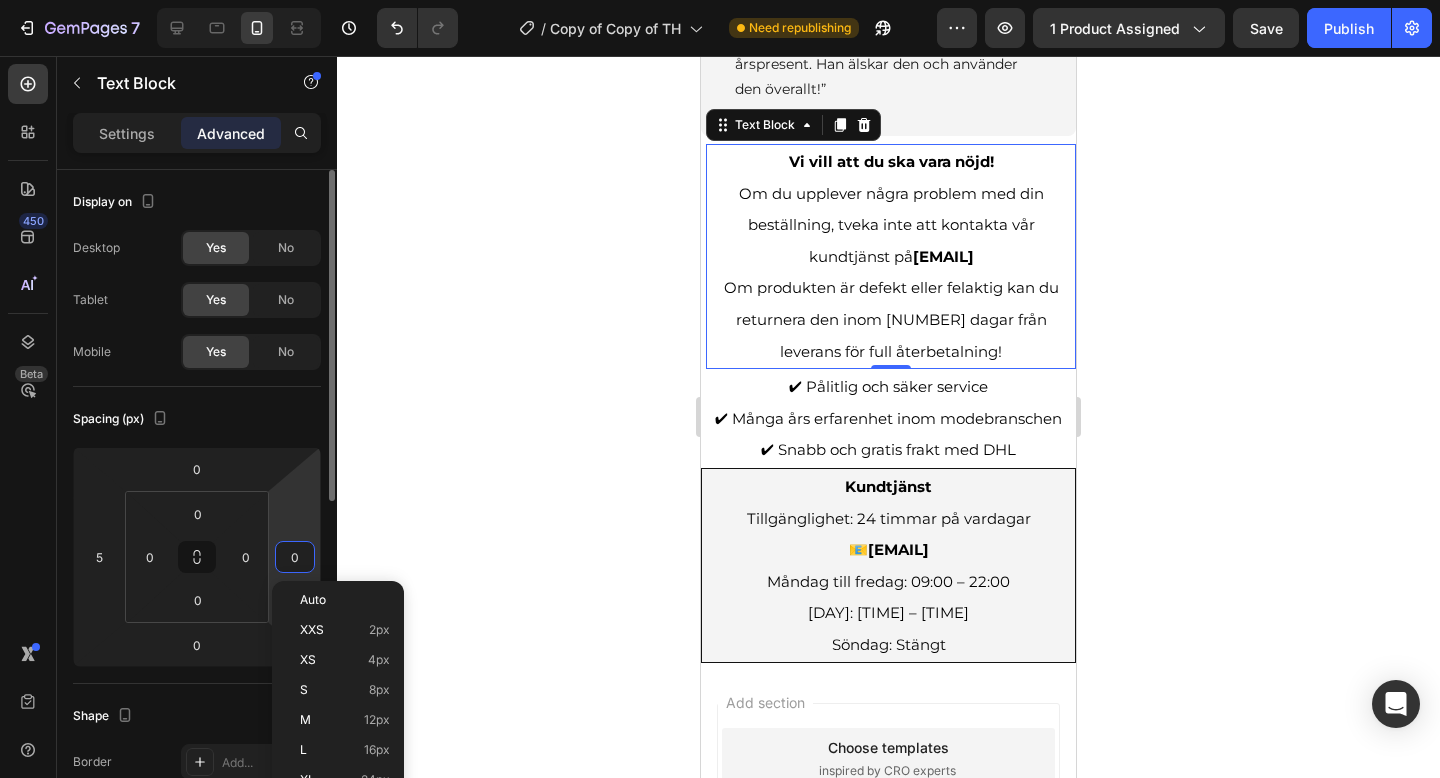 type on "5" 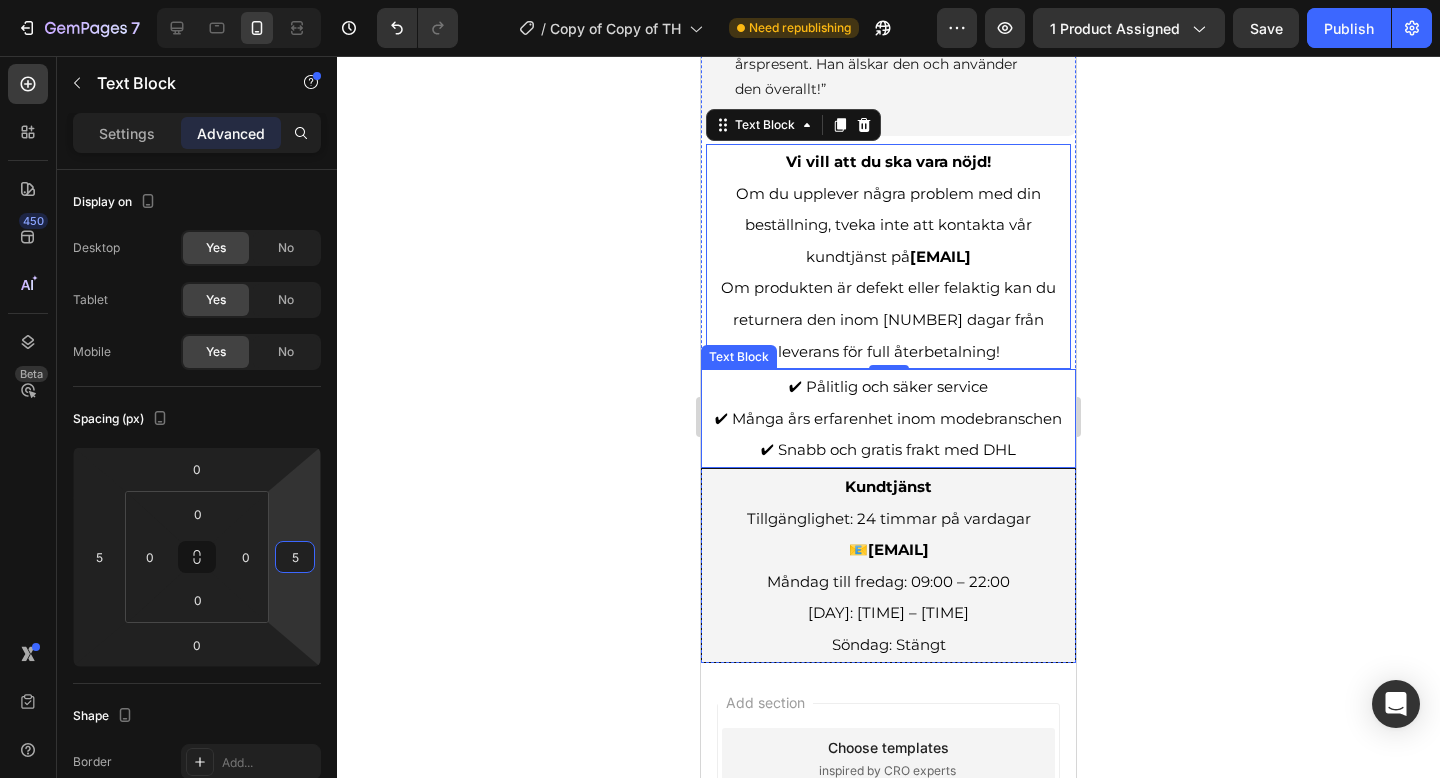 click on "✔ Pålitlig och säker service ✔ Många års erfarenhet inom modebranschen ✔ Snabb och gratis frakt med DHL" at bounding box center [888, 418] 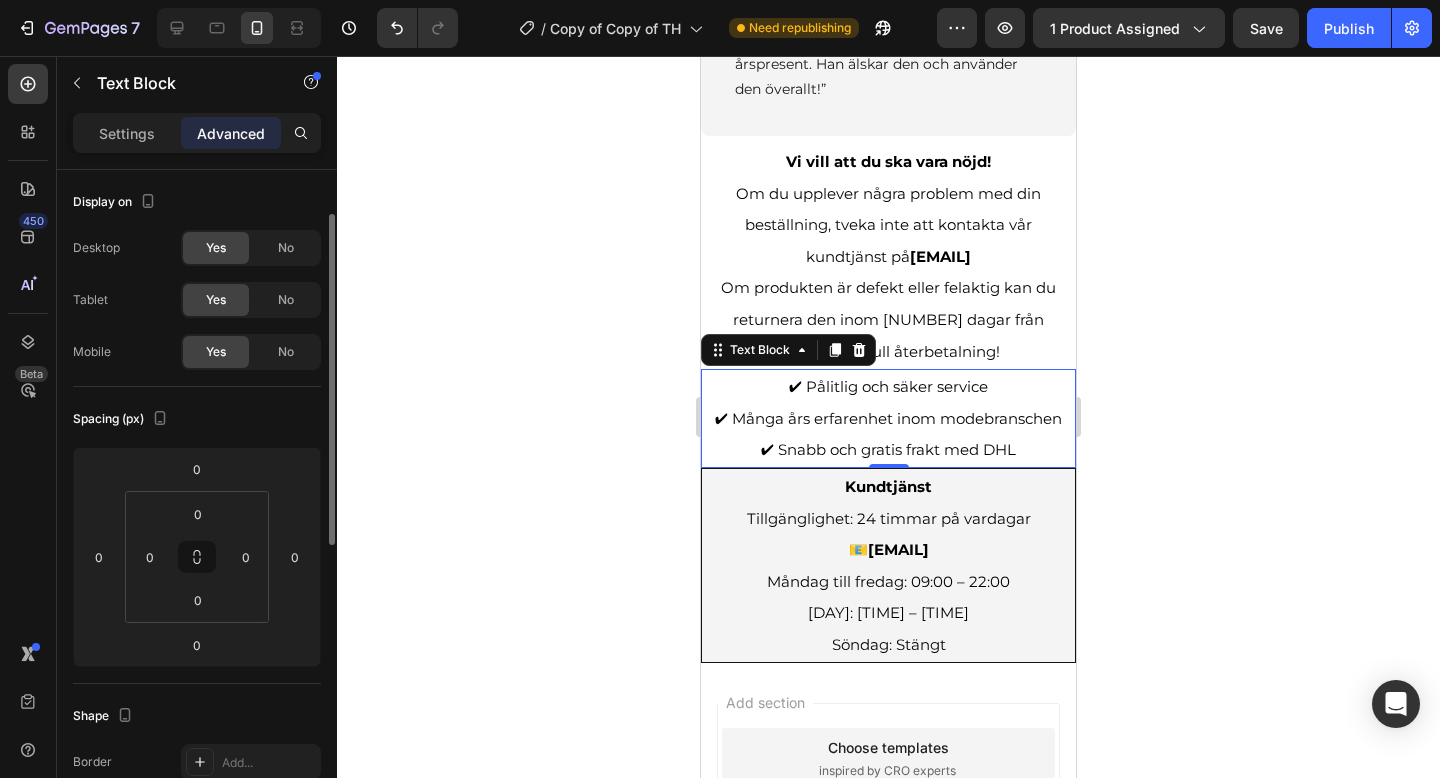 scroll, scrollTop: 30, scrollLeft: 0, axis: vertical 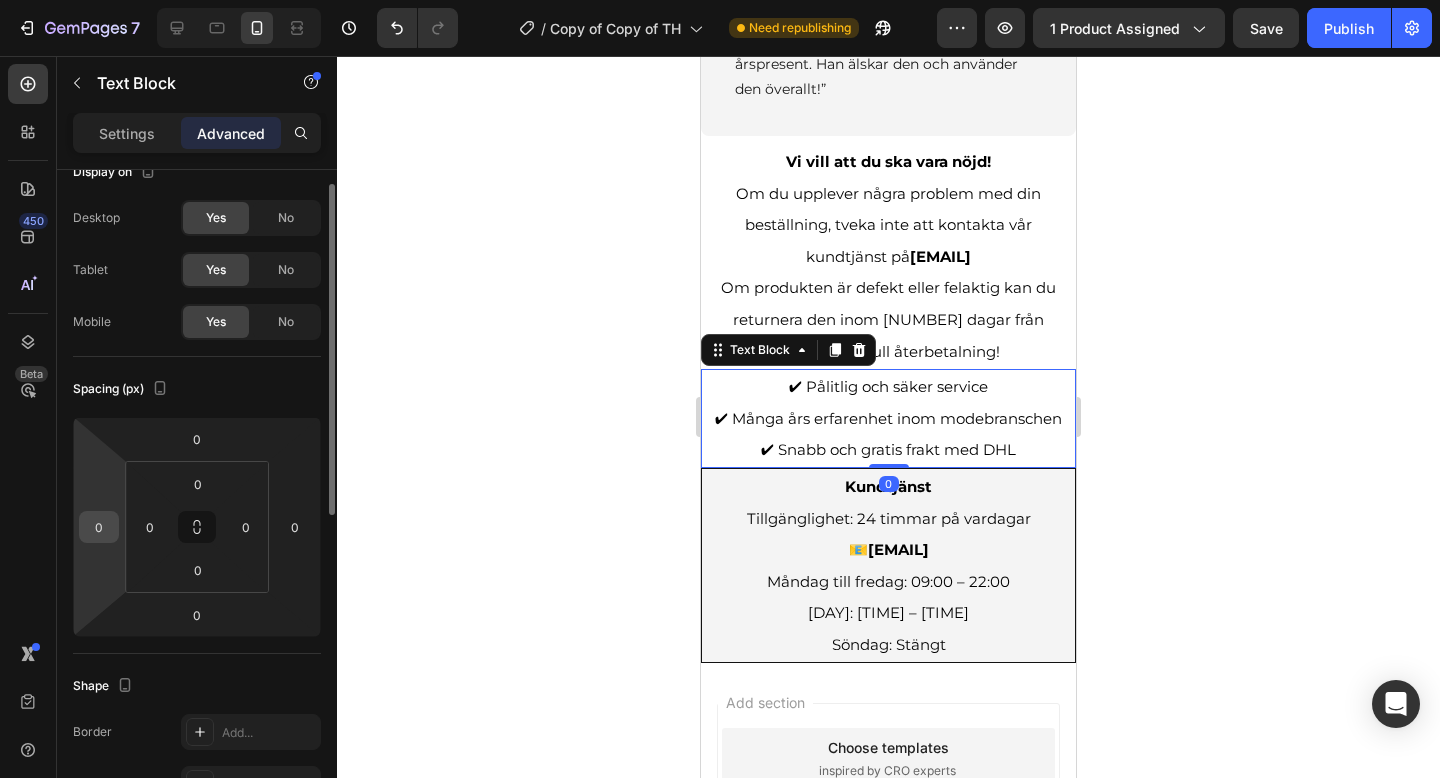 click on "0" at bounding box center (99, 527) 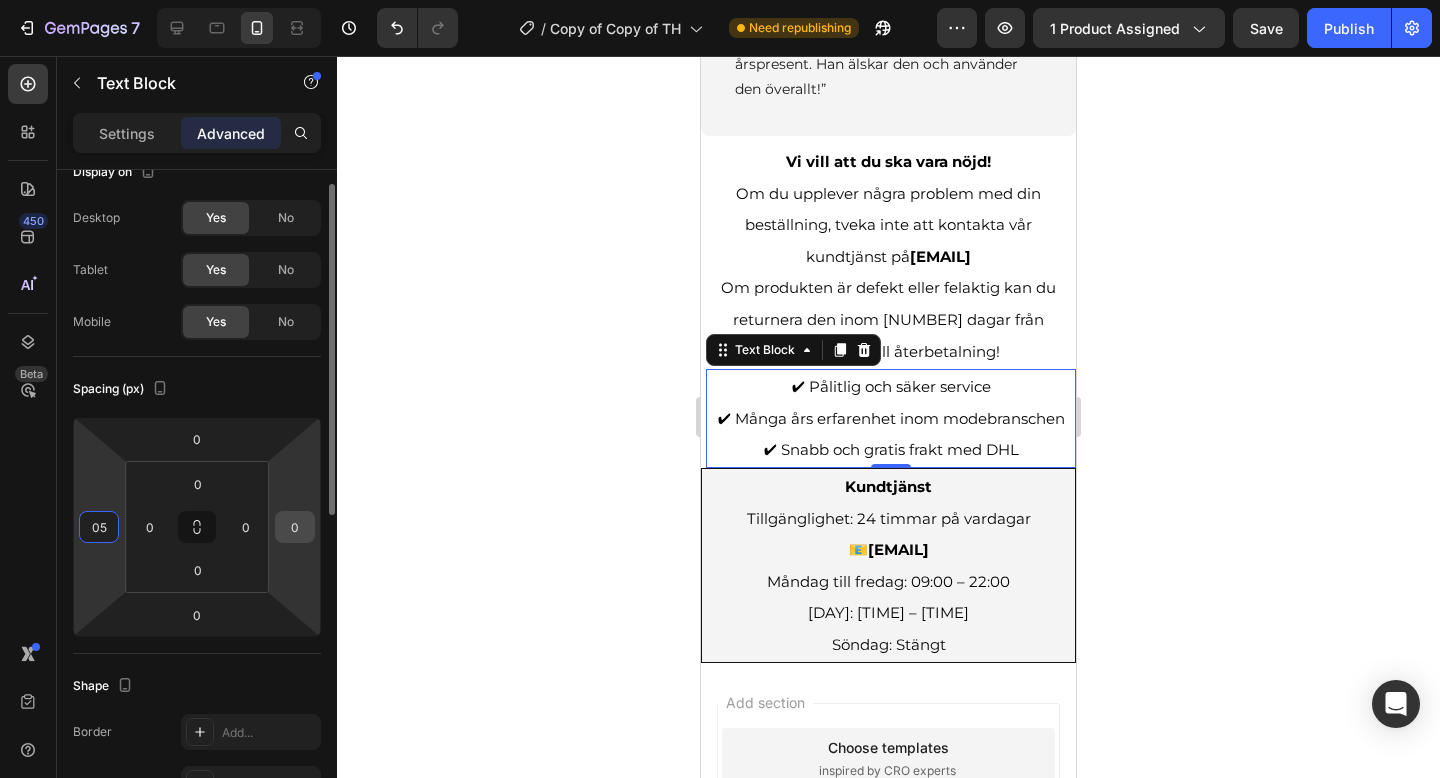 type on "5" 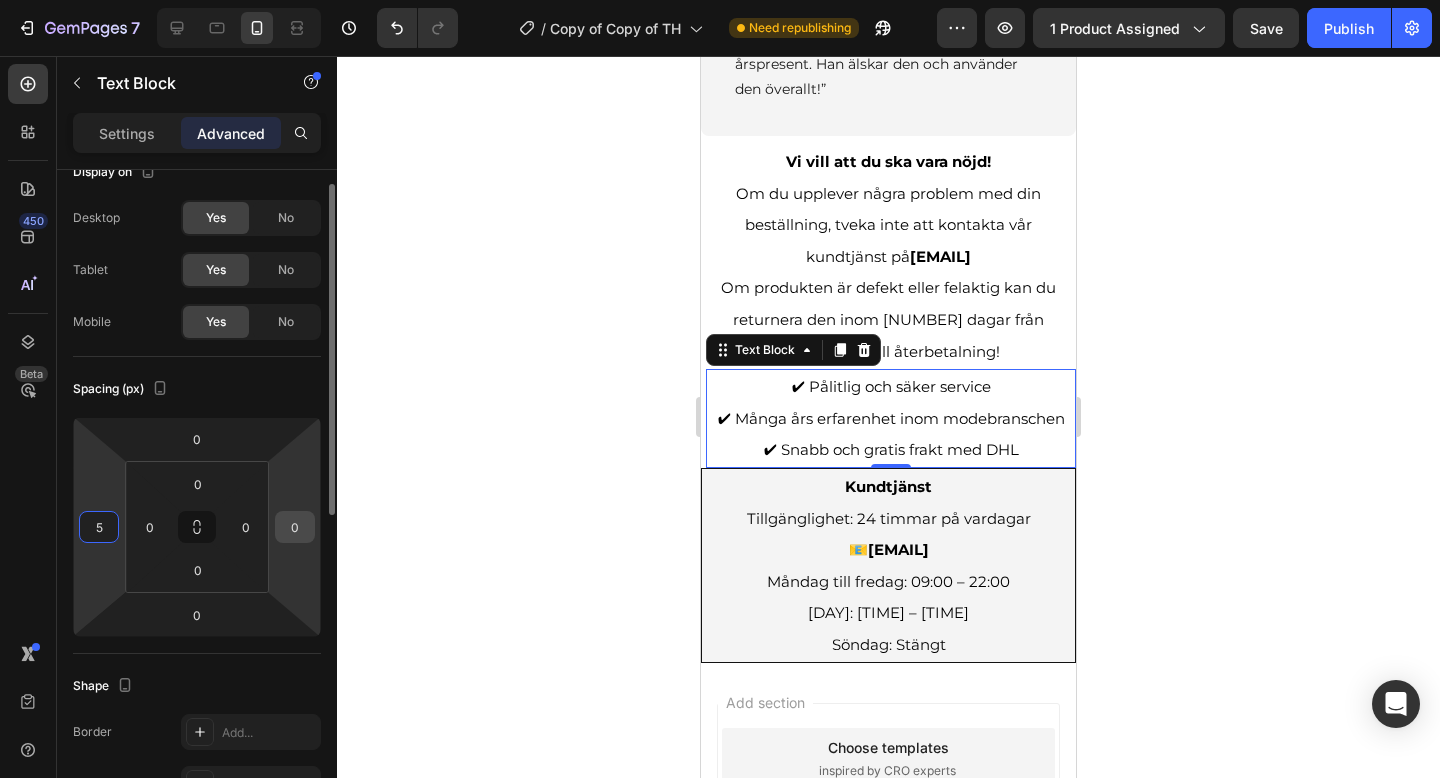 click on "0" at bounding box center [295, 527] 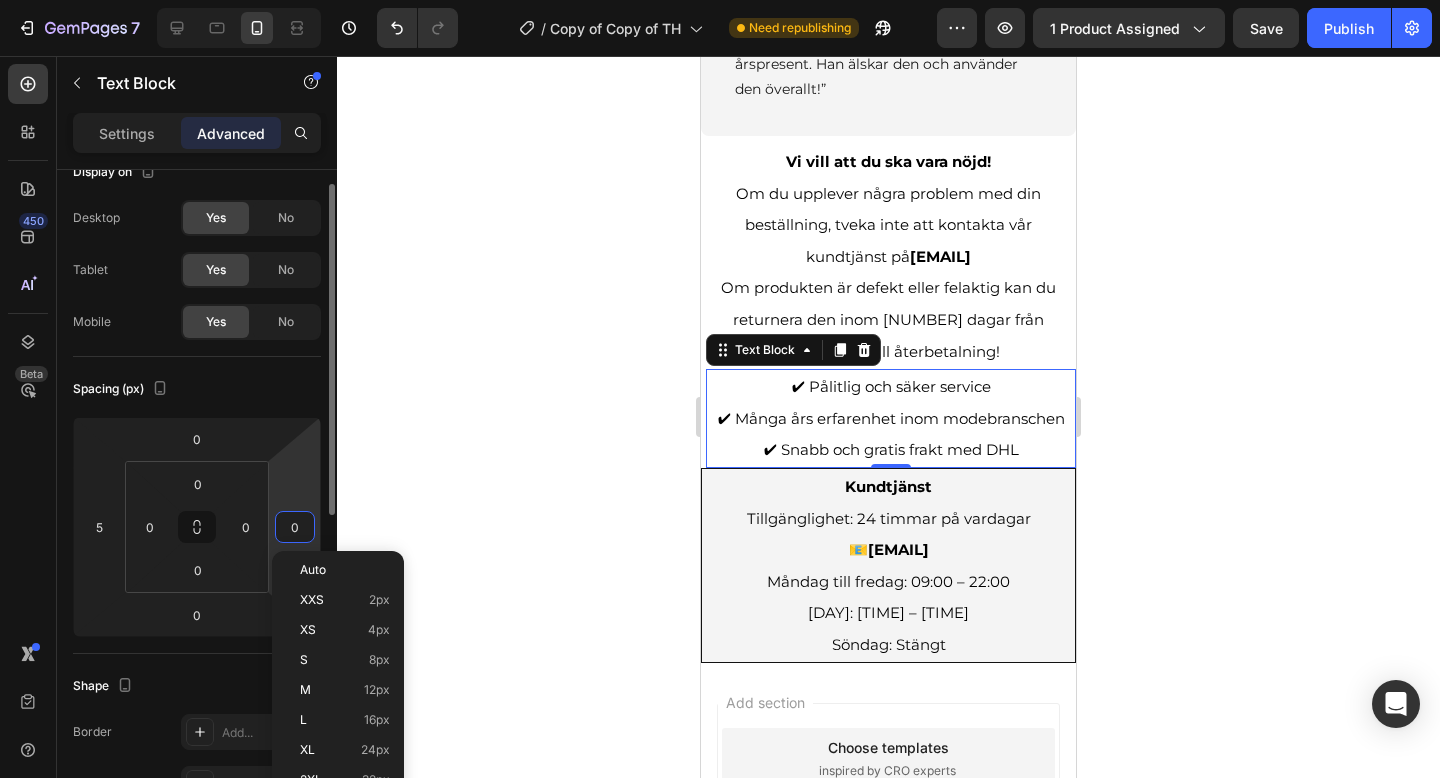 type on "5" 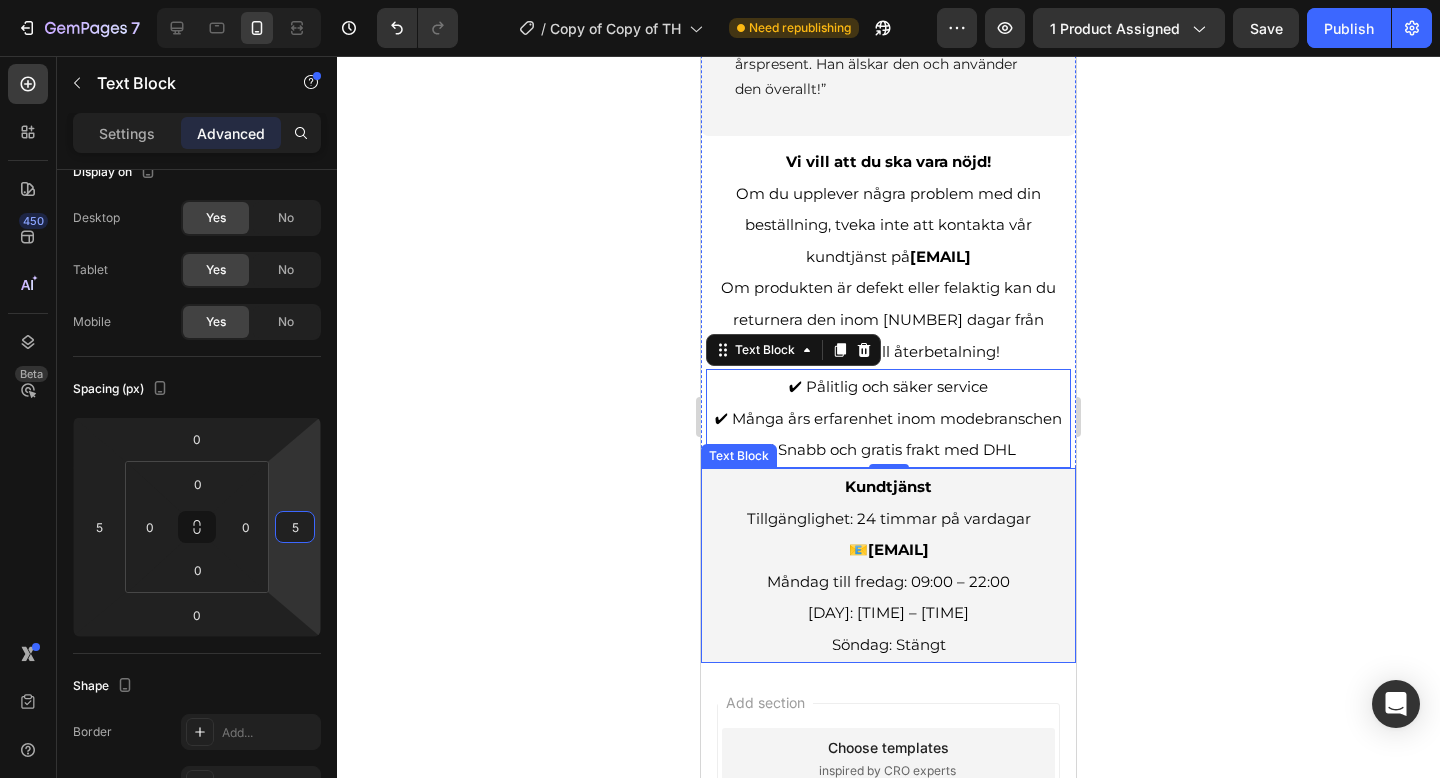 click on "Kundtjänst Tillgänglighet: [NUMBER] timmar på [DAY] 📧 [EMAIL] [DAY] till [DAY]: [TIME] – [TIME] [DAY]: [TIME] – [TIME] [DAY]: Stängt" at bounding box center [888, 566] 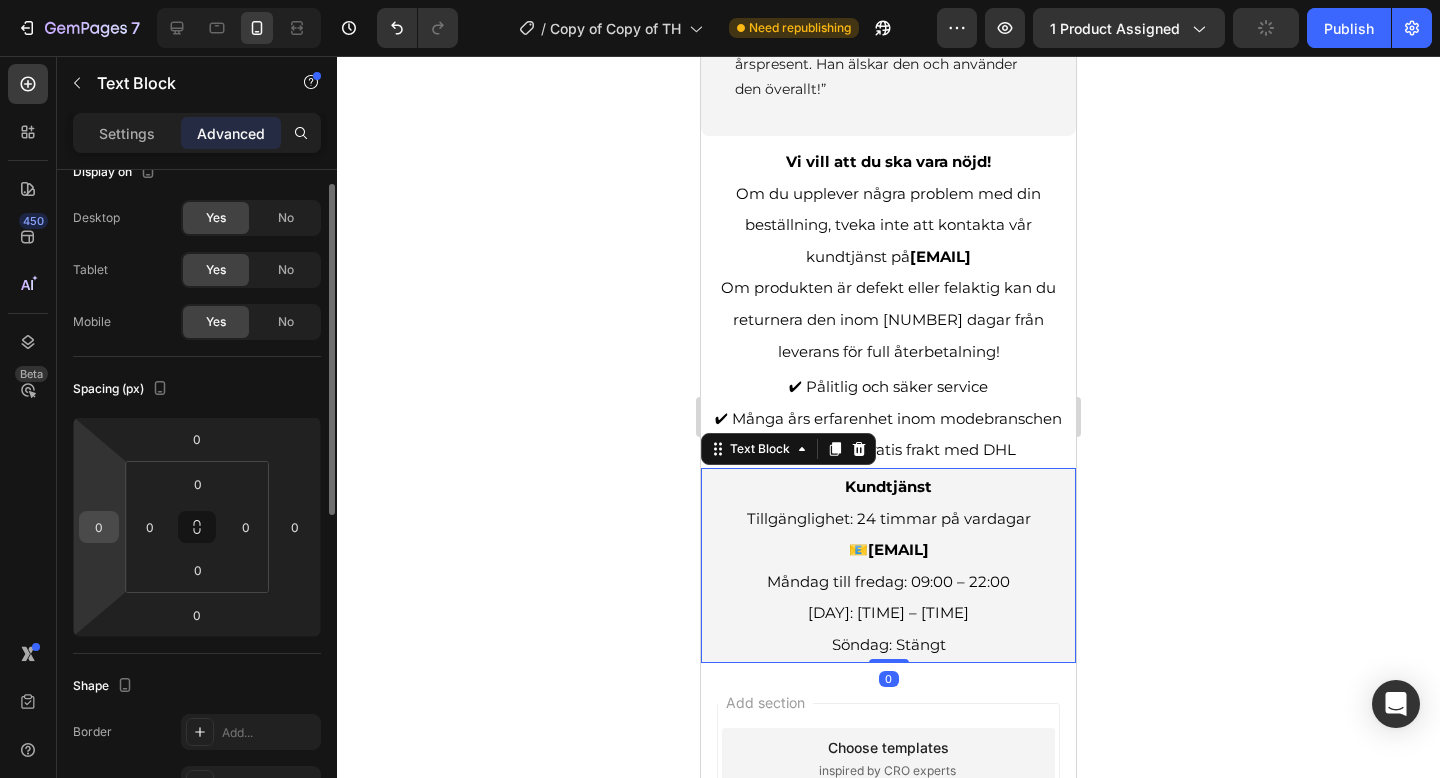 click on "0" at bounding box center [99, 527] 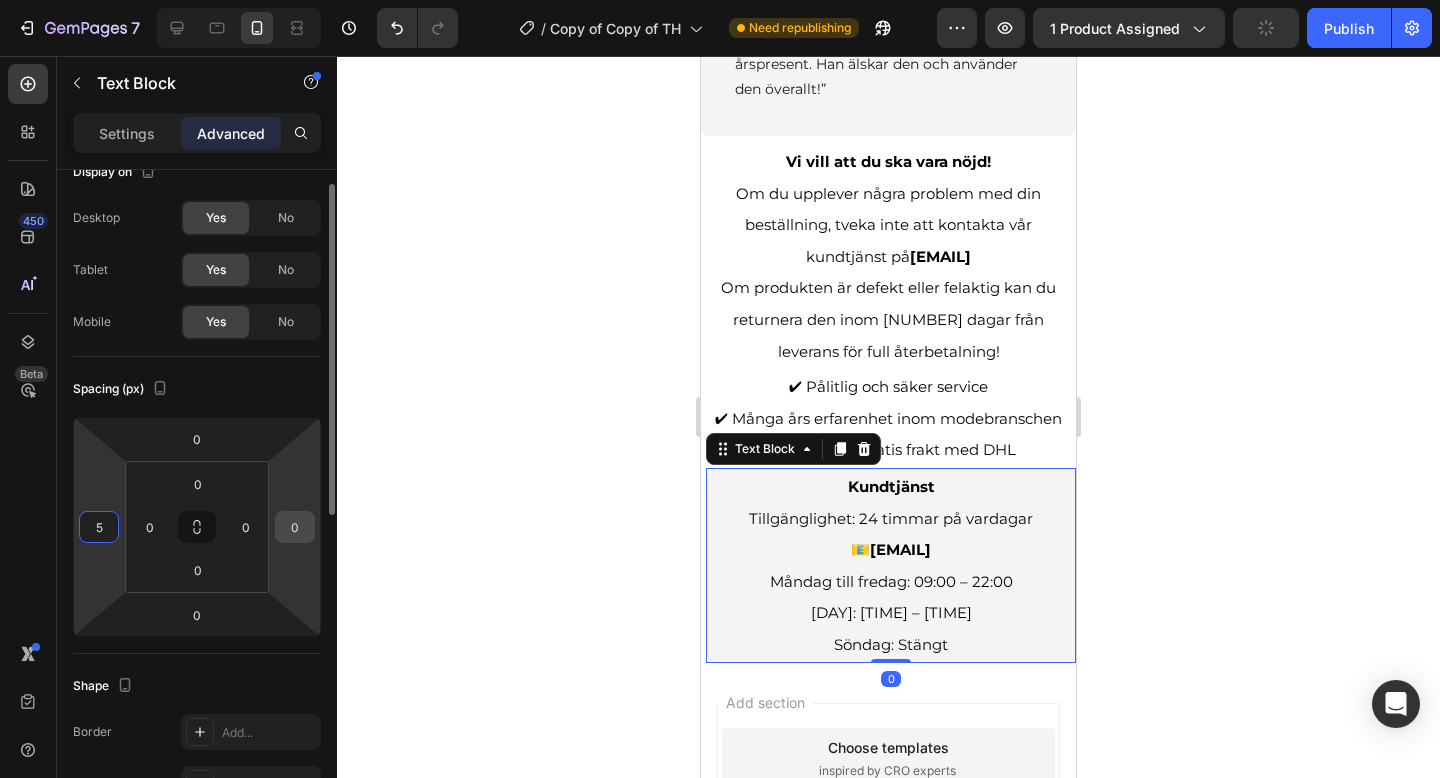type on "5" 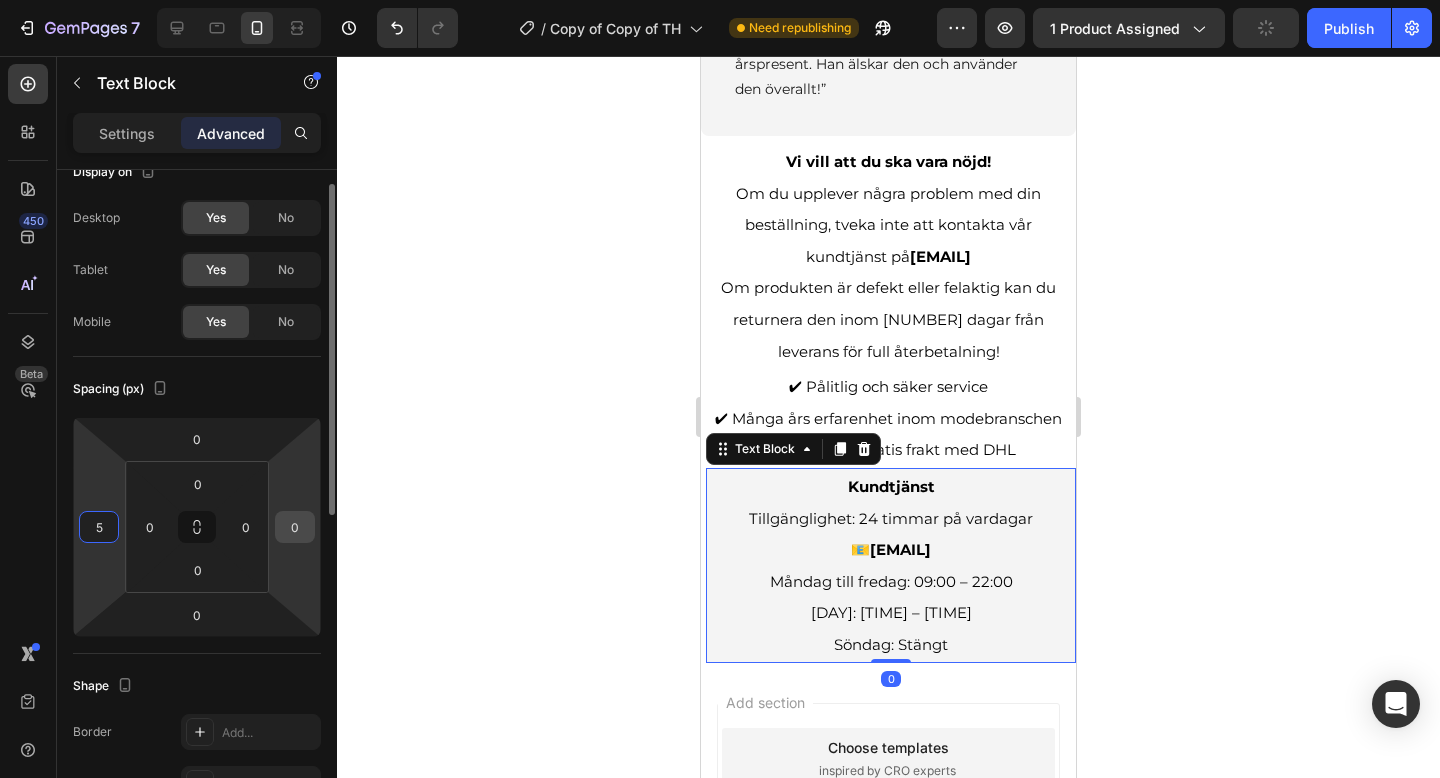 click on "0" at bounding box center [295, 527] 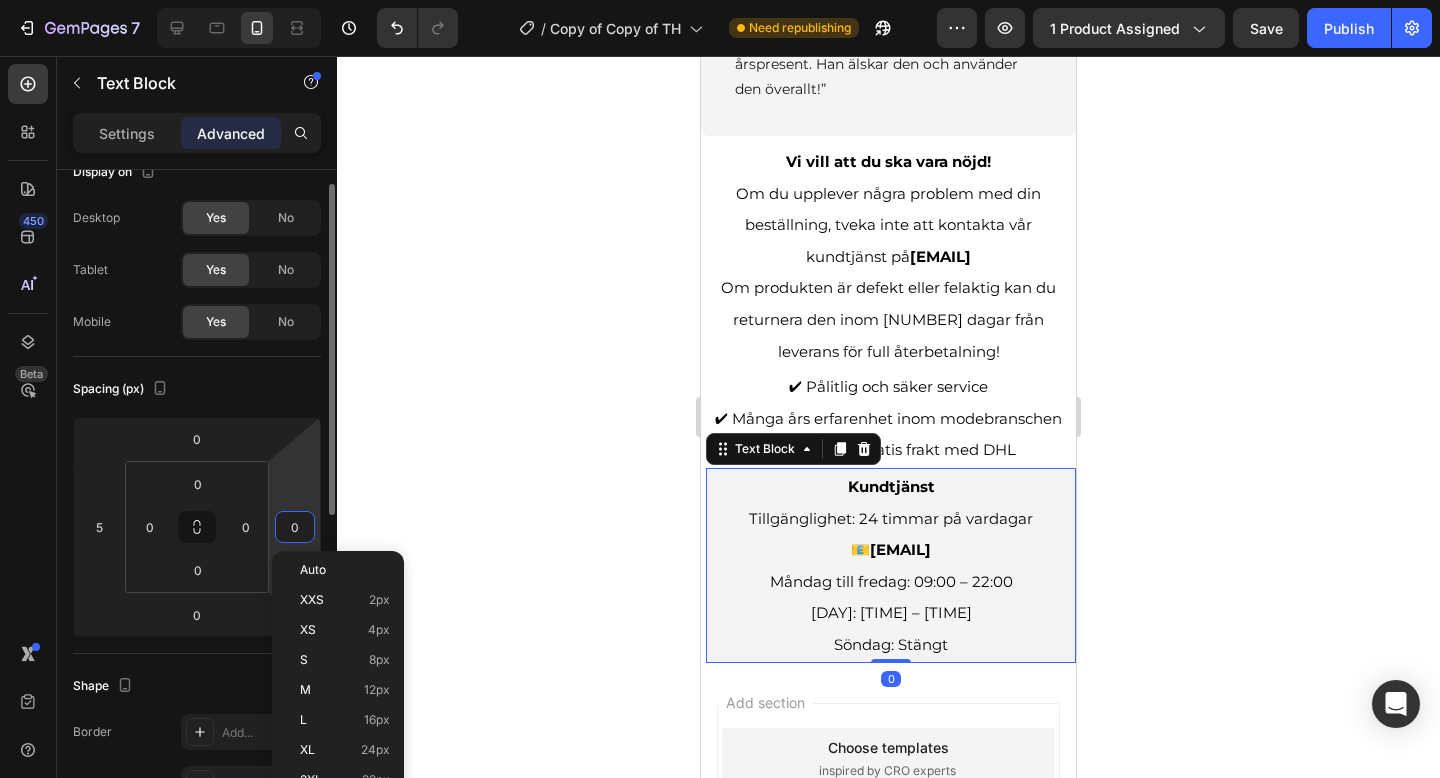 type on "5" 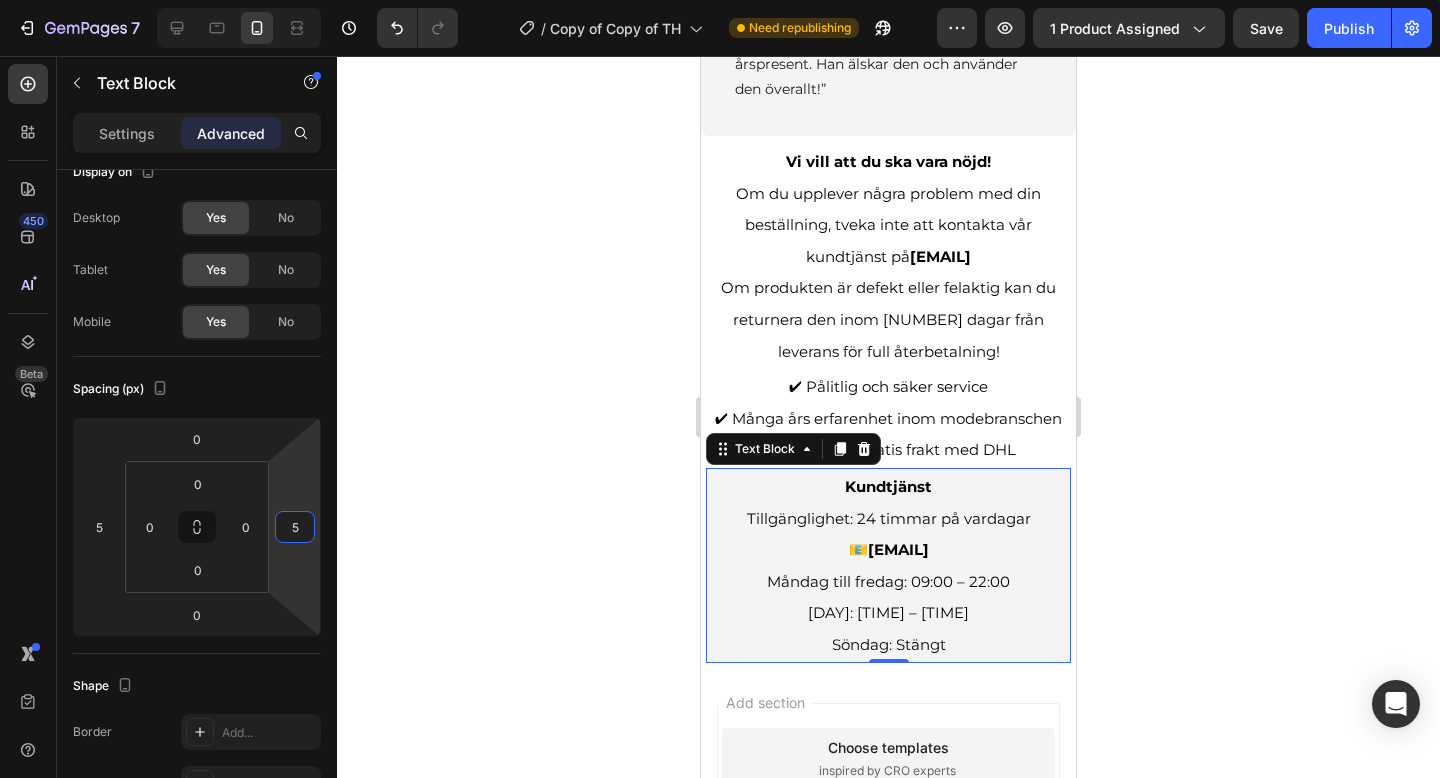 click 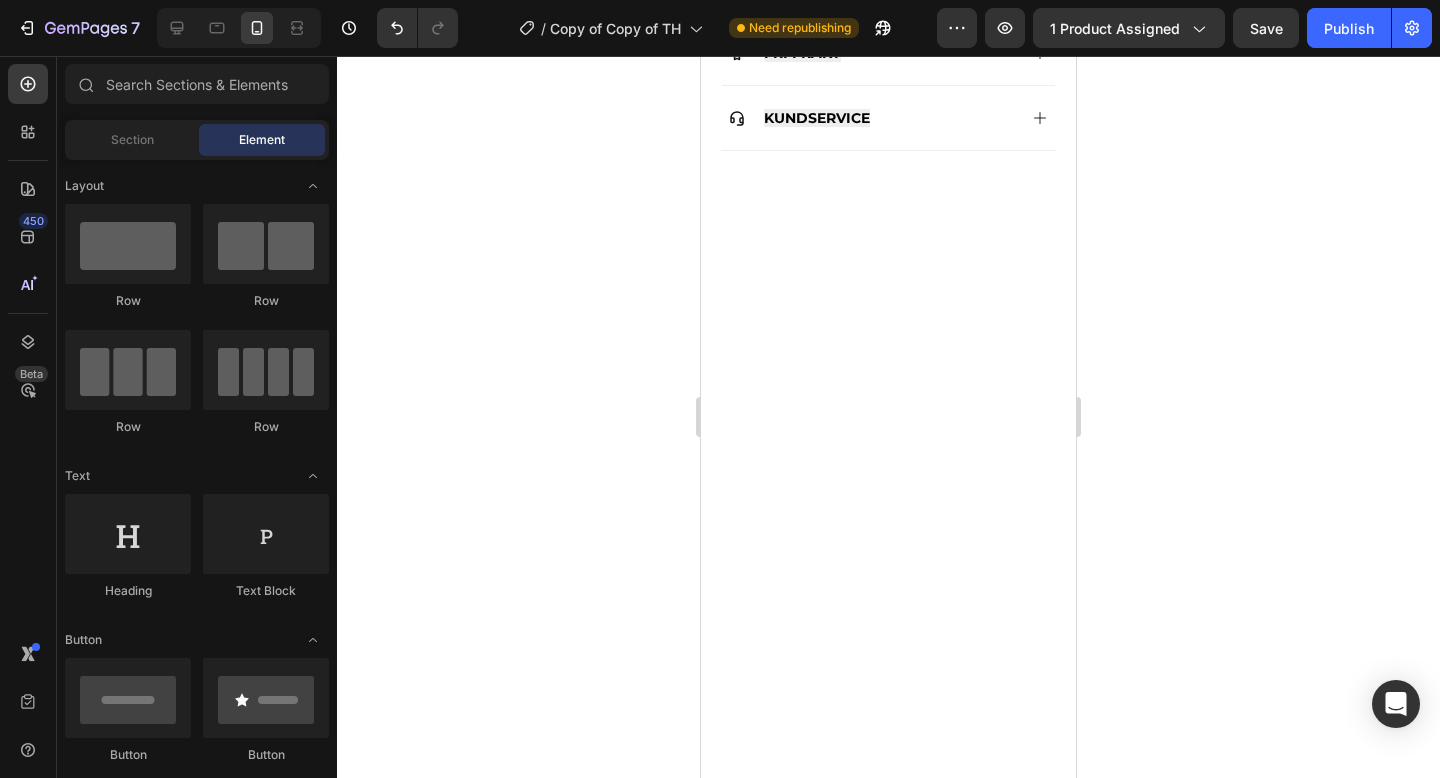 scroll, scrollTop: 0, scrollLeft: 0, axis: both 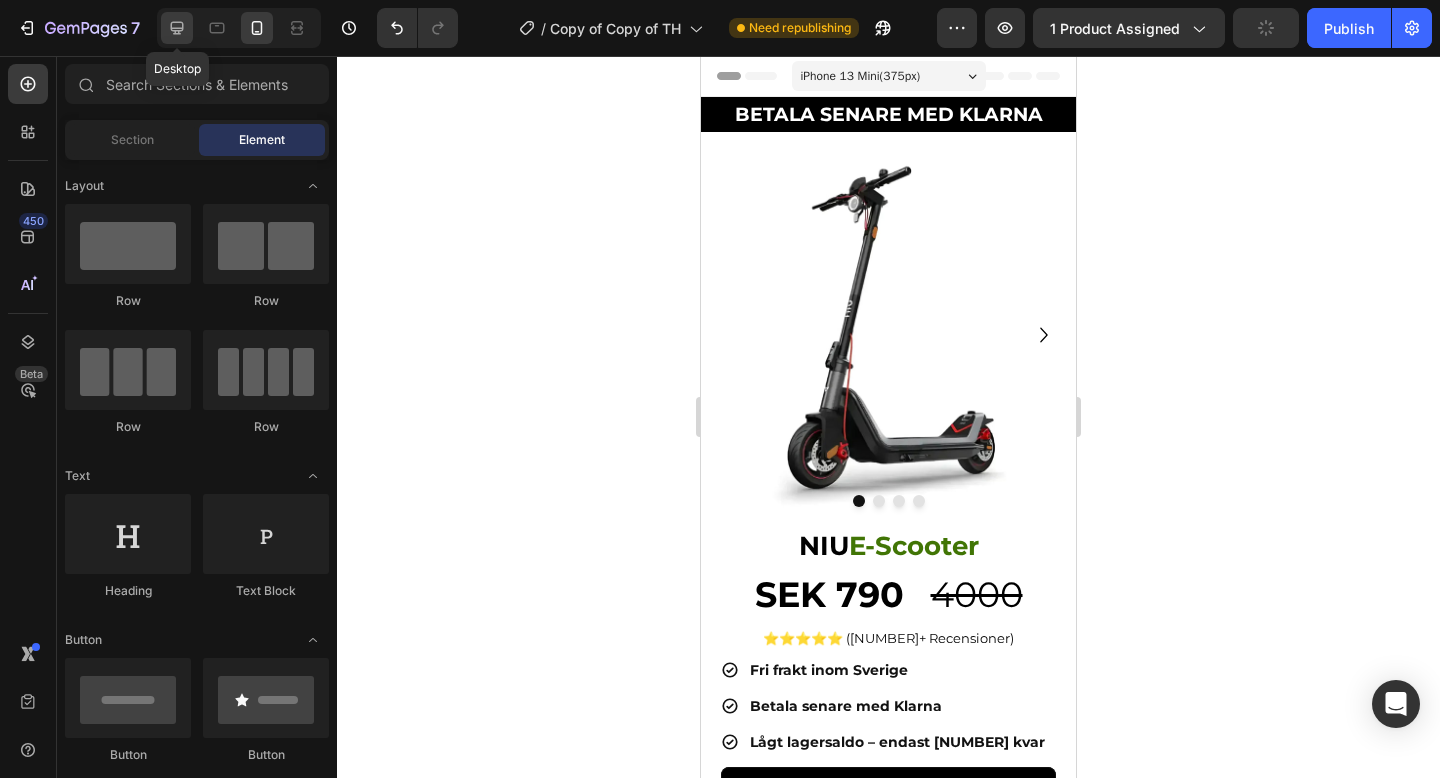 click 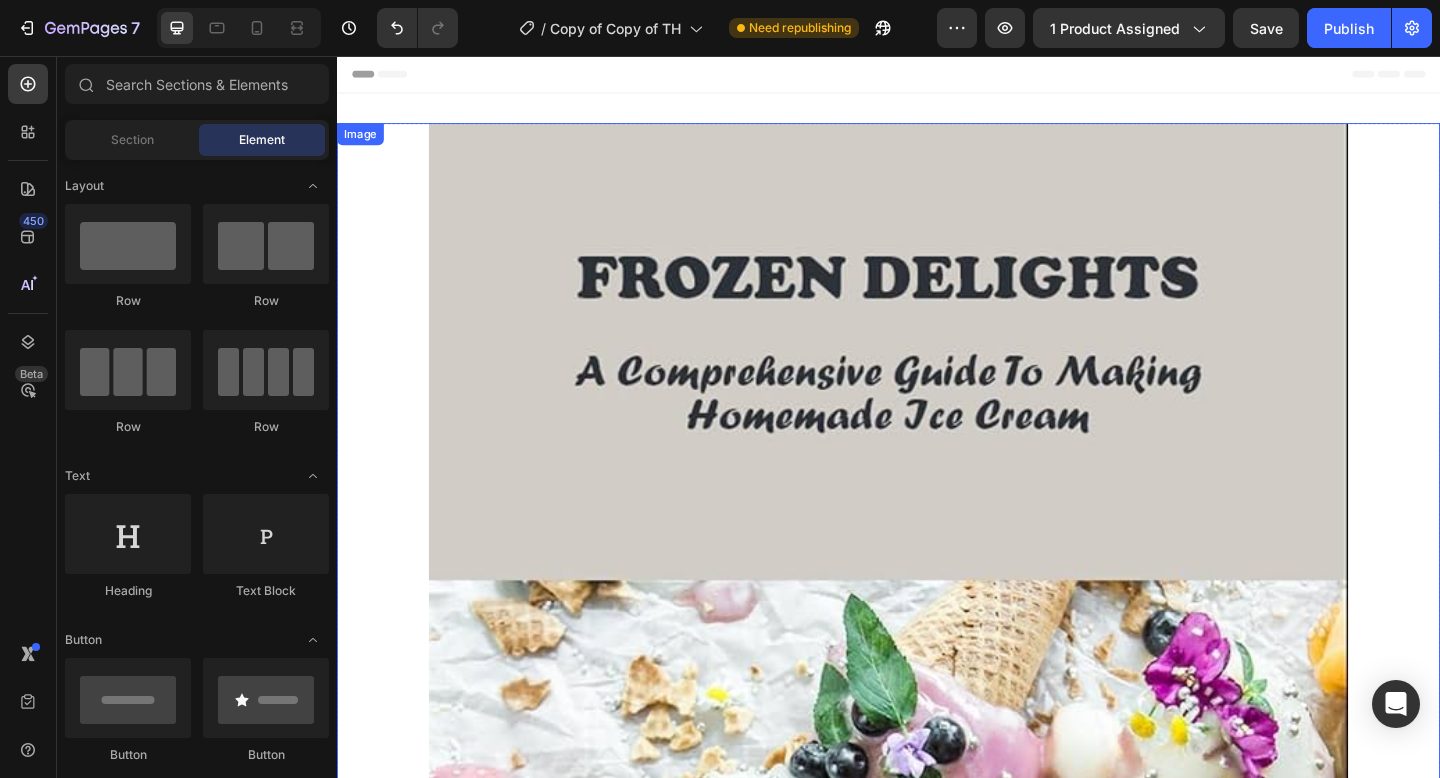 click at bounding box center (937, 884) 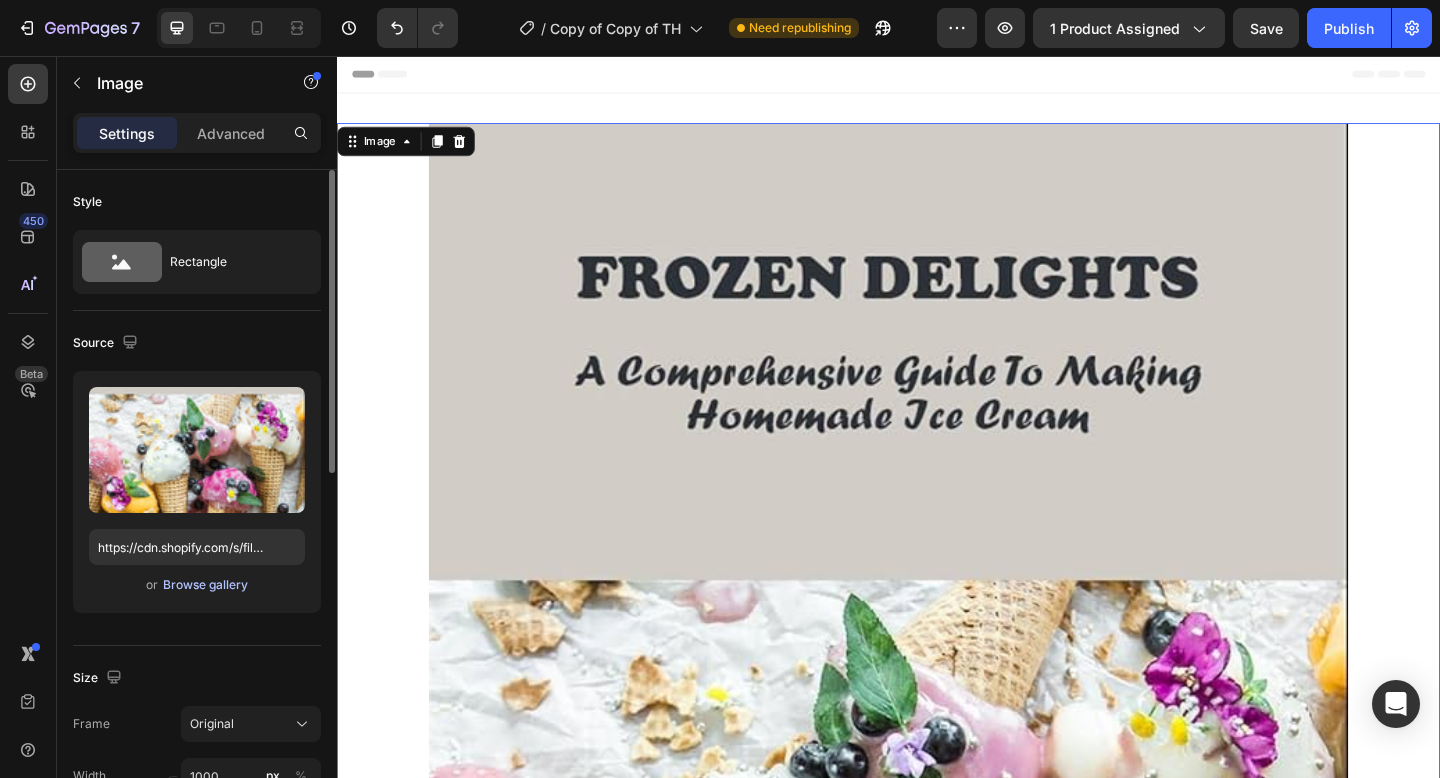 click on "Browse gallery" at bounding box center (205, 585) 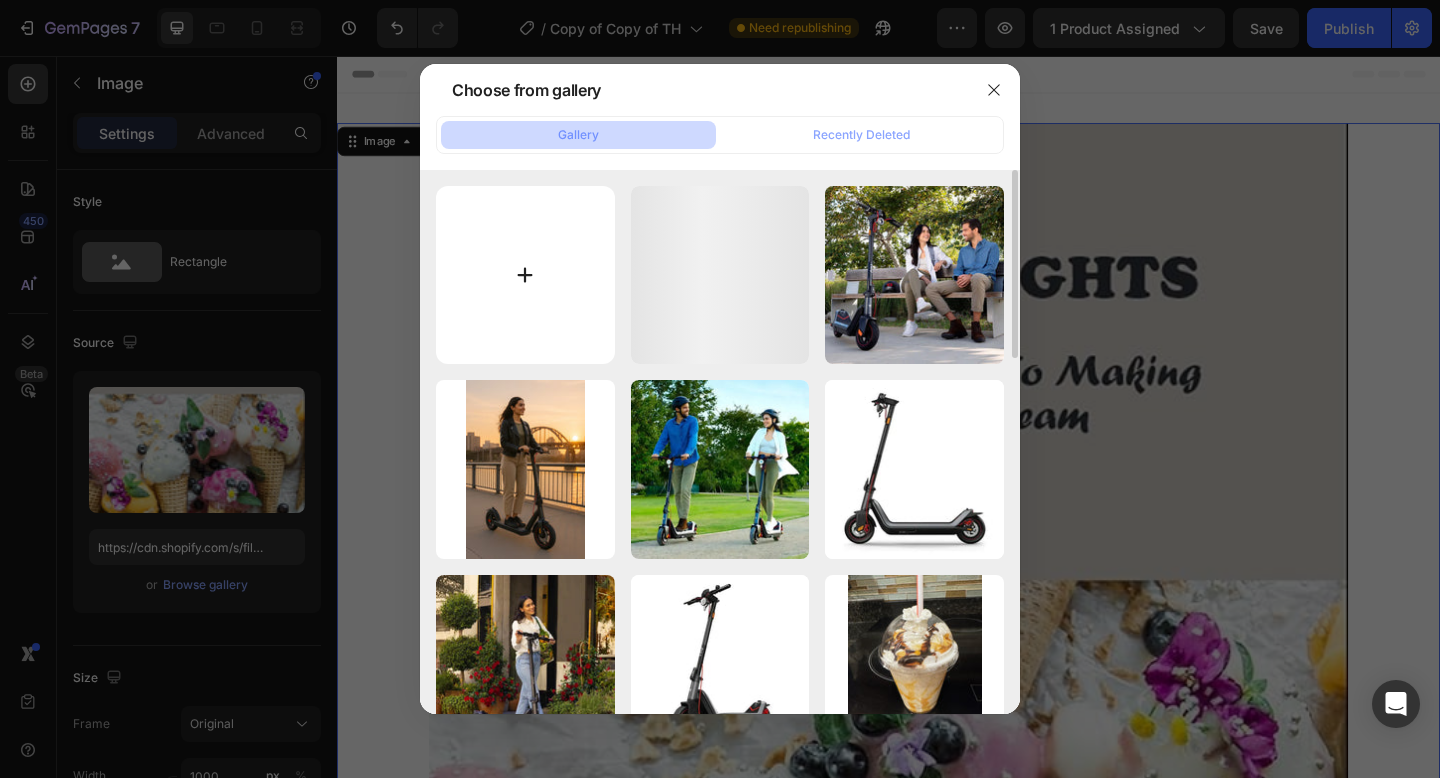 click at bounding box center [525, 275] 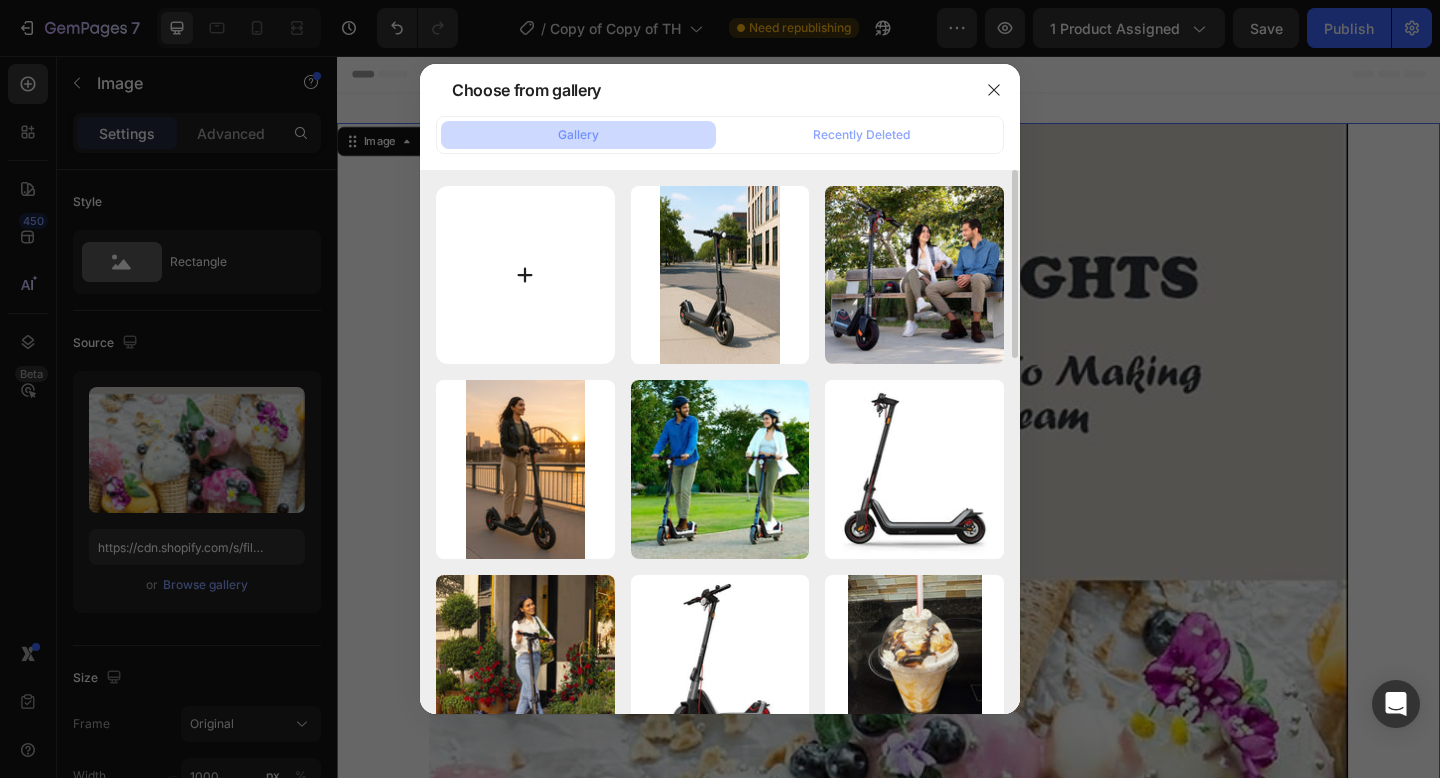type on "C:\fakepath\[FILENAME].webp" 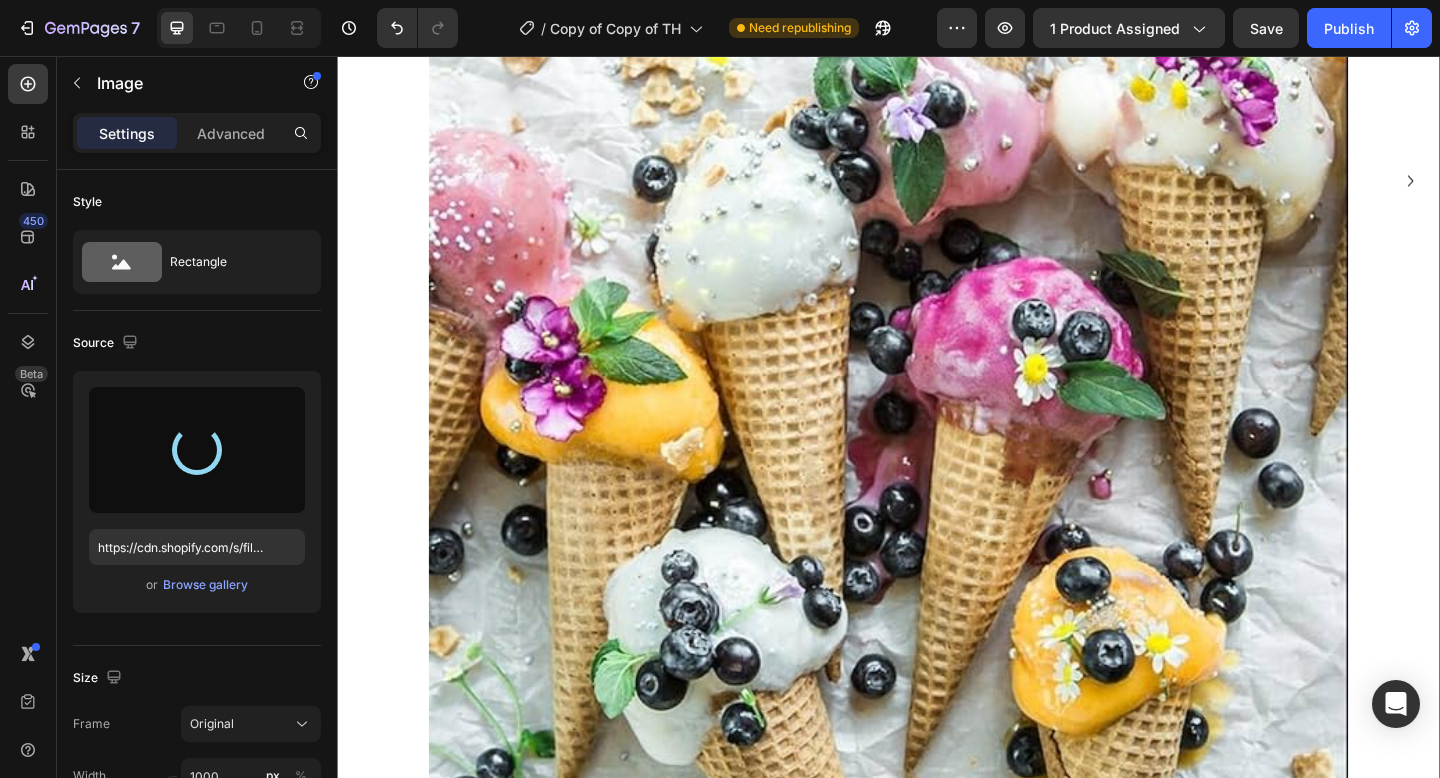 scroll, scrollTop: 1110, scrollLeft: 0, axis: vertical 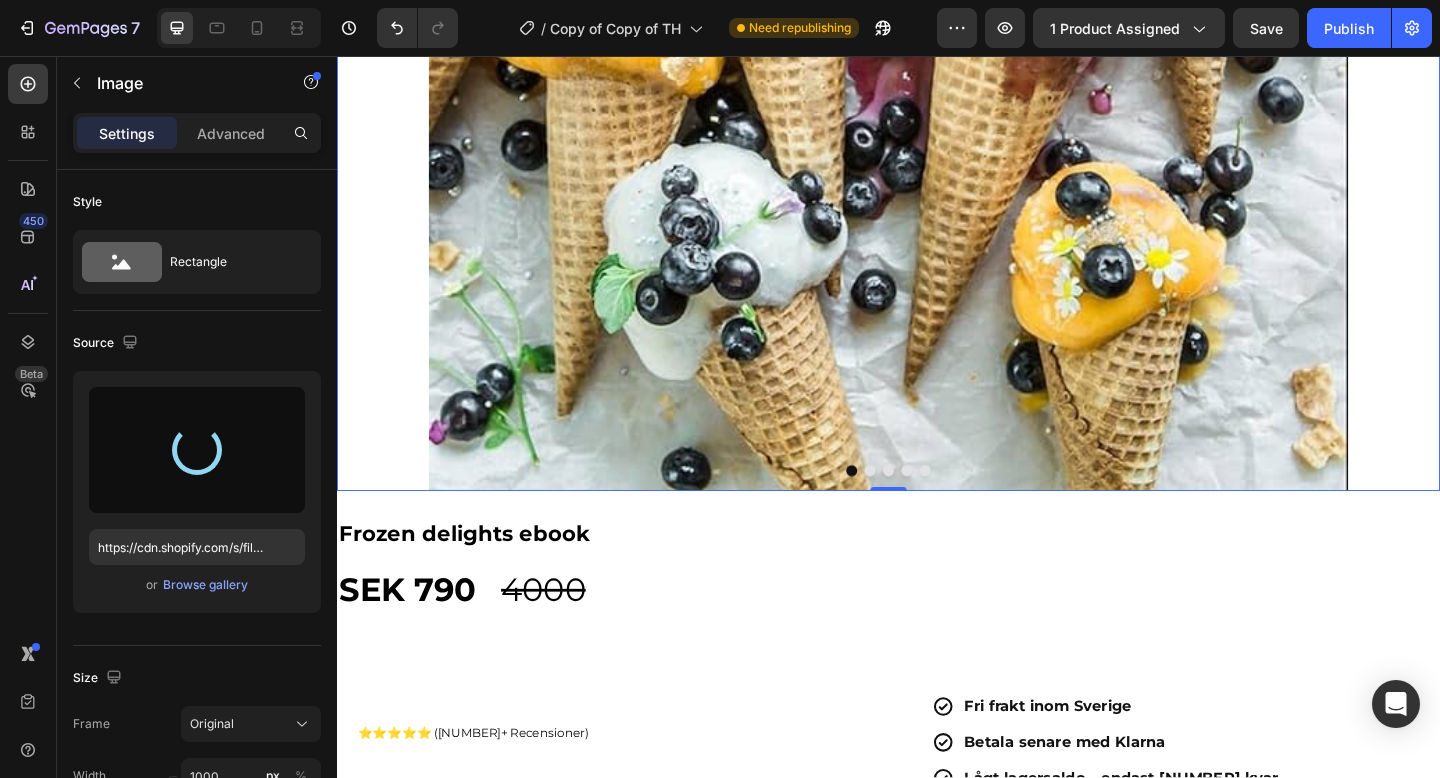 type on "https://cdn.shopify.com/s/files/1/0978/3672/8659/files/gempages_577727115441472188-42a98609-34fa-439e-93f9-cca0bf38a5da.webp" 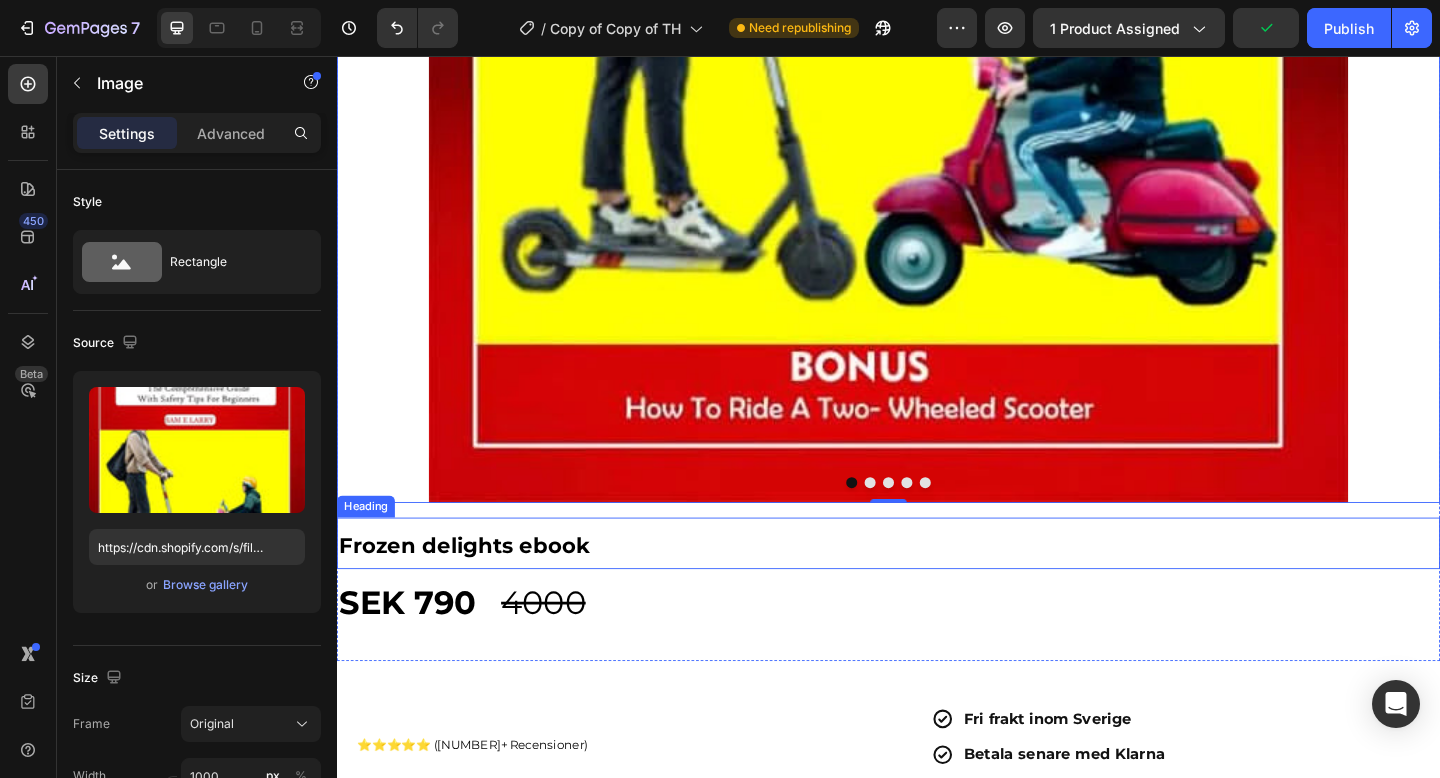 click on "Frozen delights ebook" at bounding box center (475, 589) 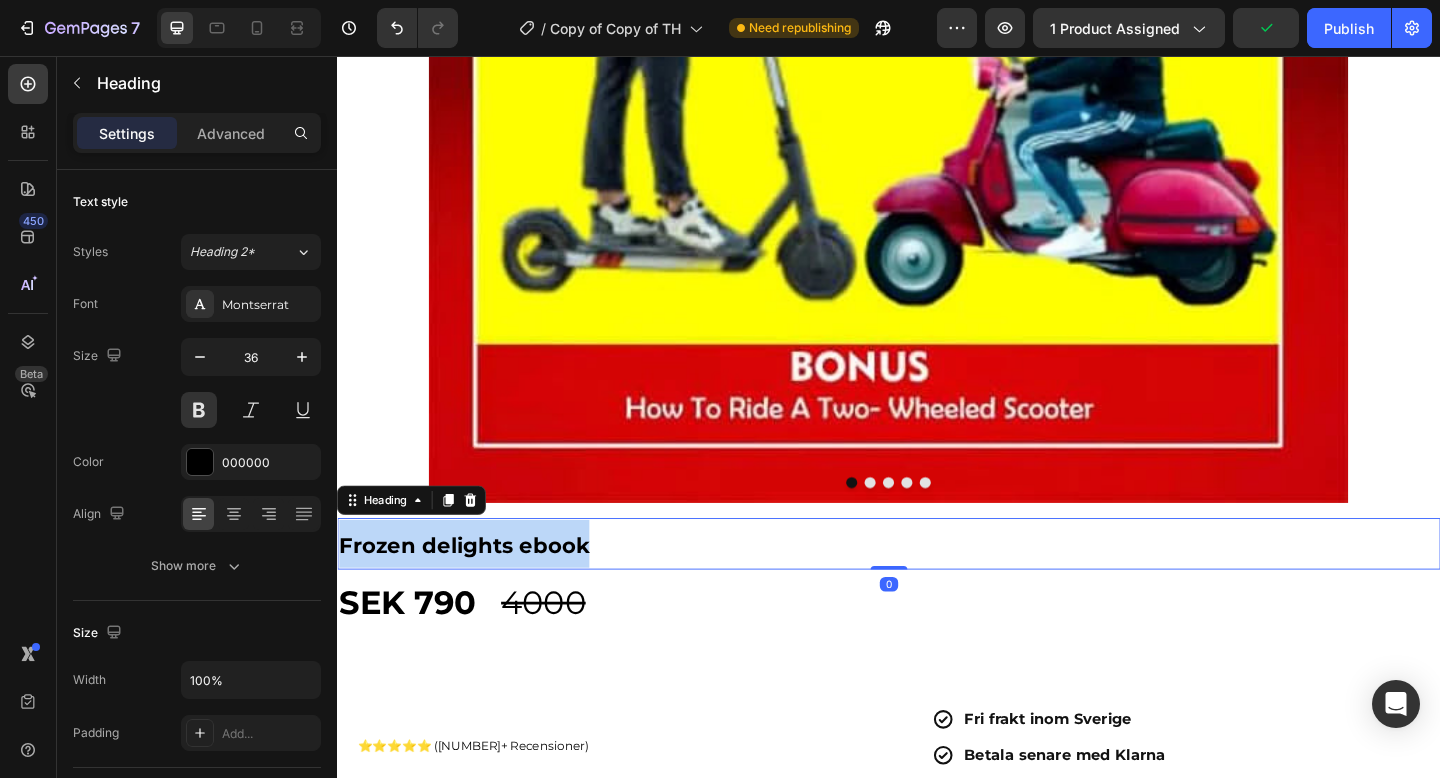 click on "Frozen delights ebook" at bounding box center [475, 589] 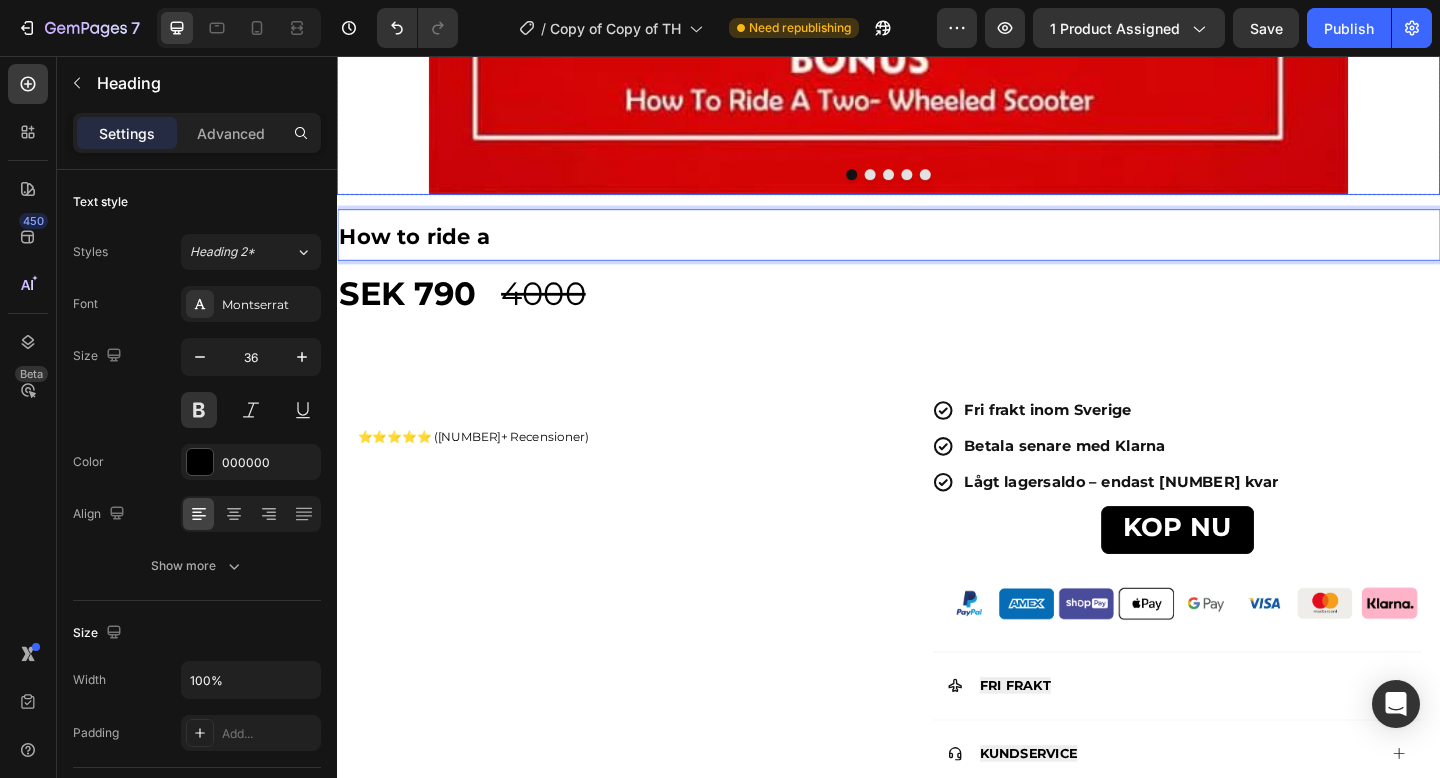 scroll, scrollTop: 1448, scrollLeft: 0, axis: vertical 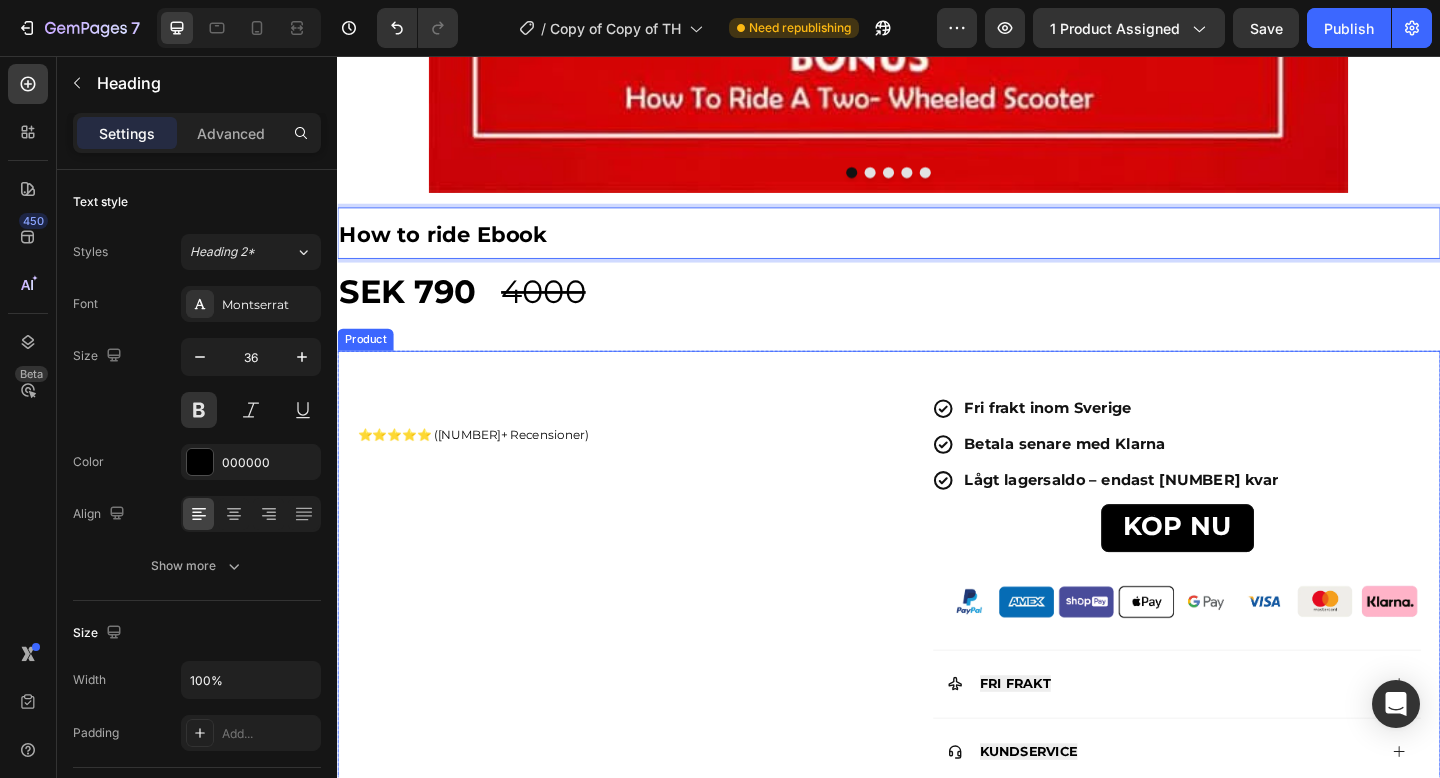 click on "⭐️⭐️⭐️⭐️⭐️ (7.546+ Recensioner) Heading" at bounding box center (639, 654) 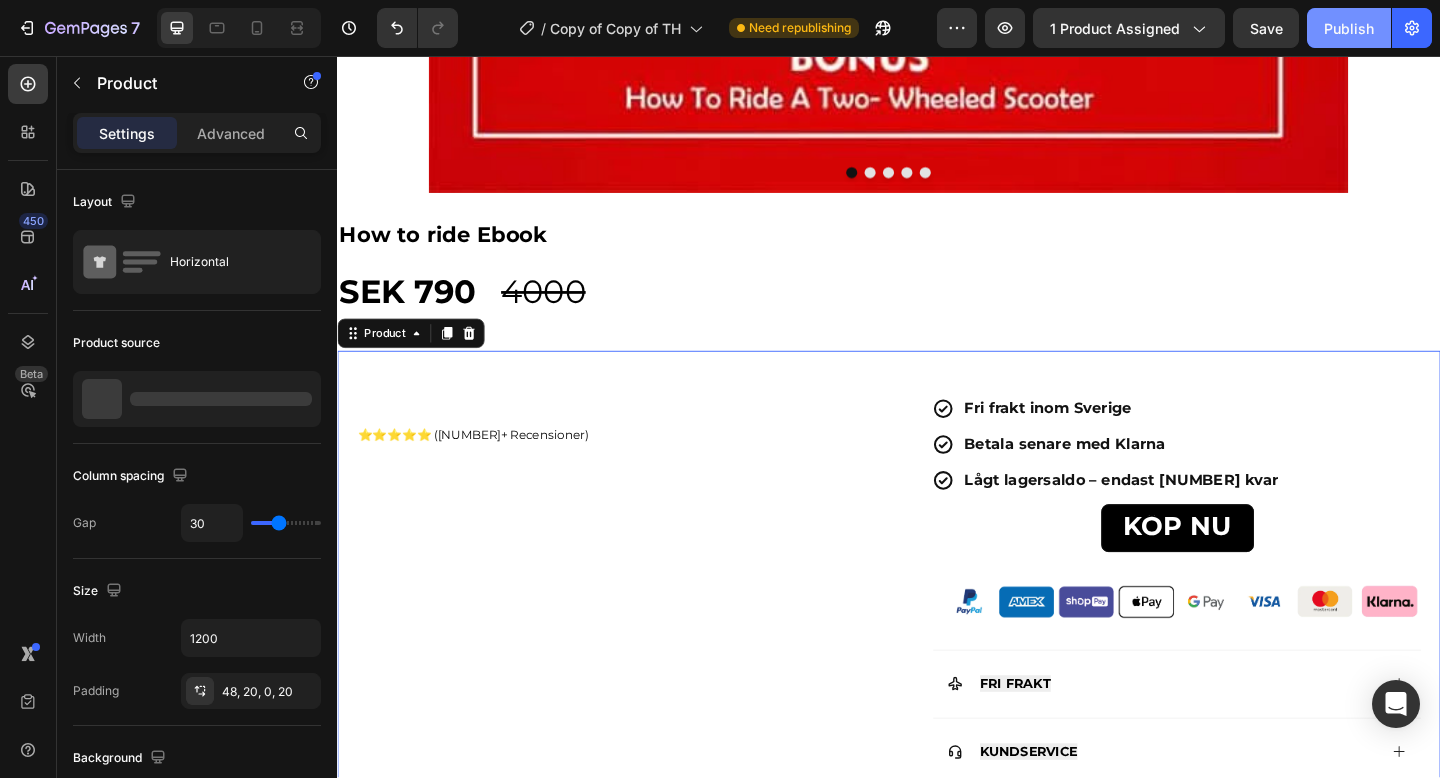 click on "Publish" 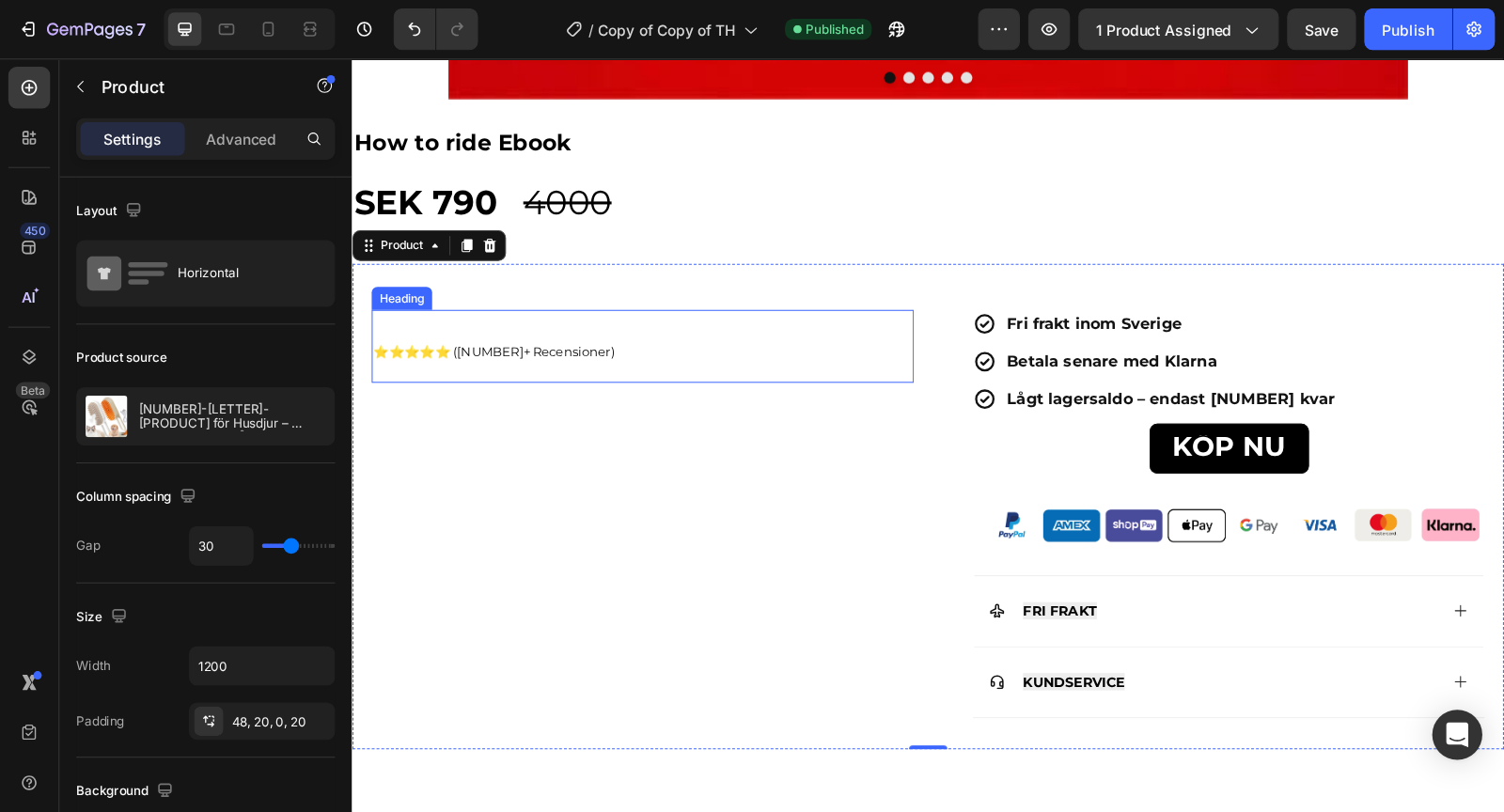 scroll, scrollTop: 1512, scrollLeft: 0, axis: vertical 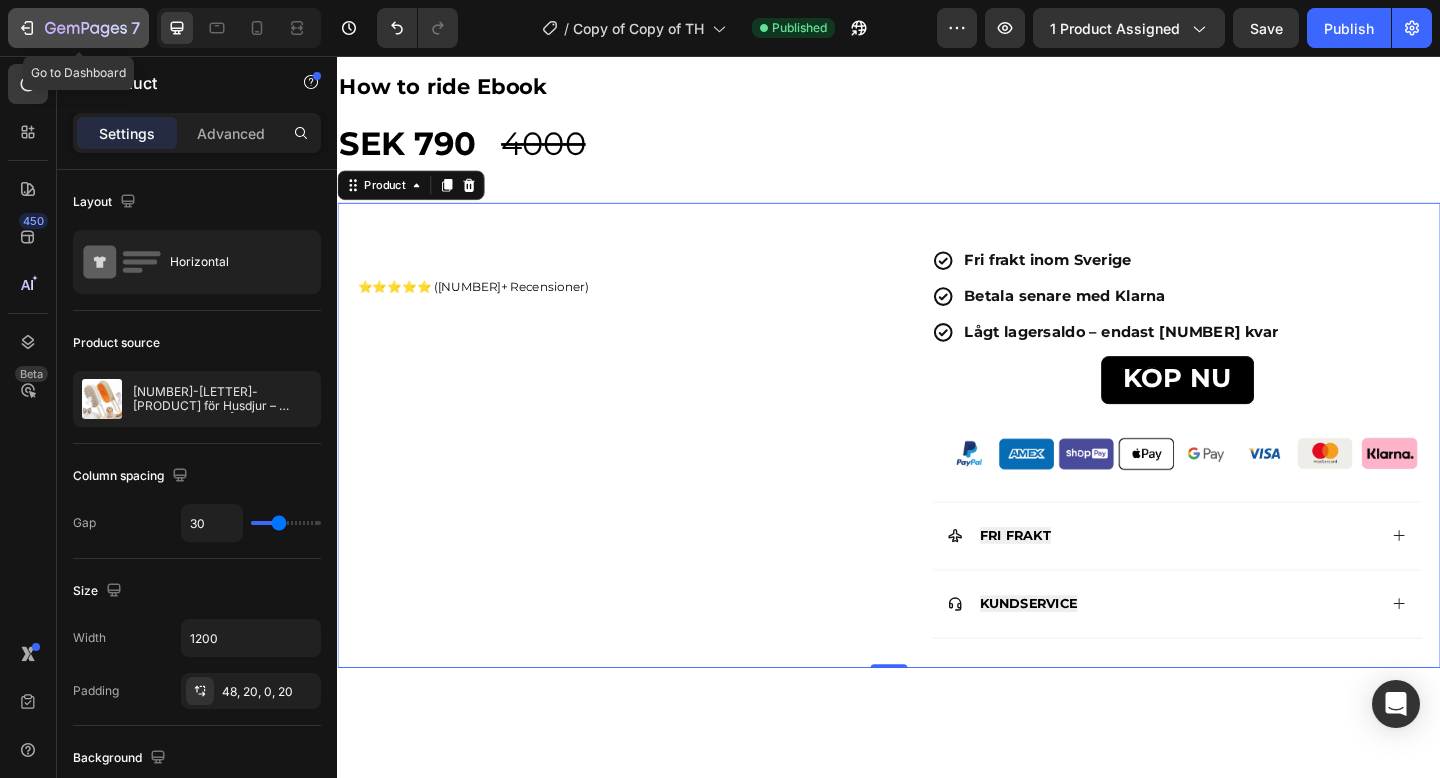 click on "7" 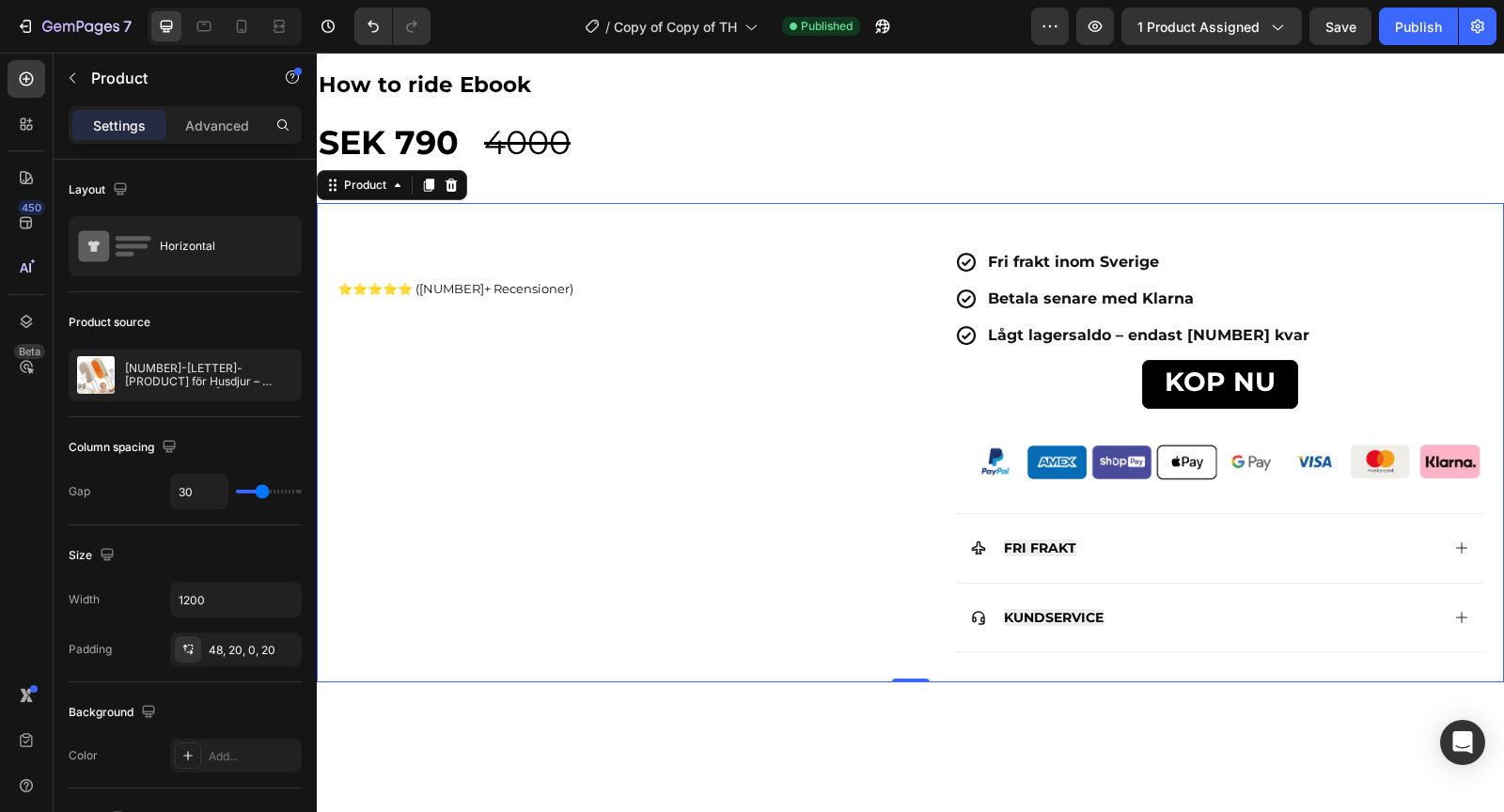 scroll, scrollTop: 1511, scrollLeft: 0, axis: vertical 